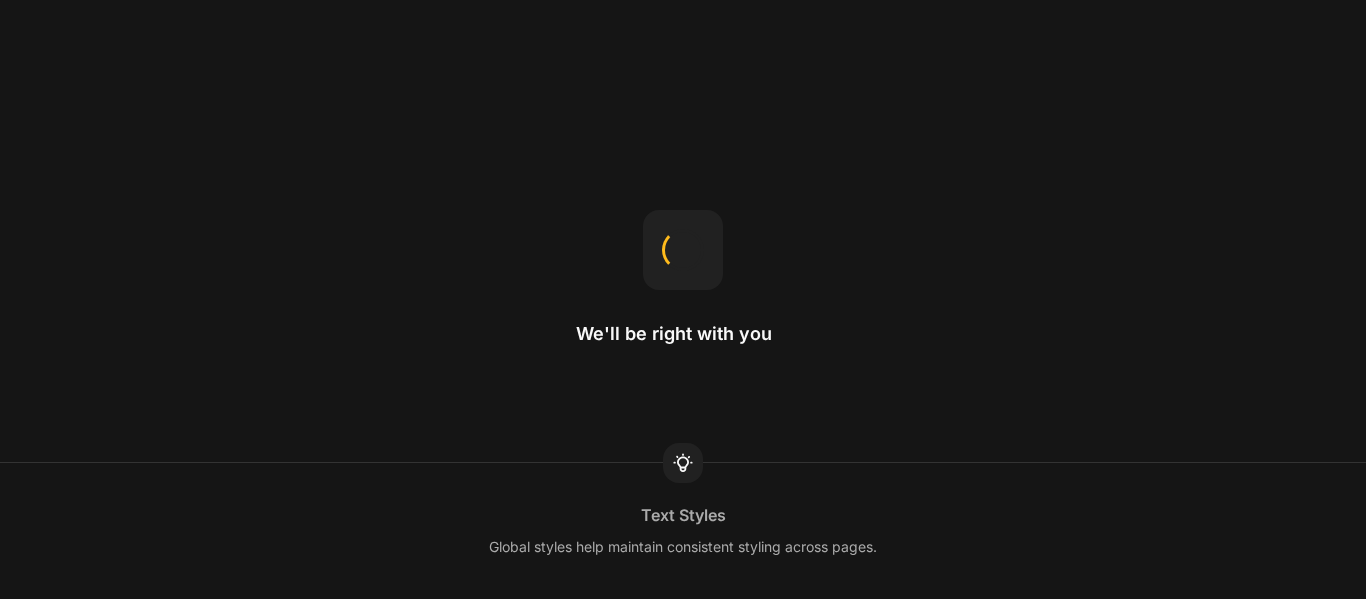 scroll, scrollTop: 0, scrollLeft: 0, axis: both 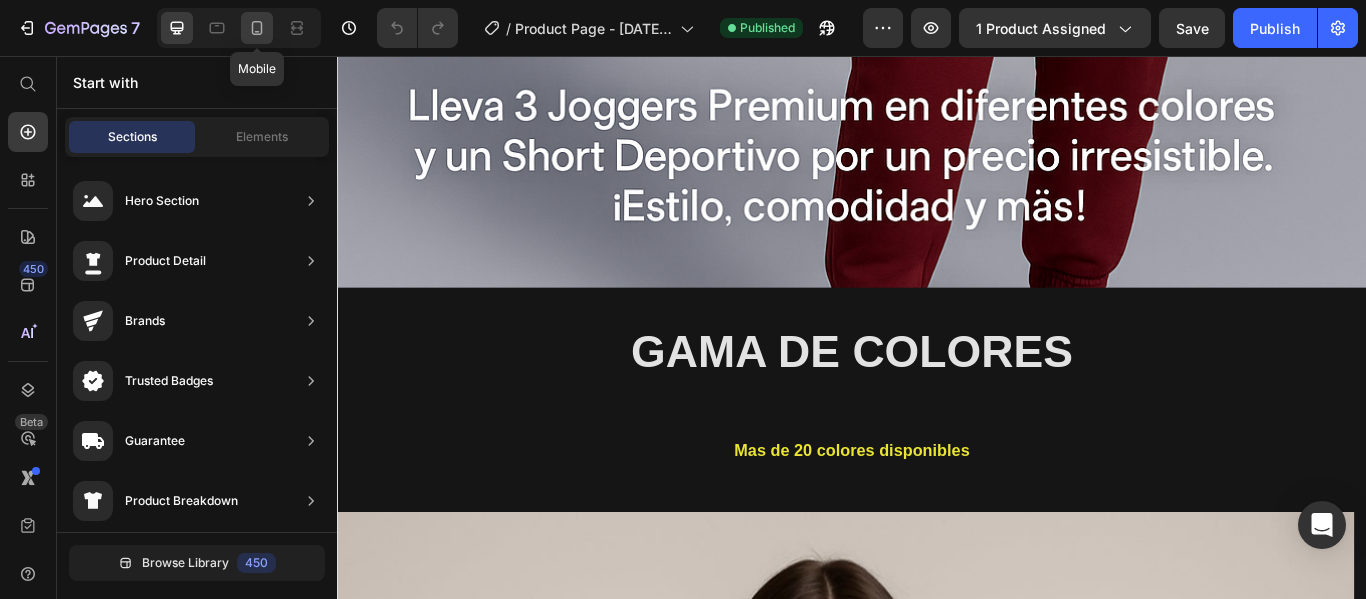 click 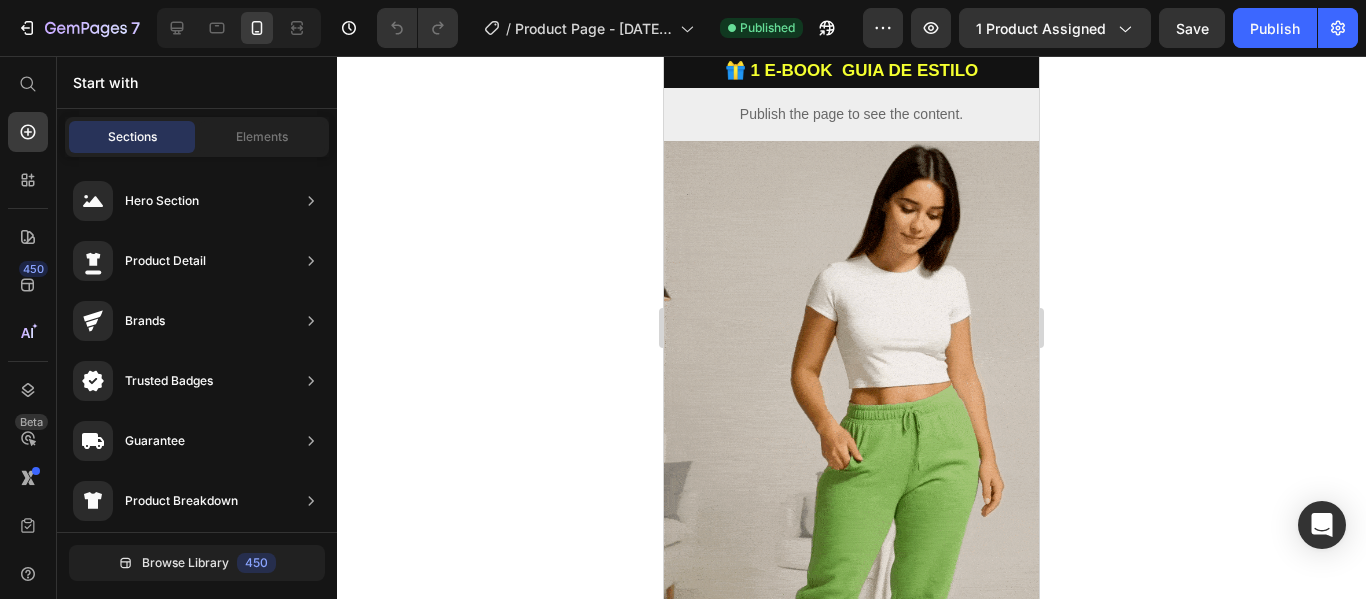 scroll, scrollTop: 918, scrollLeft: 0, axis: vertical 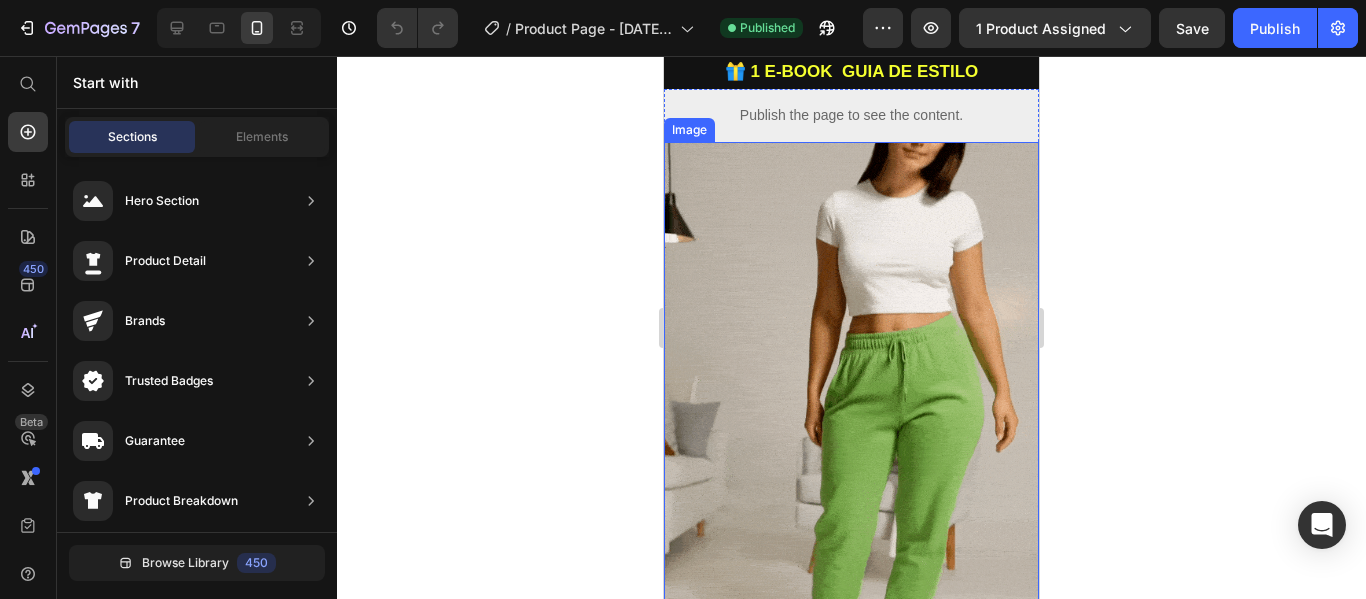 click at bounding box center (851, 475) 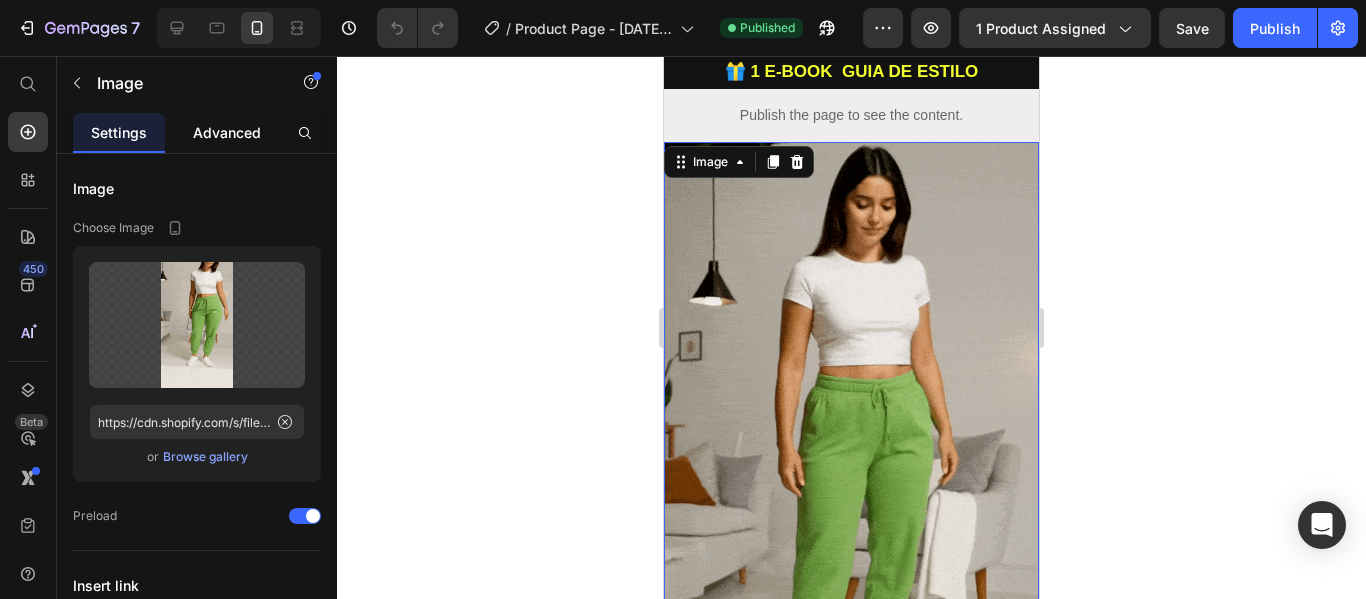 click on "Advanced" at bounding box center (227, 132) 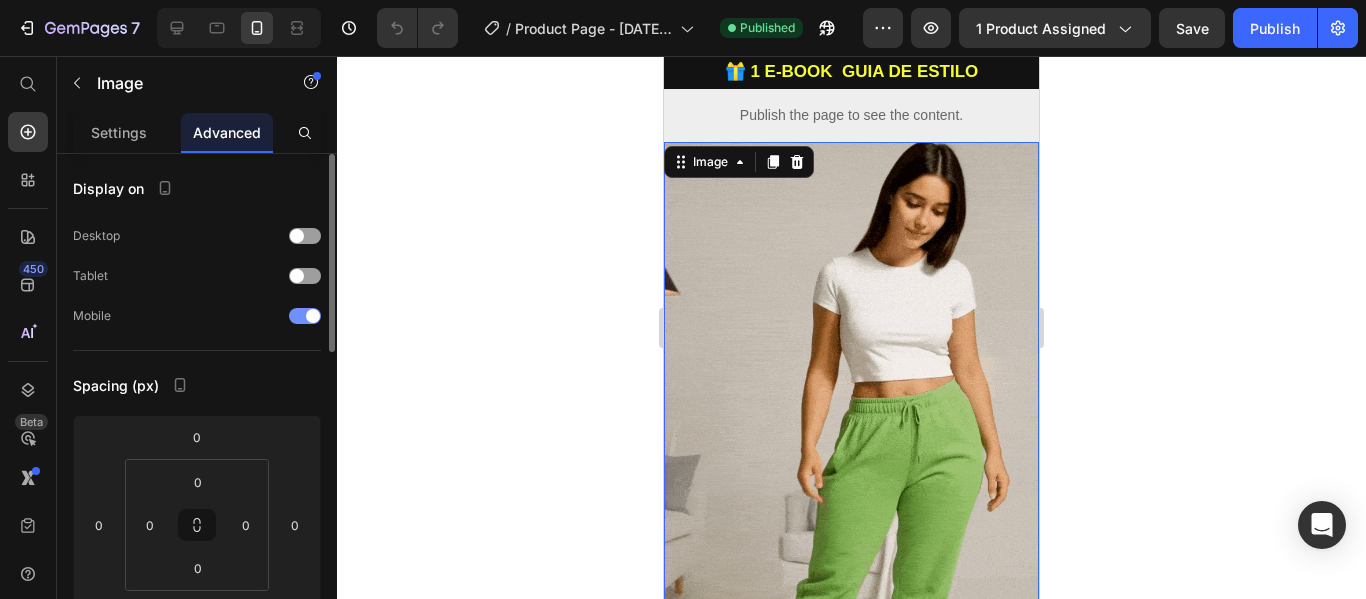 drag, startPoint x: 296, startPoint y: 313, endPoint x: 150, endPoint y: 27, distance: 321.11057 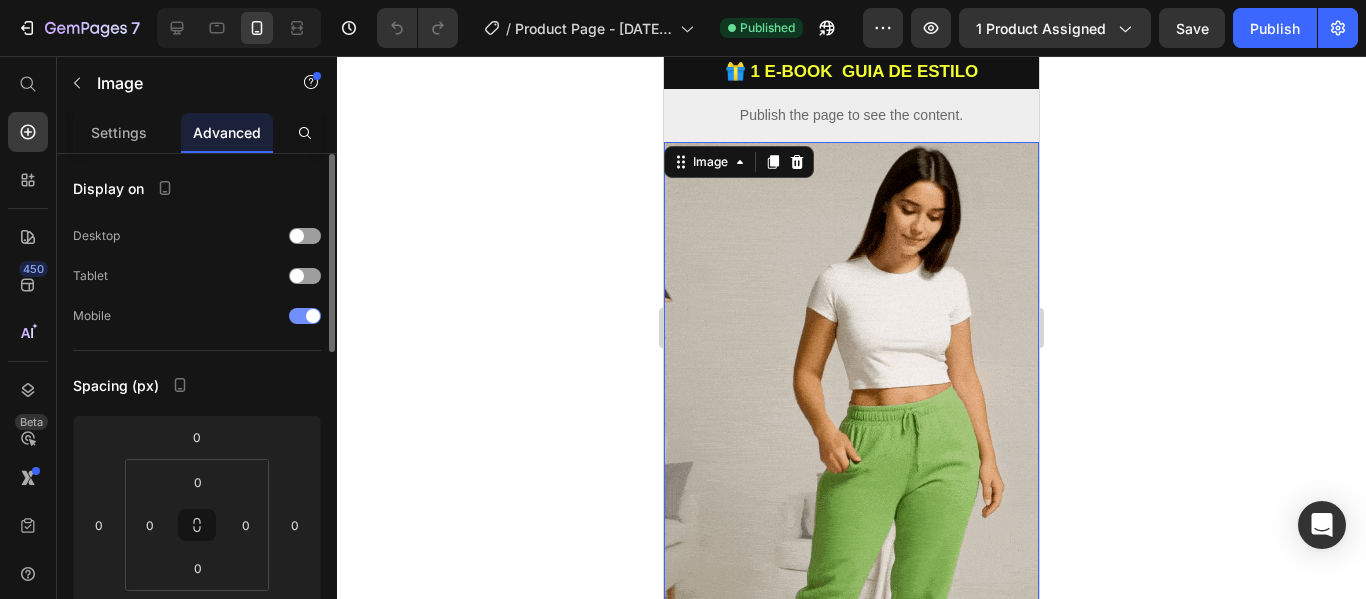 drag, startPoint x: 302, startPoint y: 314, endPoint x: 196, endPoint y: 10, distance: 321.95032 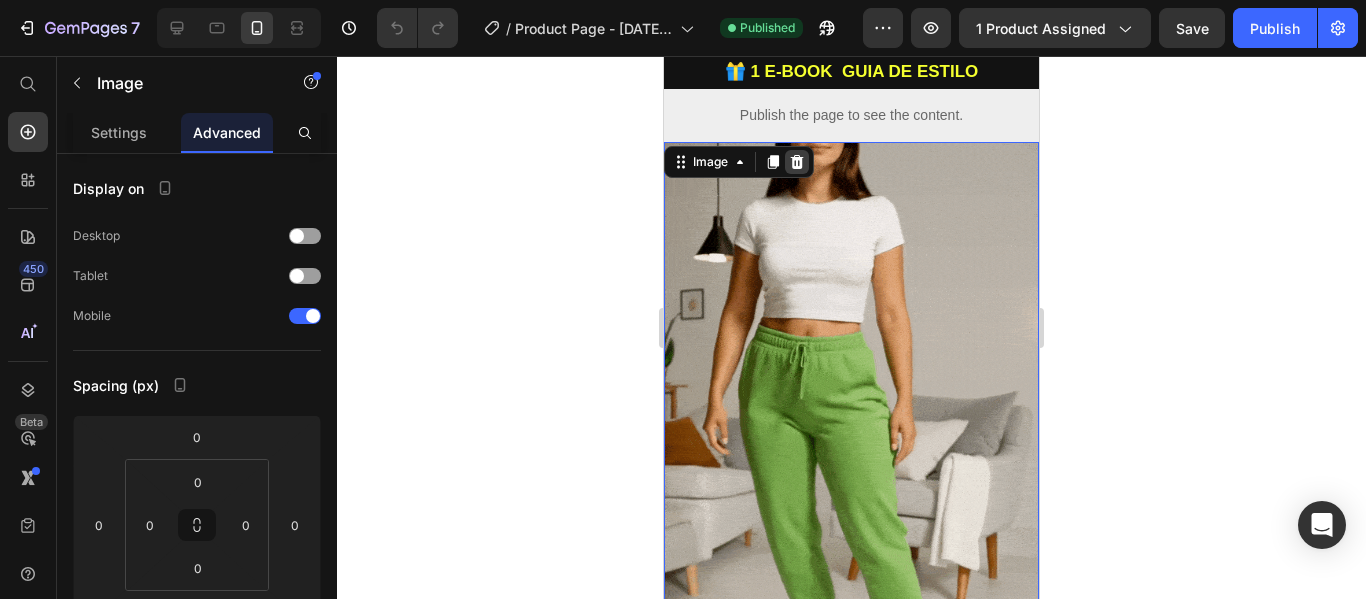 click 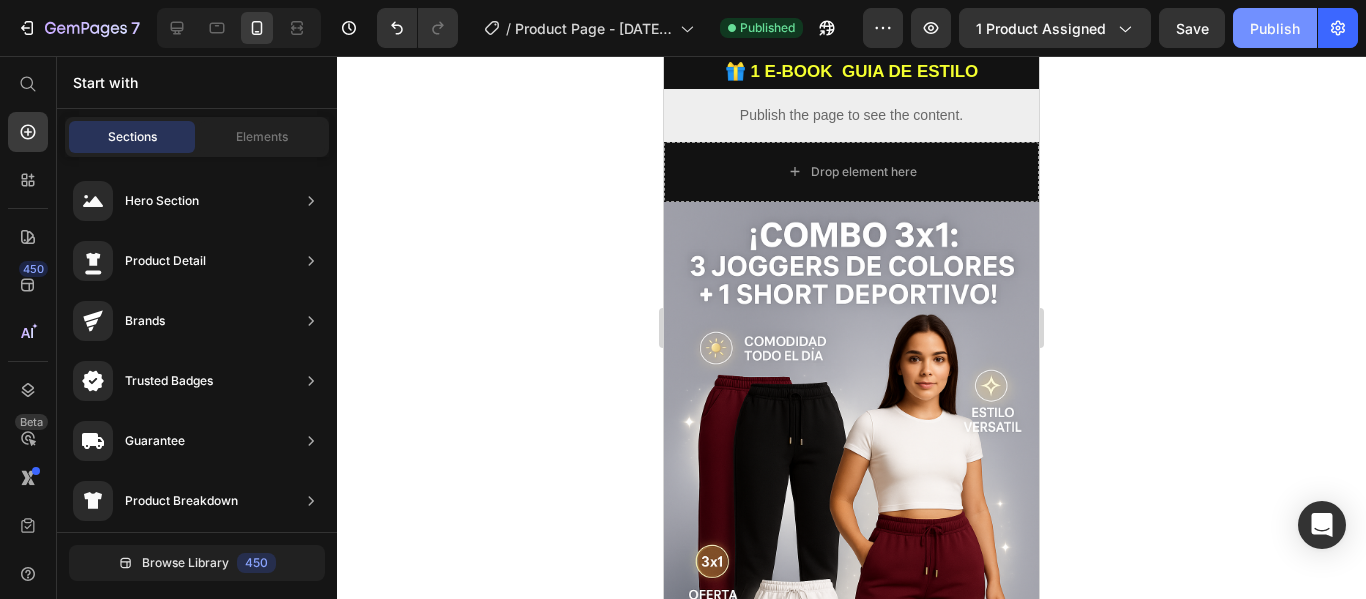 click on "Publish" at bounding box center [1275, 28] 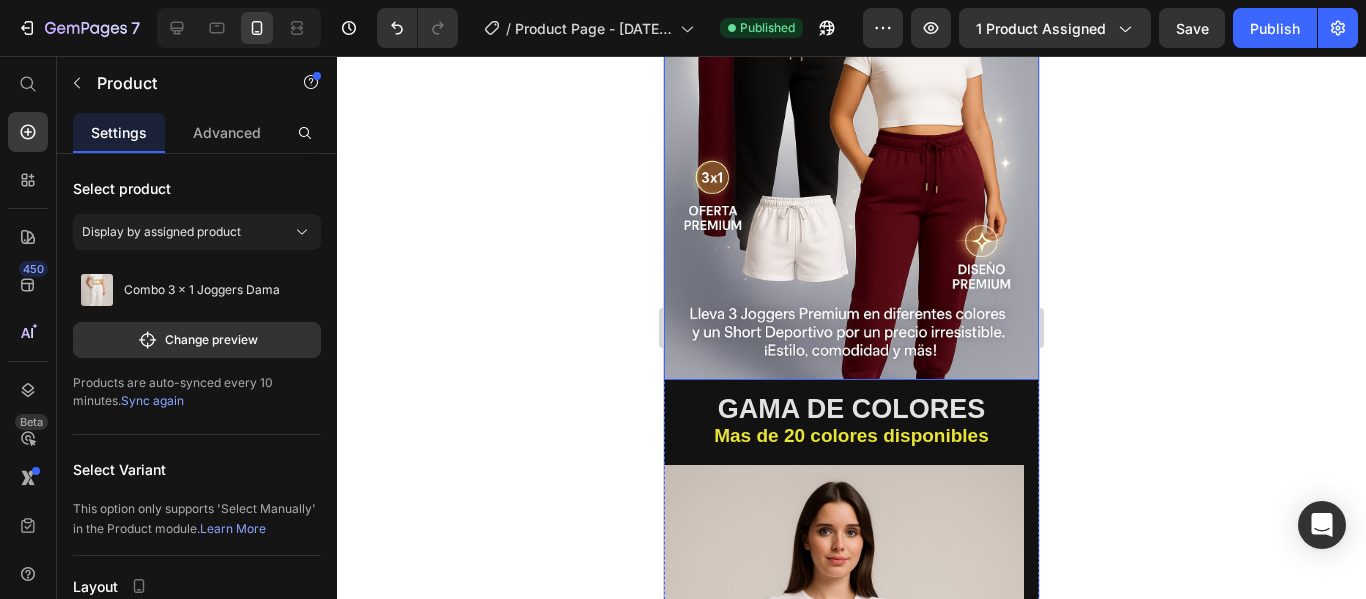 scroll, scrollTop: 1388, scrollLeft: 0, axis: vertical 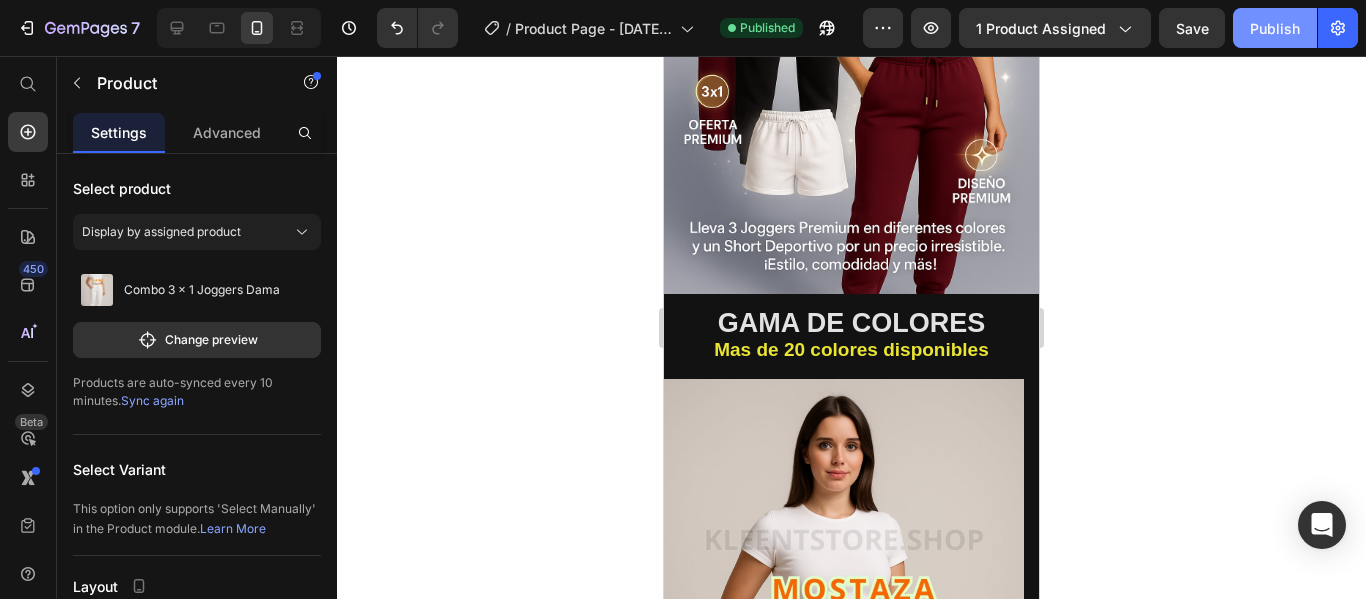 click on "Publish" at bounding box center (1275, 28) 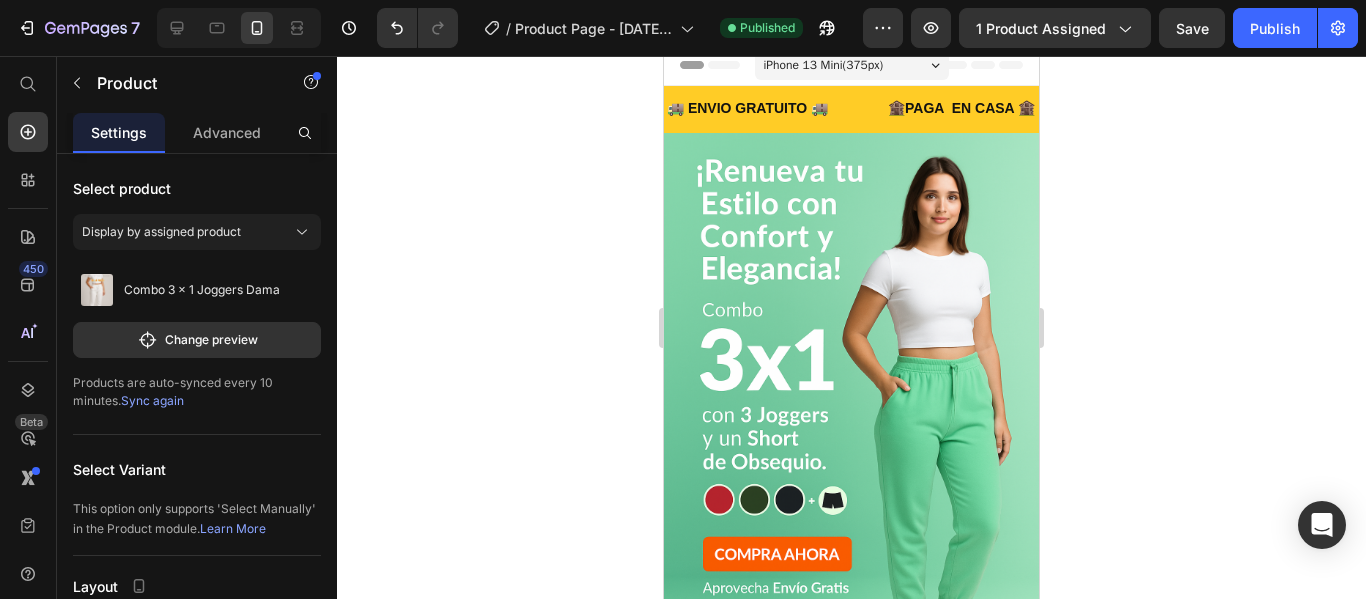 scroll, scrollTop: 0, scrollLeft: 0, axis: both 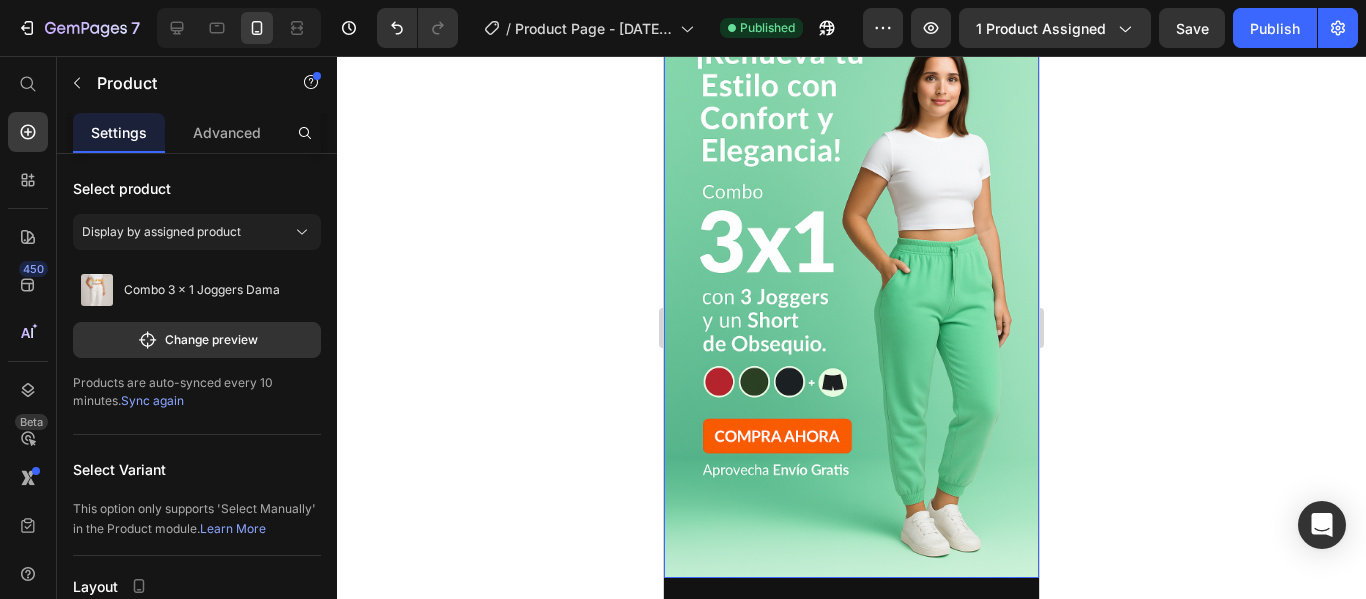 drag, startPoint x: 669, startPoint y: 271, endPoint x: 678, endPoint y: 128, distance: 143.28294 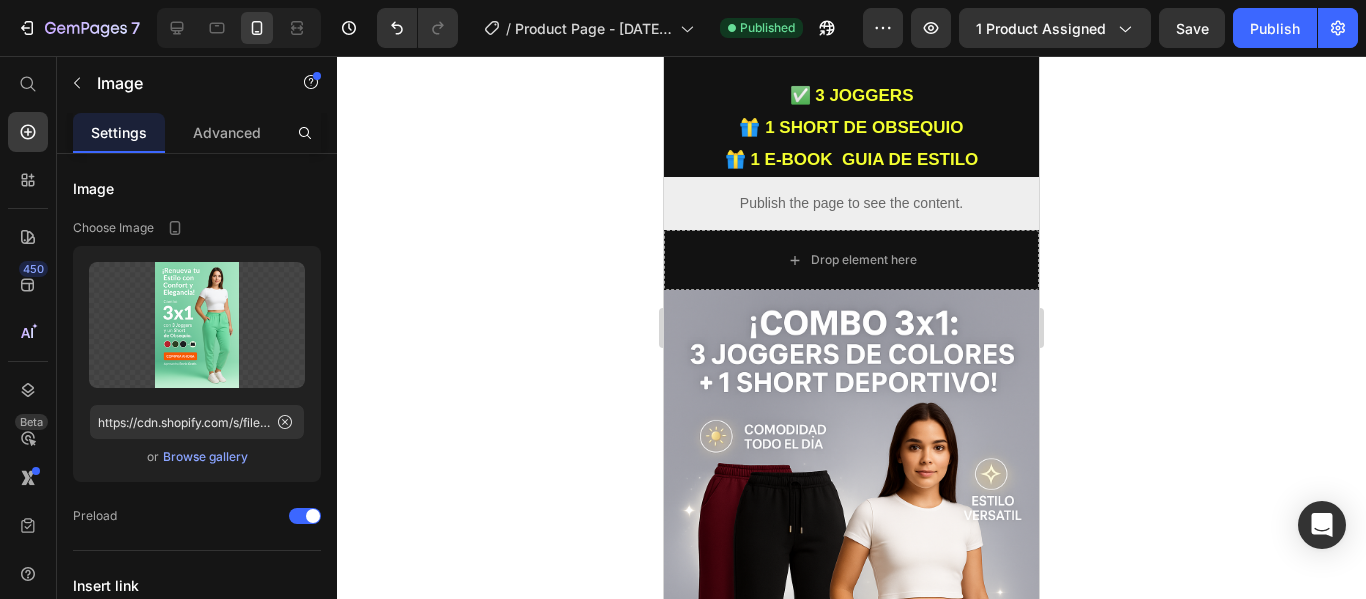 scroll, scrollTop: 0, scrollLeft: 0, axis: both 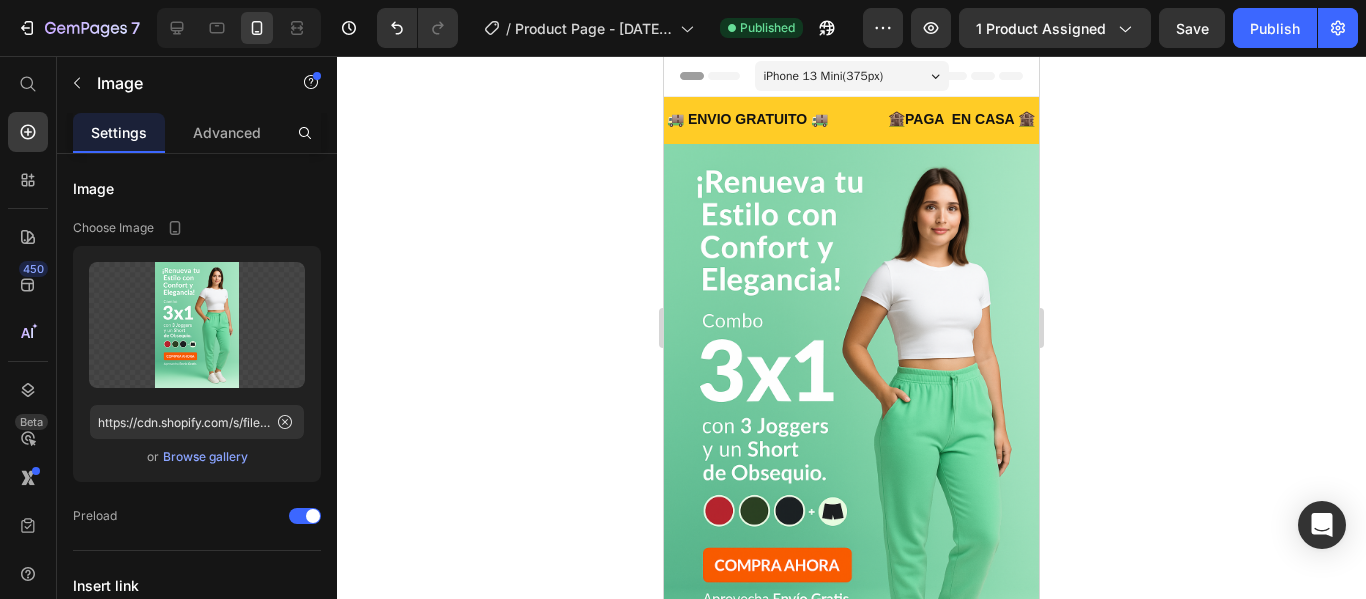 click at bounding box center (851, 425) 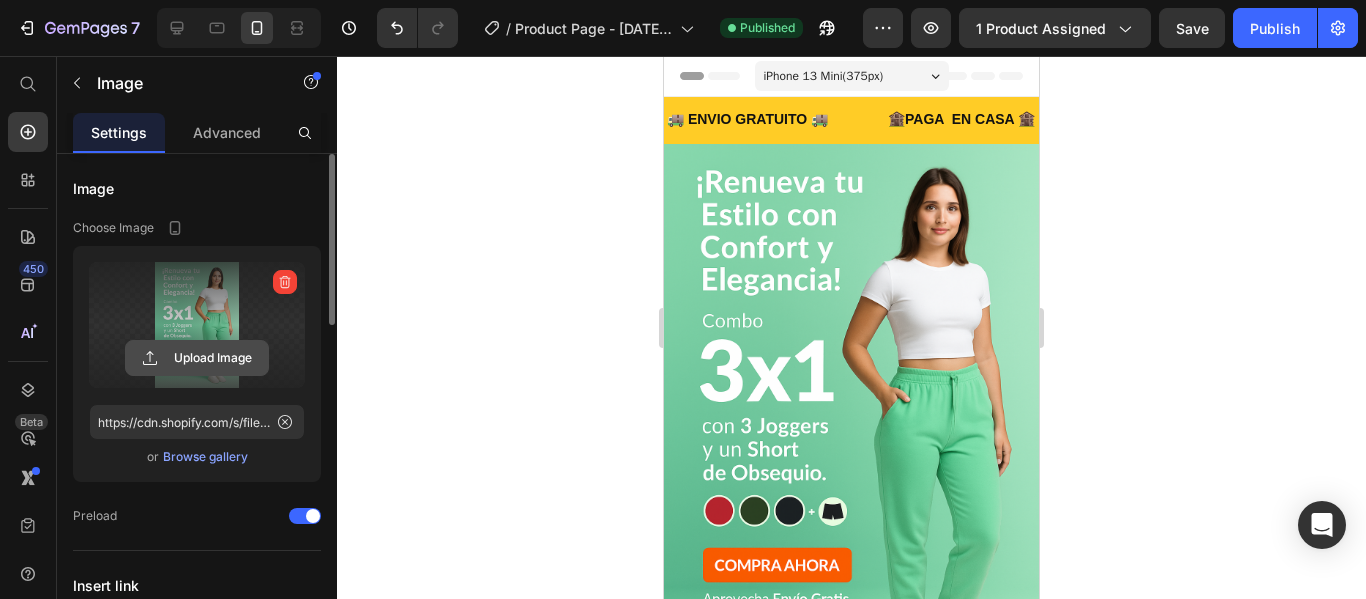 click 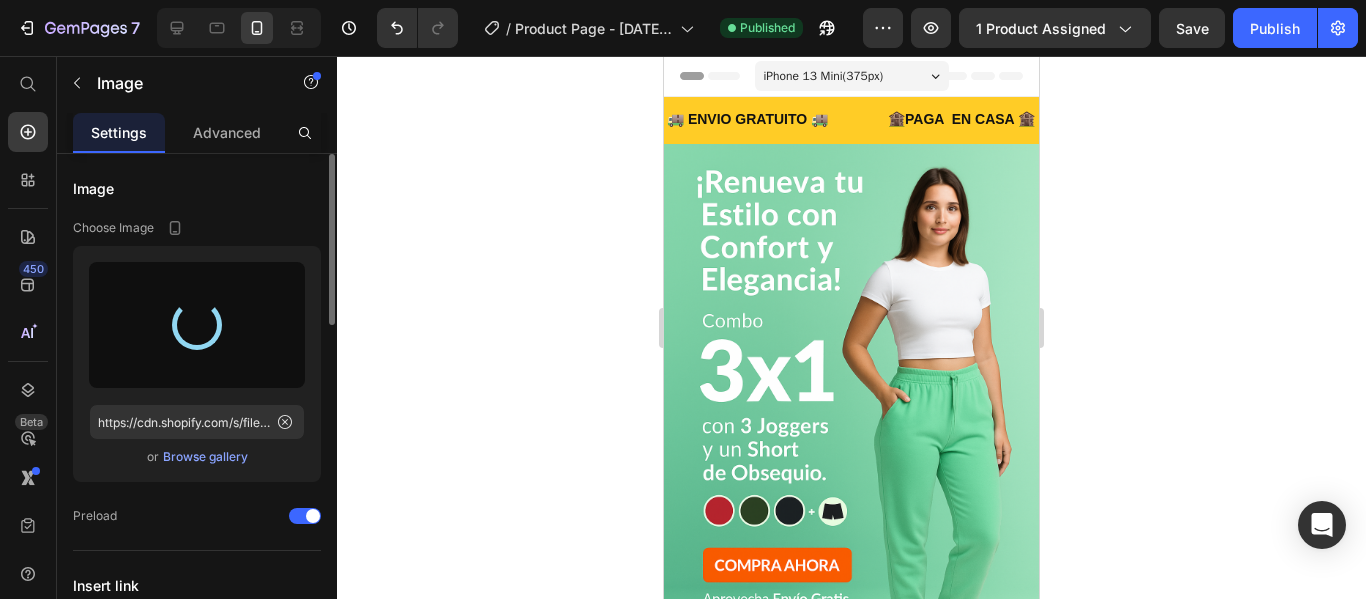 type on "https://cdn.shopify.com/s/files/1/0933/4528/4406/files/gempages_571862785885996256-00db198c-7e99-422e-8e50-ac028eb33e49.webp" 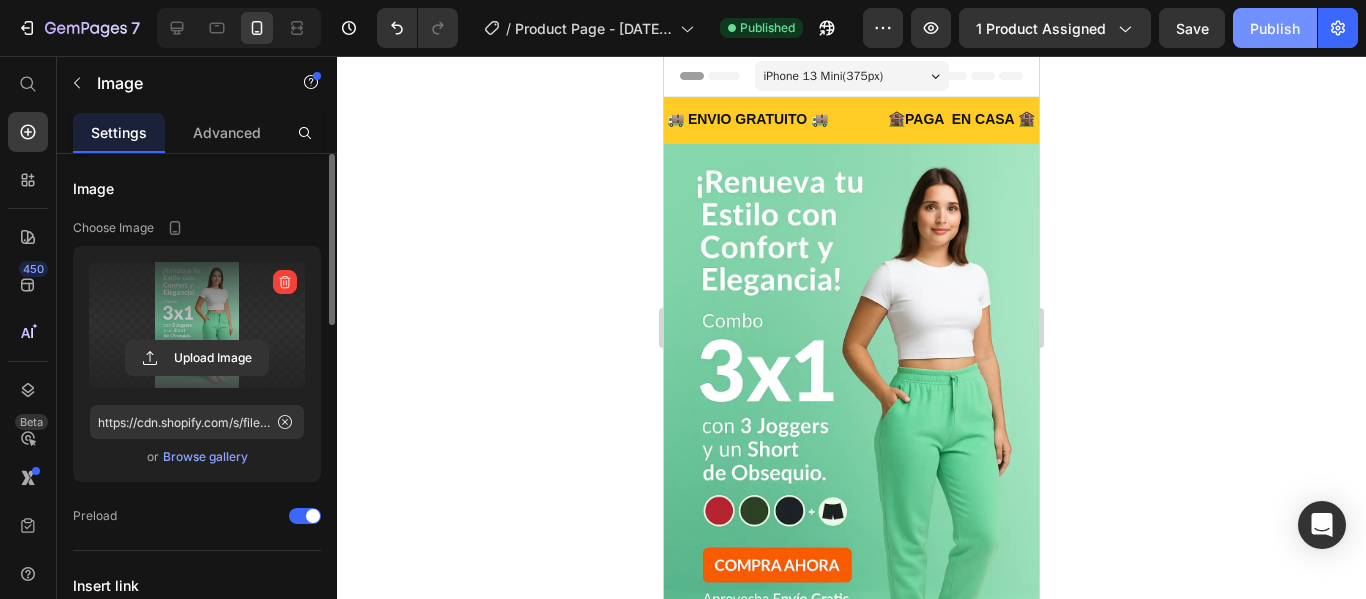 click on "Publish" at bounding box center (1275, 28) 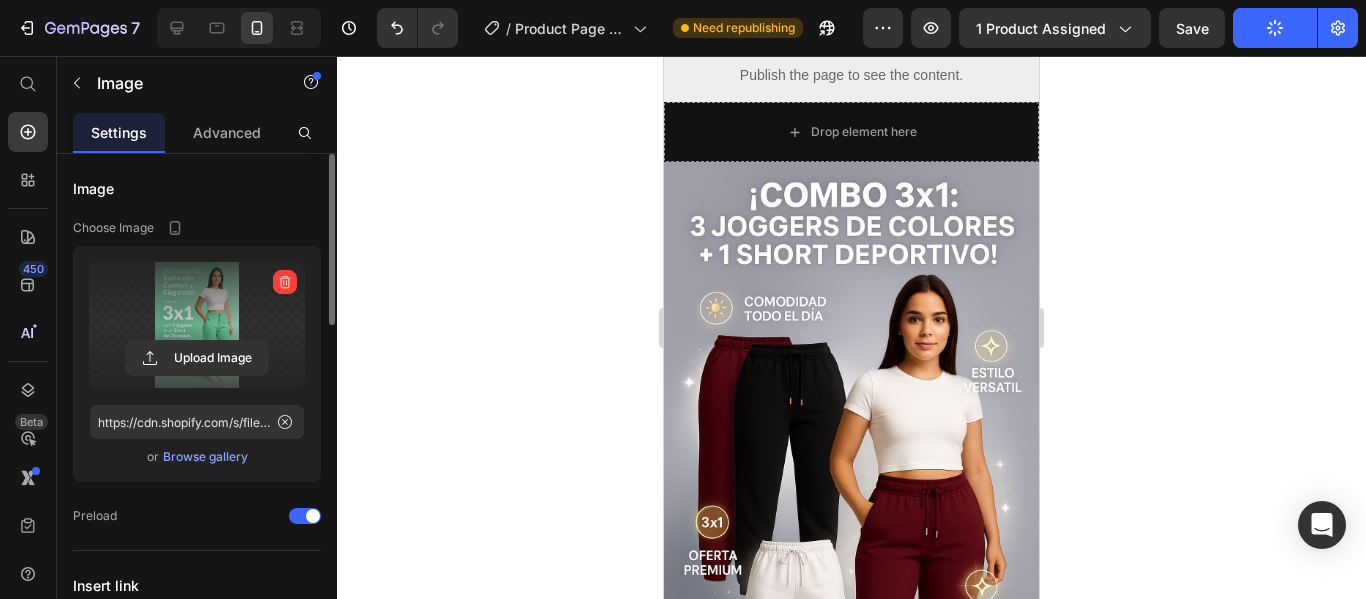 scroll, scrollTop: 955, scrollLeft: 0, axis: vertical 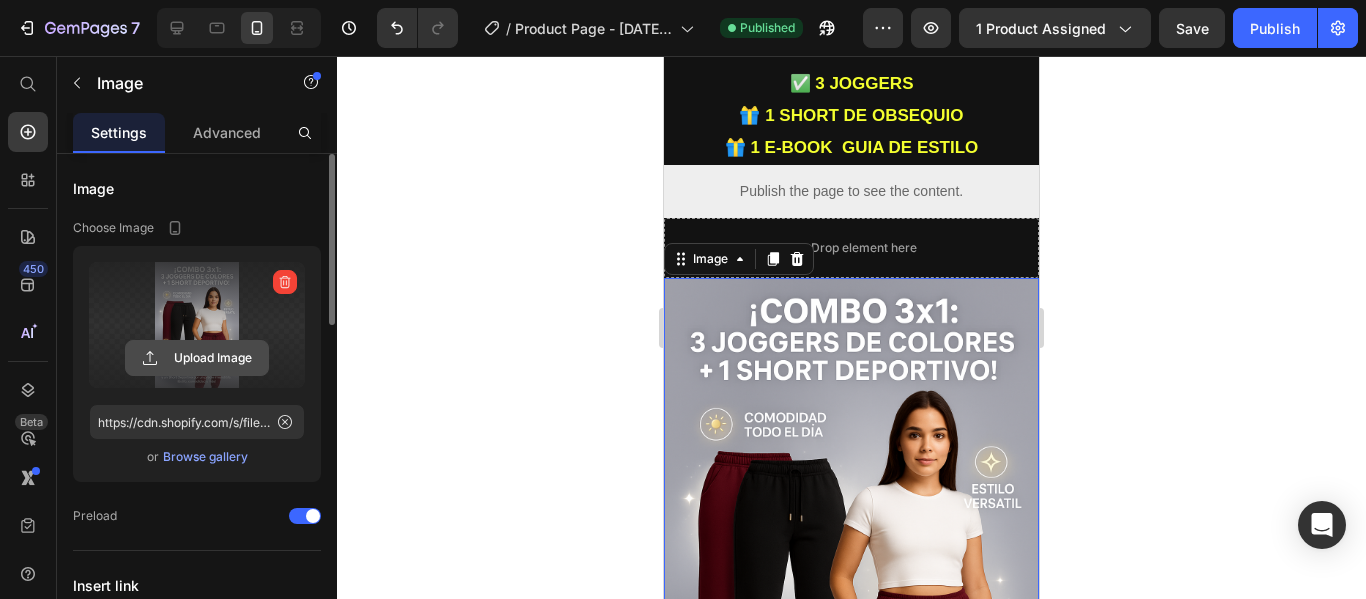 click 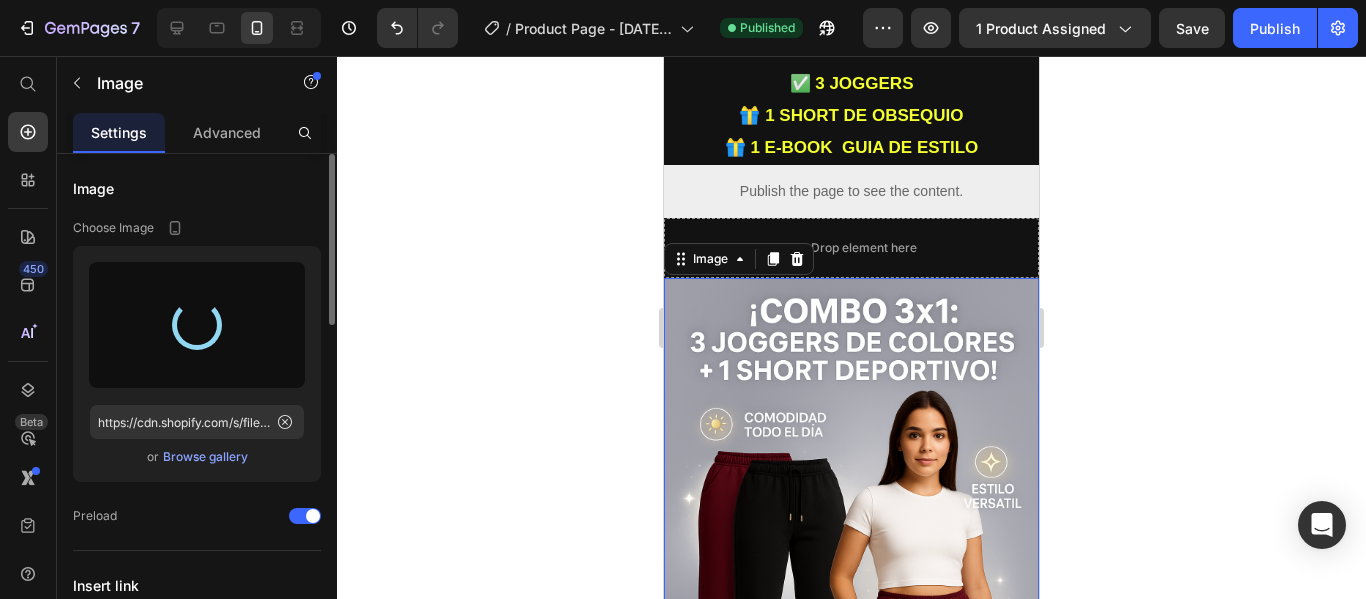 type on "https://cdn.shopify.com/s/files/1/0933/4528/4406/files/gempages_571862785885996256-06d6db29-9181-447b-b82f-07607201baa3.webp" 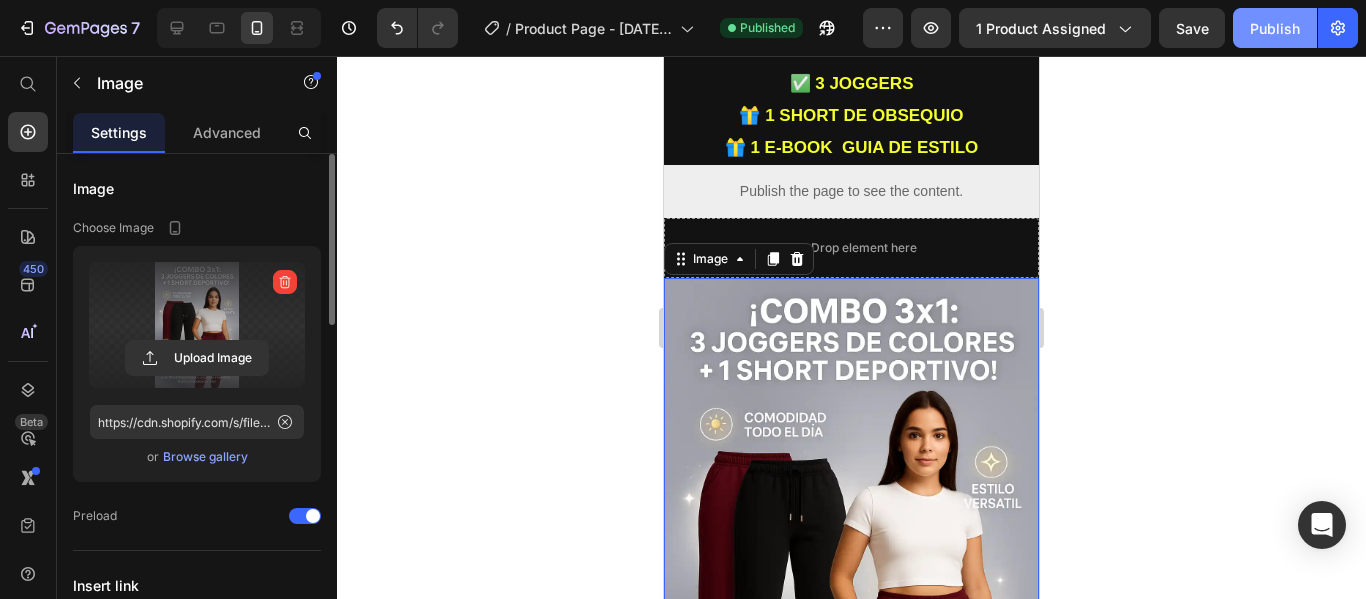 click on "Publish" at bounding box center (1275, 28) 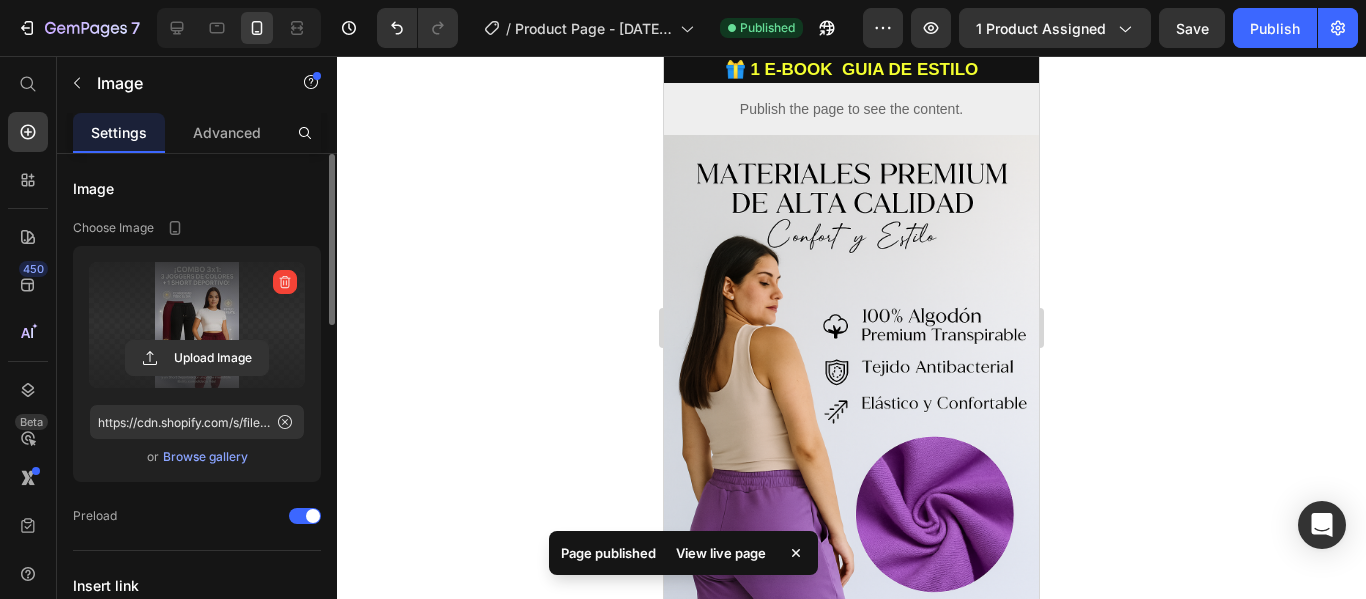 scroll, scrollTop: 2567, scrollLeft: 0, axis: vertical 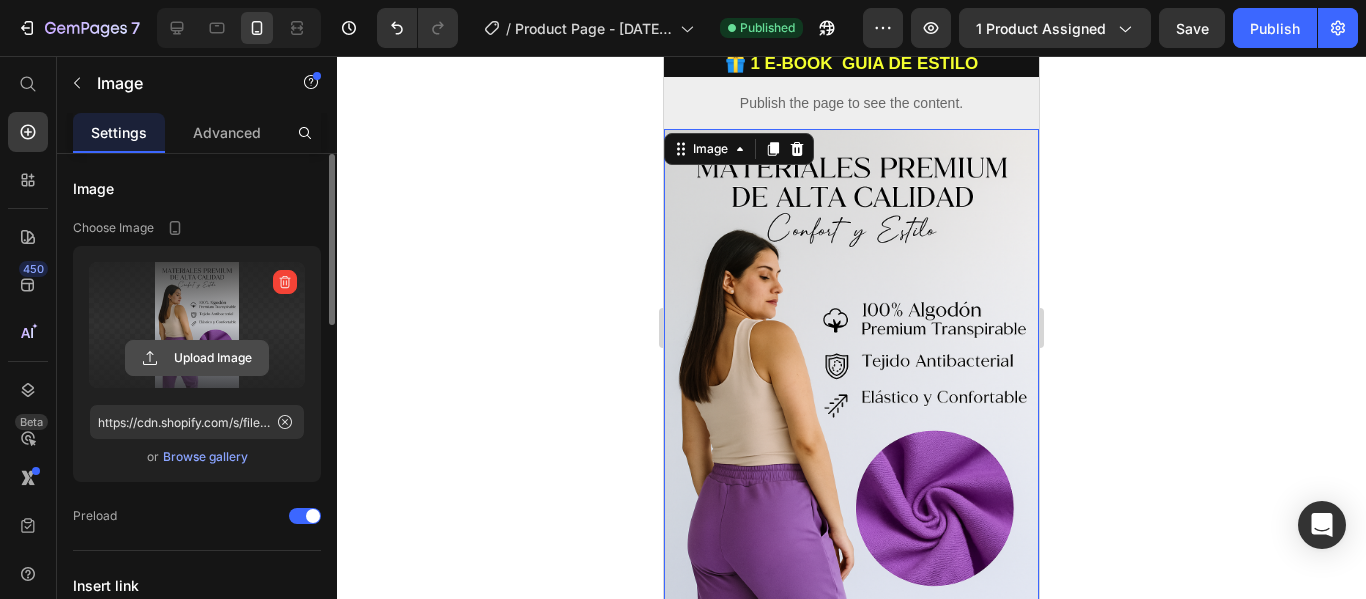 click 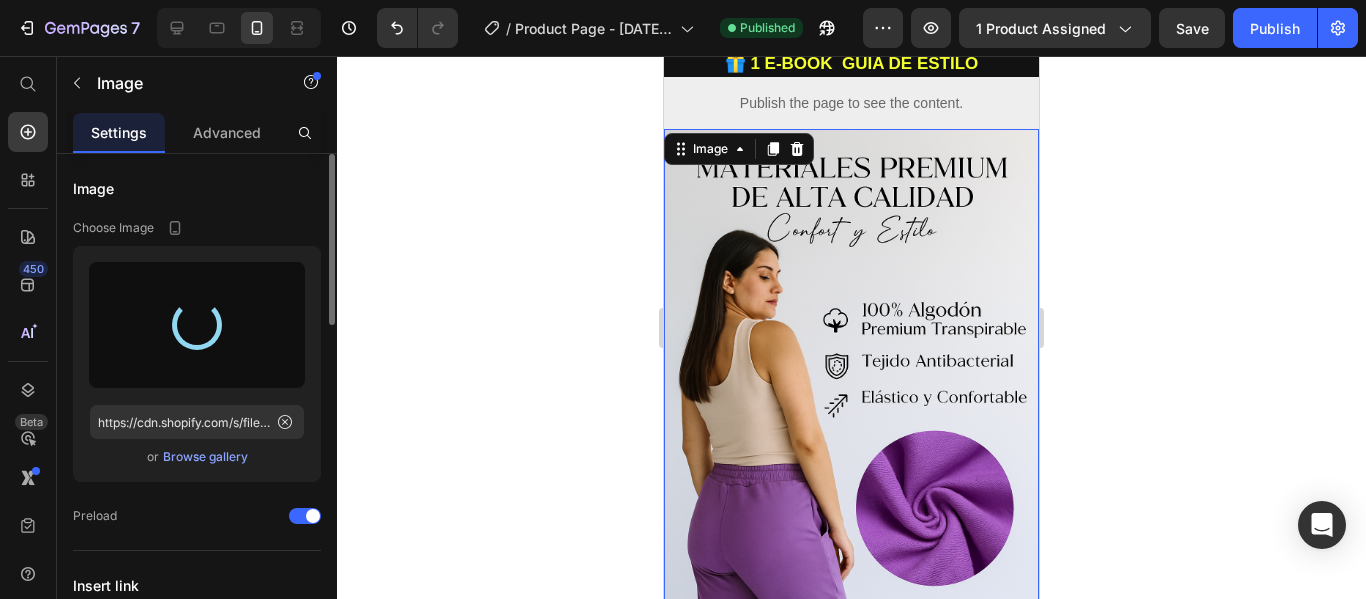type on "https://cdn.shopify.com/s/files/1/0933/4528/4406/files/gempages_571862785885996256-14982605-7b62-4924-ac0d-7a7a28fdfedd.webp" 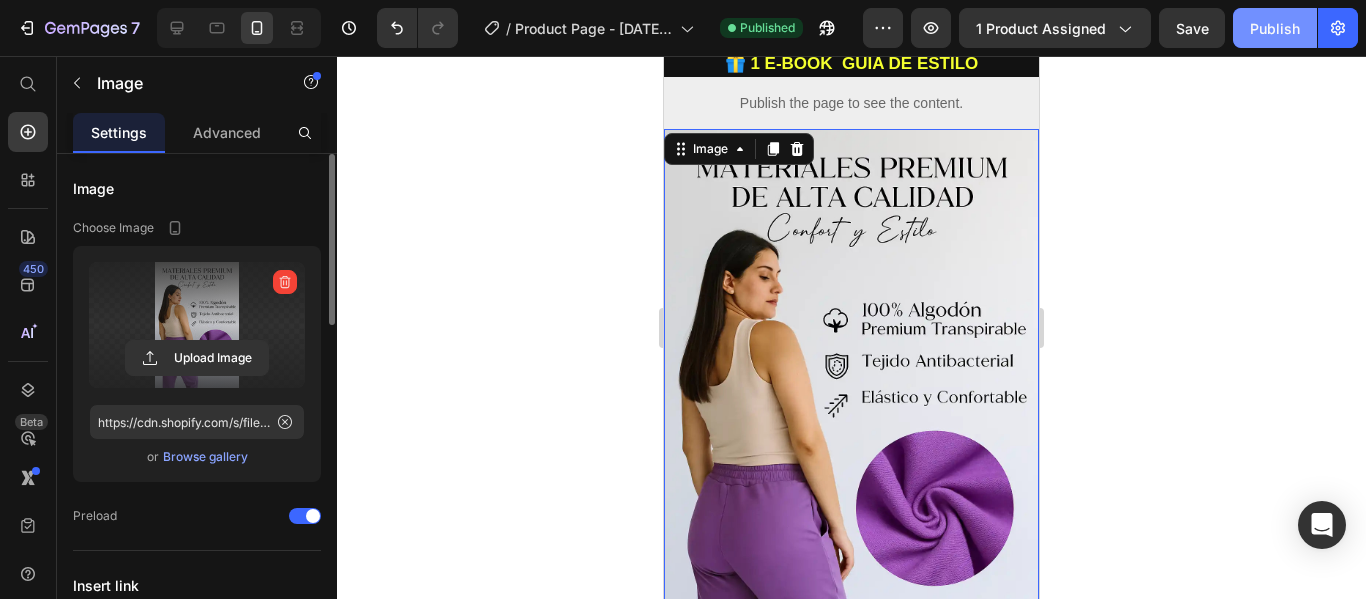click on "Publish" at bounding box center (1275, 28) 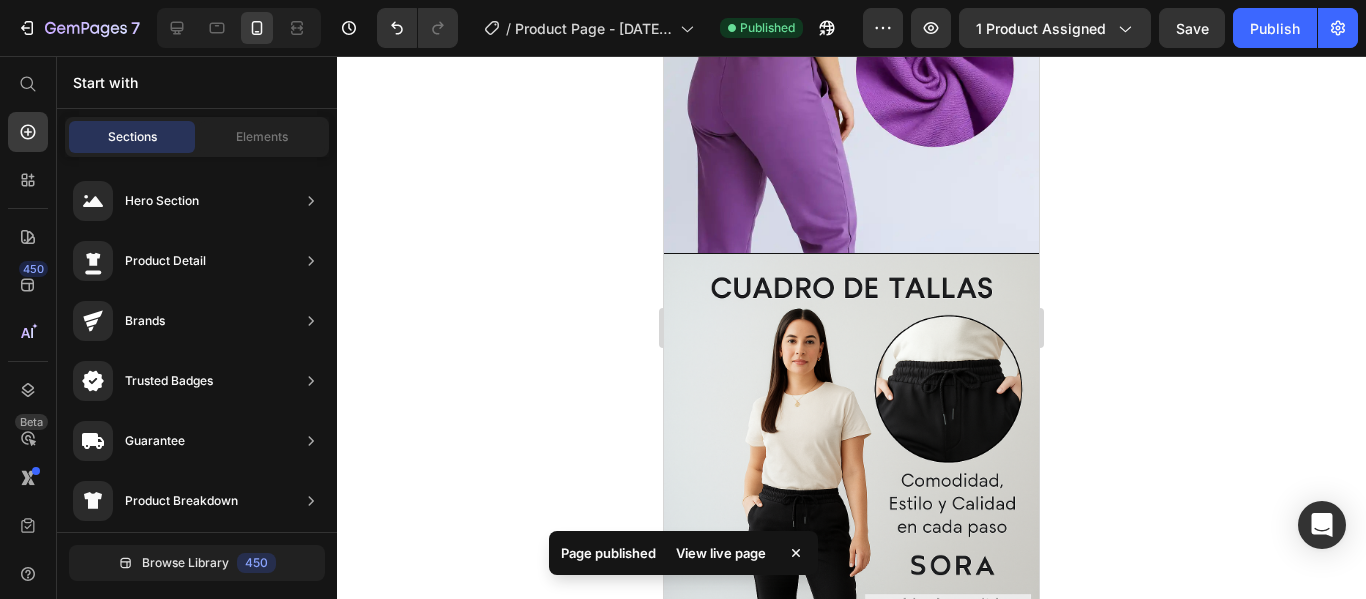 scroll, scrollTop: 2989, scrollLeft: 0, axis: vertical 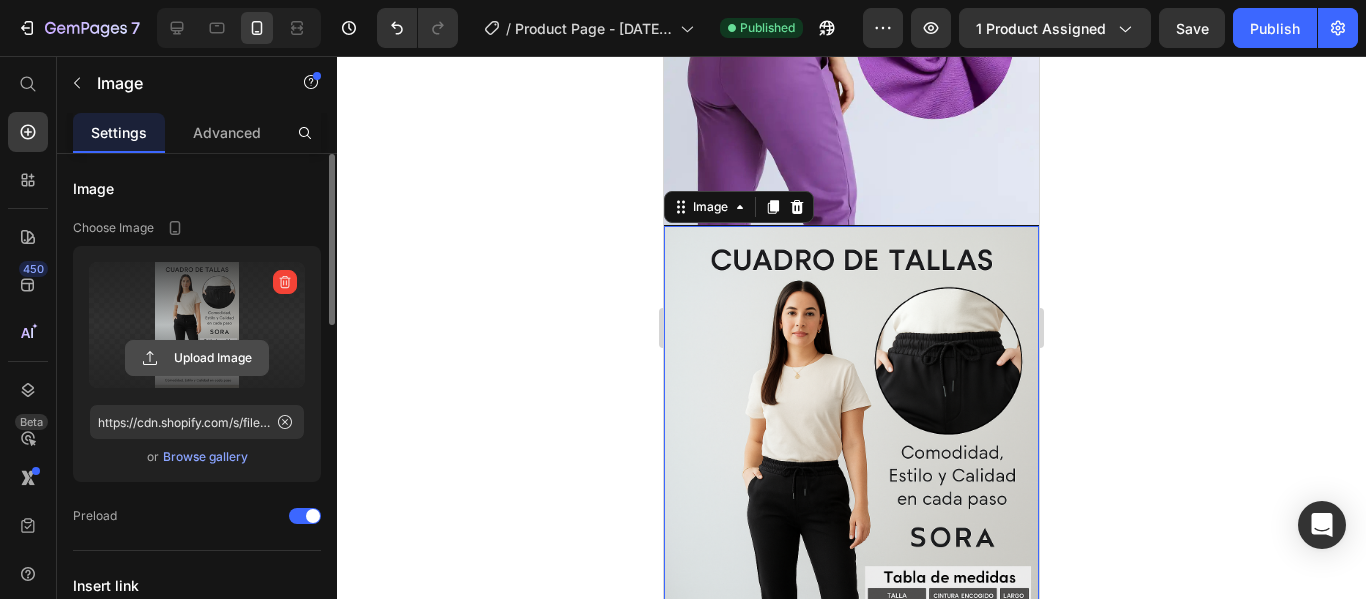 click 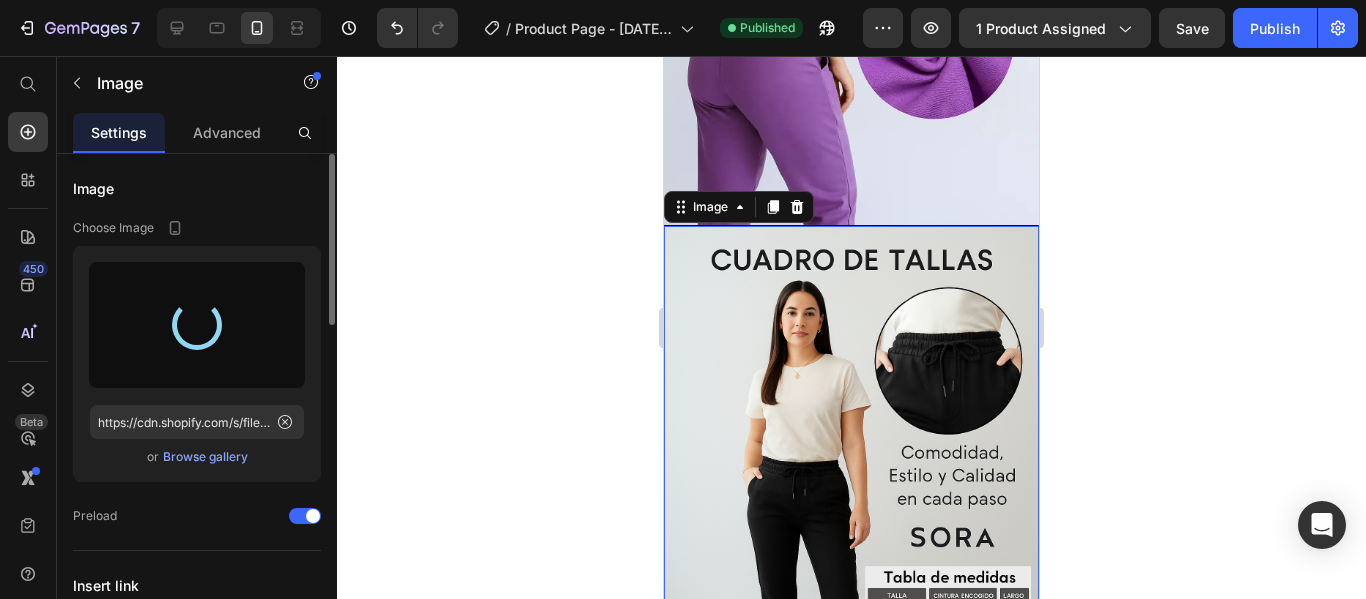 type on "https://cdn.shopify.com/s/files/1/0933/4528/4406/files/gempages_571862785885996256-b4b722f9-4e16-41a4-9c4e-666974c84679.webp" 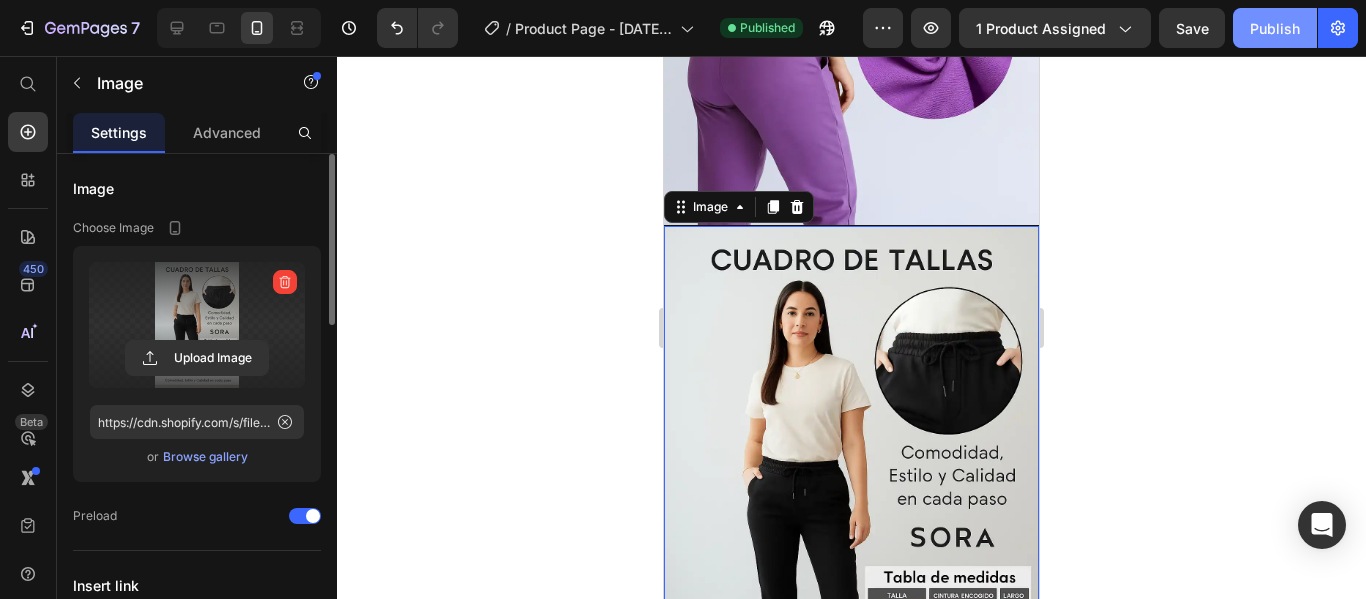 click on "Publish" at bounding box center [1275, 28] 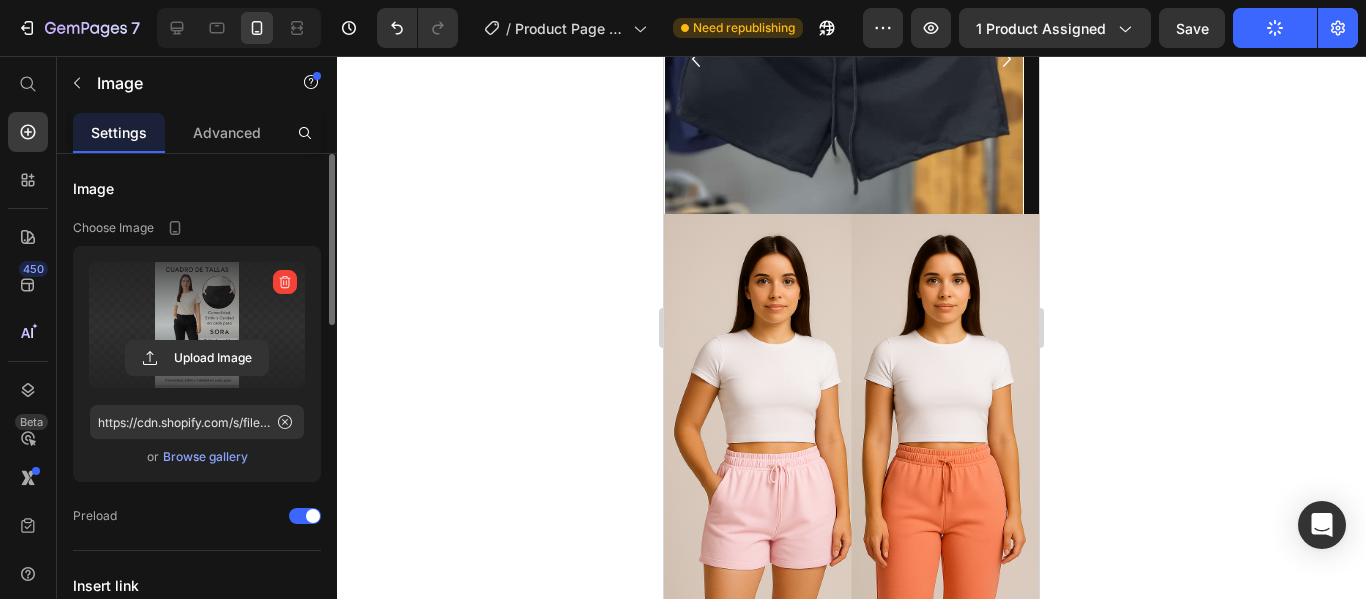 scroll, scrollTop: 4042, scrollLeft: 0, axis: vertical 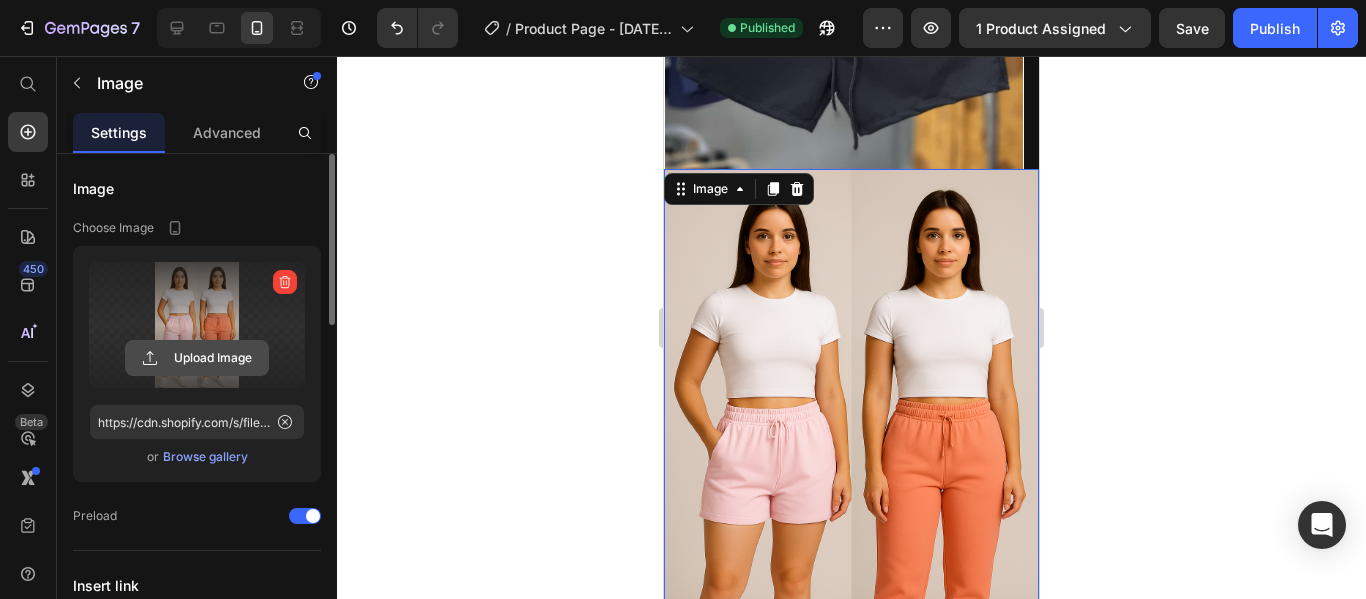 click 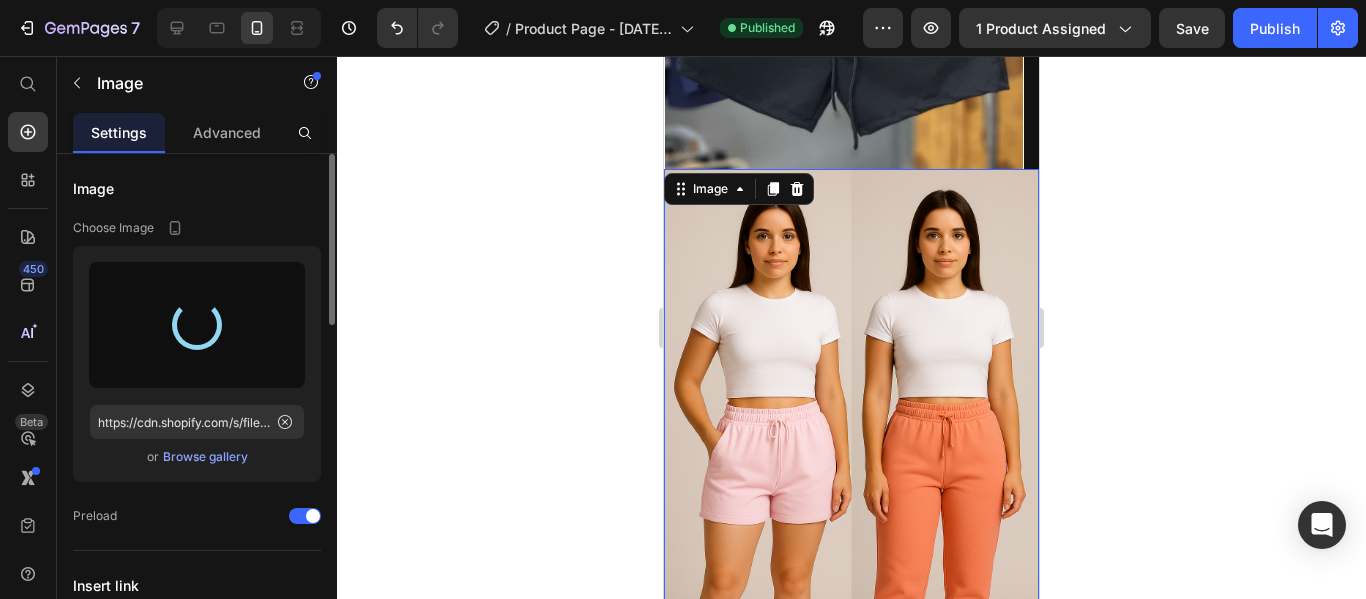 type on "https://cdn.shopify.com/s/files/1/0933/4528/4406/files/gempages_571862785885996256-1e1da00a-7b42-4ae3-a165-598801f5b453.webp" 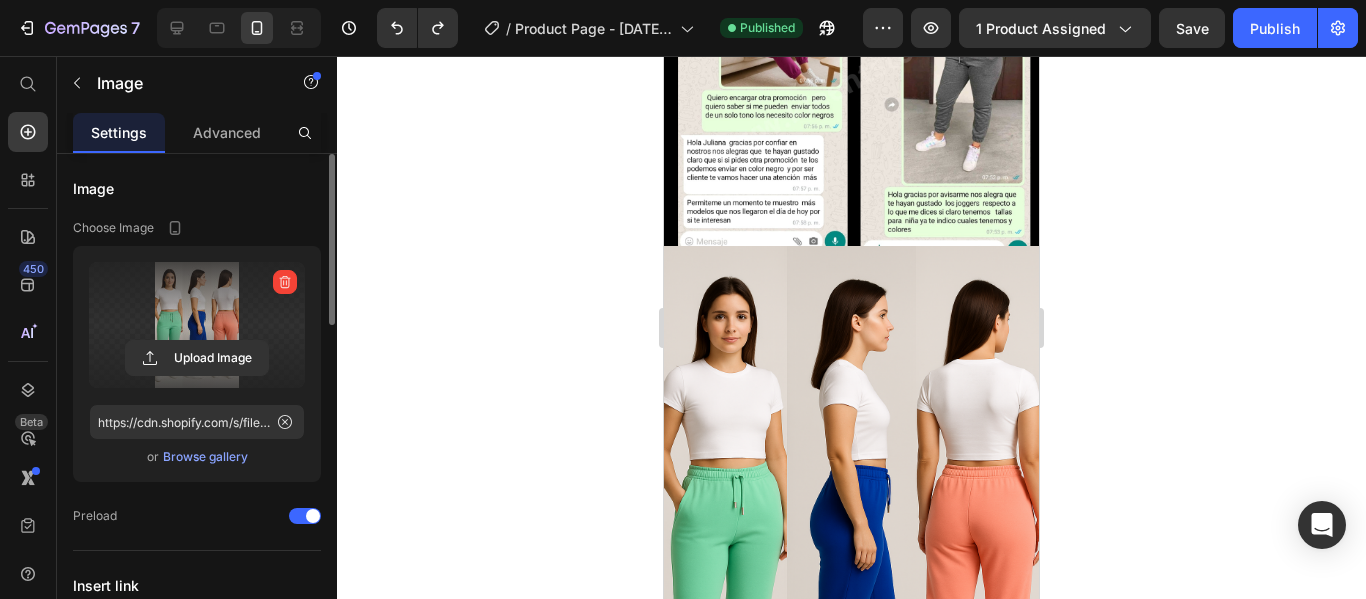 scroll, scrollTop: 4990, scrollLeft: 0, axis: vertical 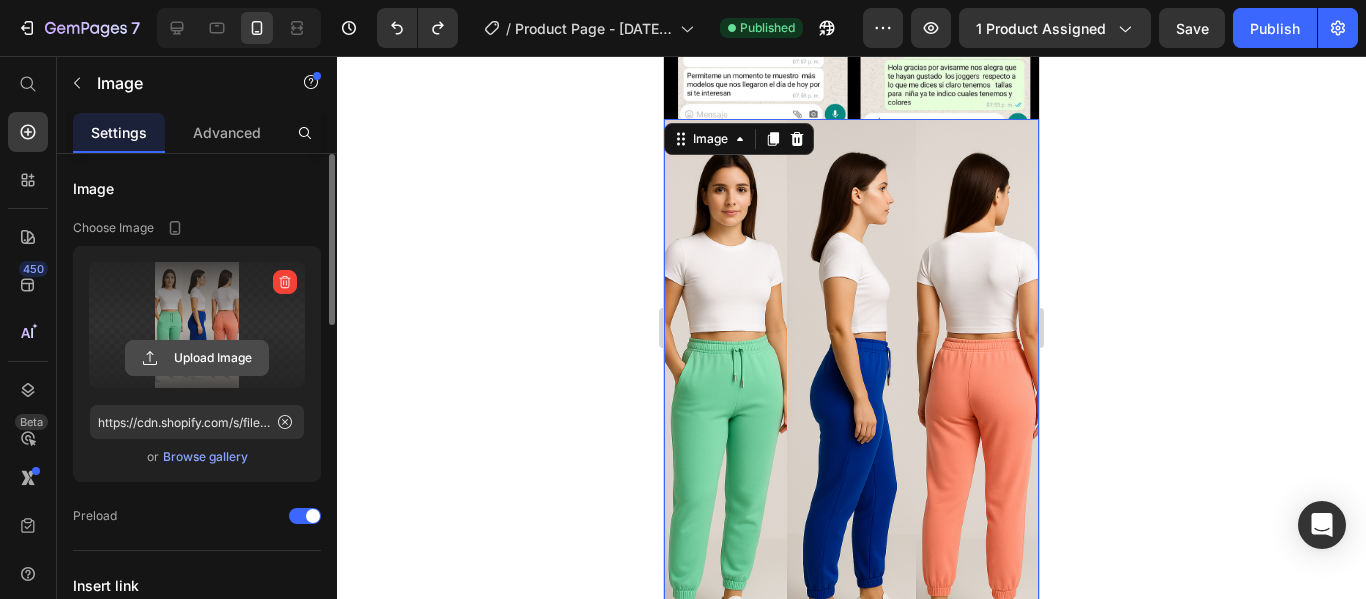 click 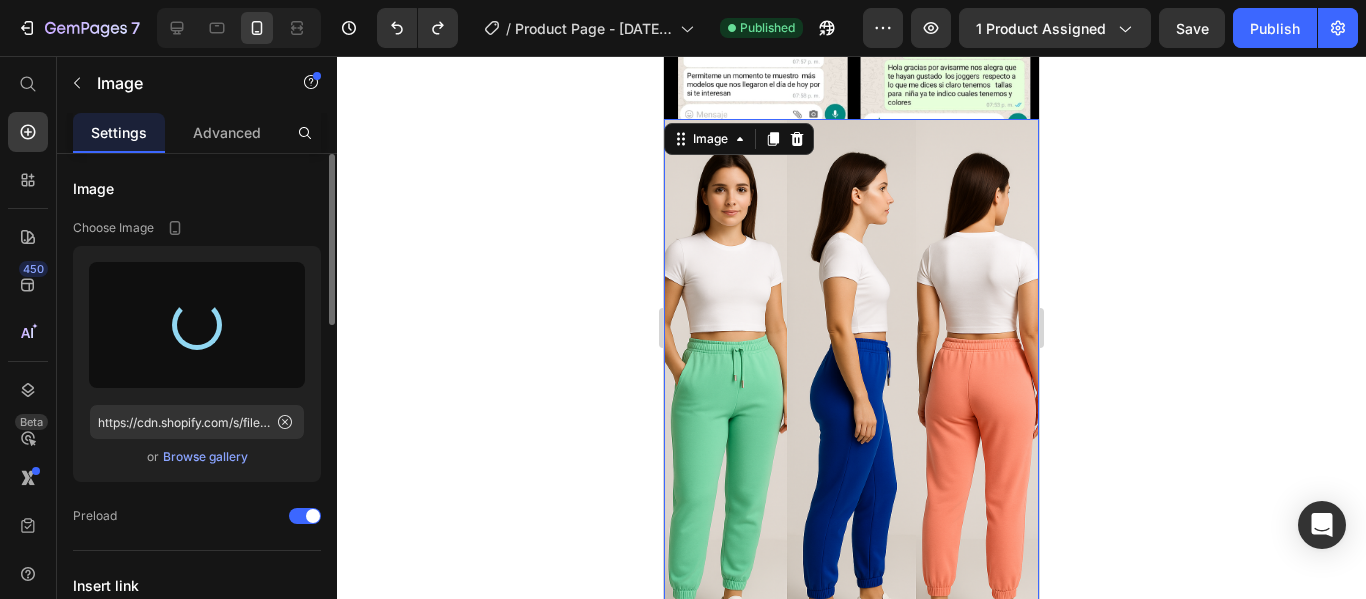 type on "https://cdn.shopify.com/s/files/1/0933/4528/4406/files/gempages_571862785885996256-1e1da00a-7b42-4ae3-a165-598801f5b453.webp" 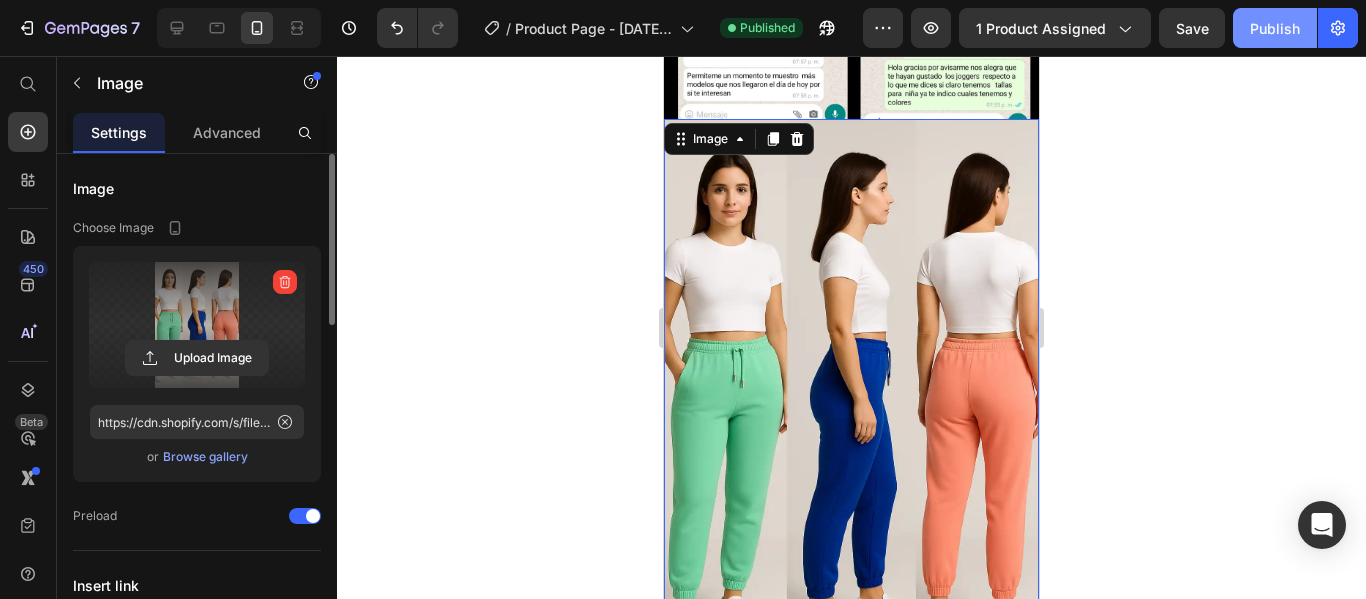 click on "Publish" at bounding box center [1275, 28] 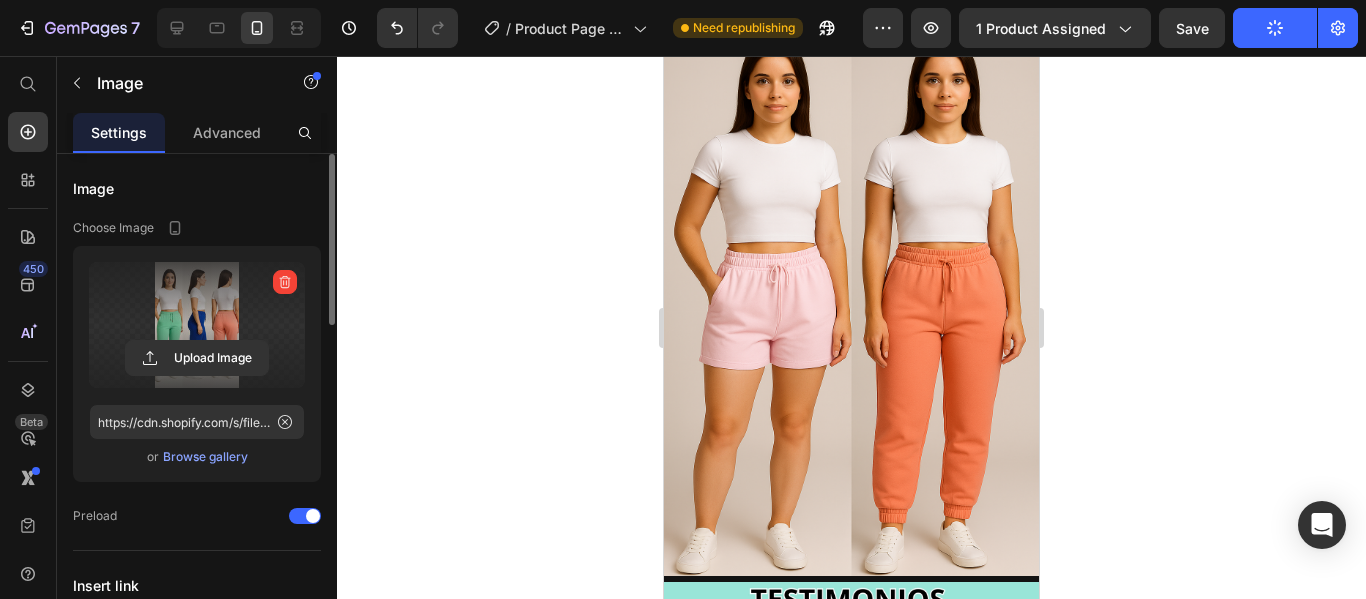 scroll, scrollTop: 4185, scrollLeft: 0, axis: vertical 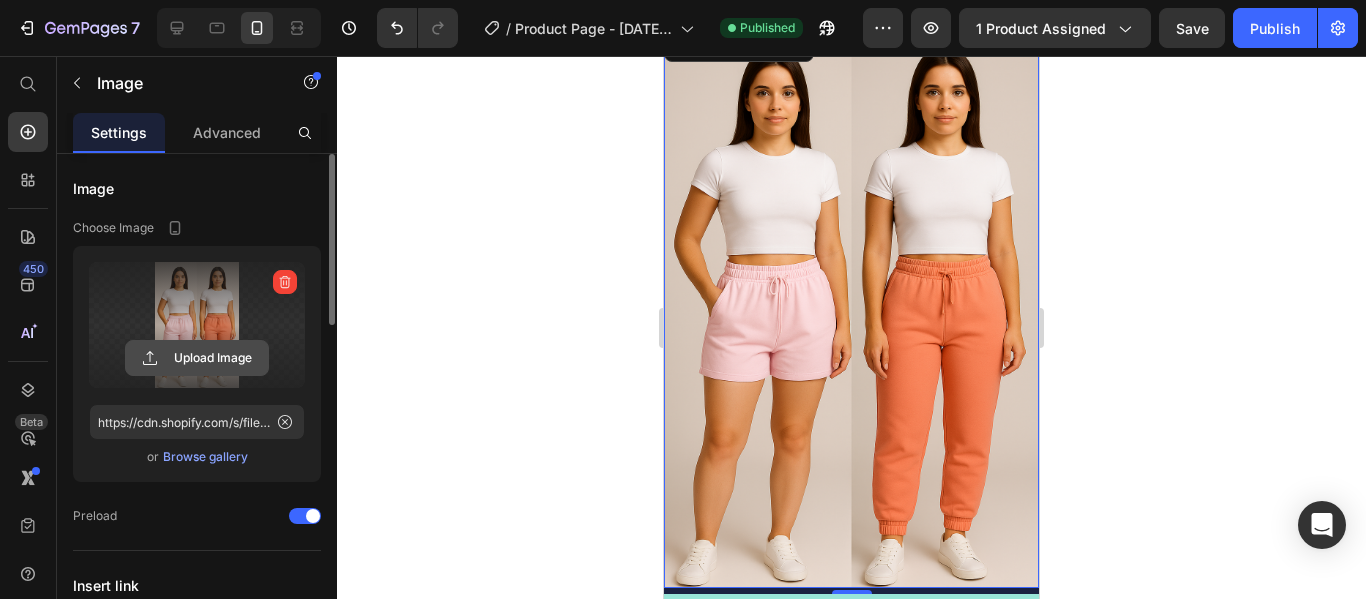 click 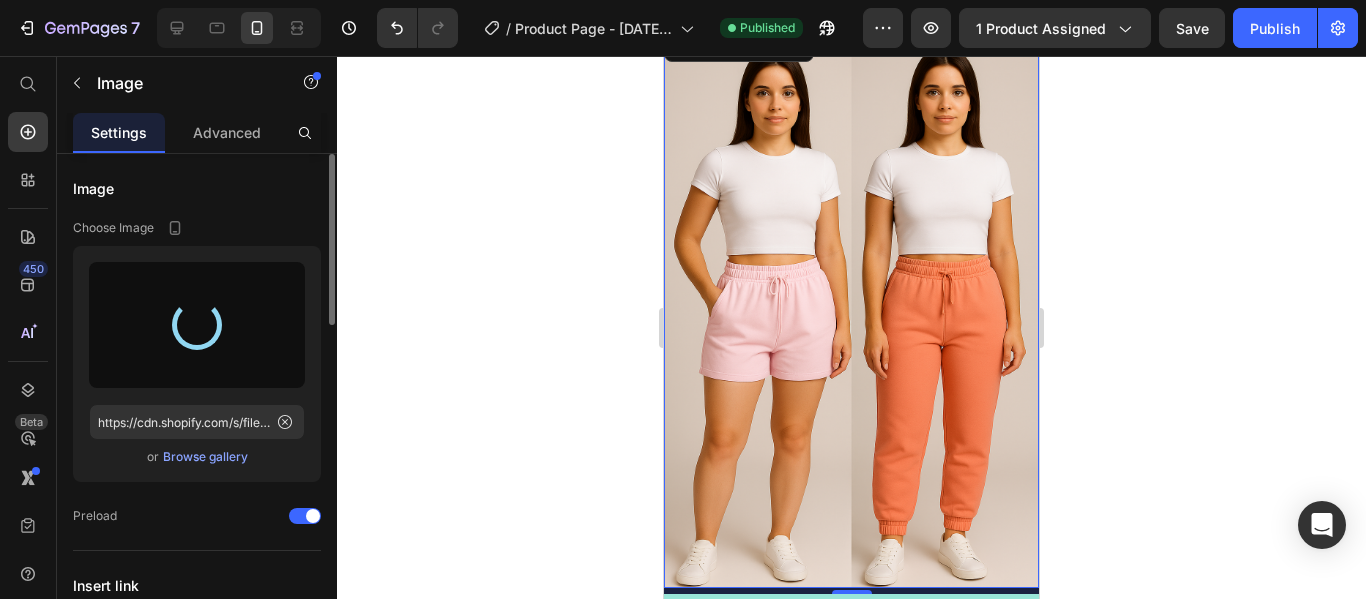 type on "https://cdn.shopify.com/s/files/1/0933/4528/4406/files/gempages_571862785885996256-20512b96-3295-4ed2-bee2-8ea6ed449d6f.webp" 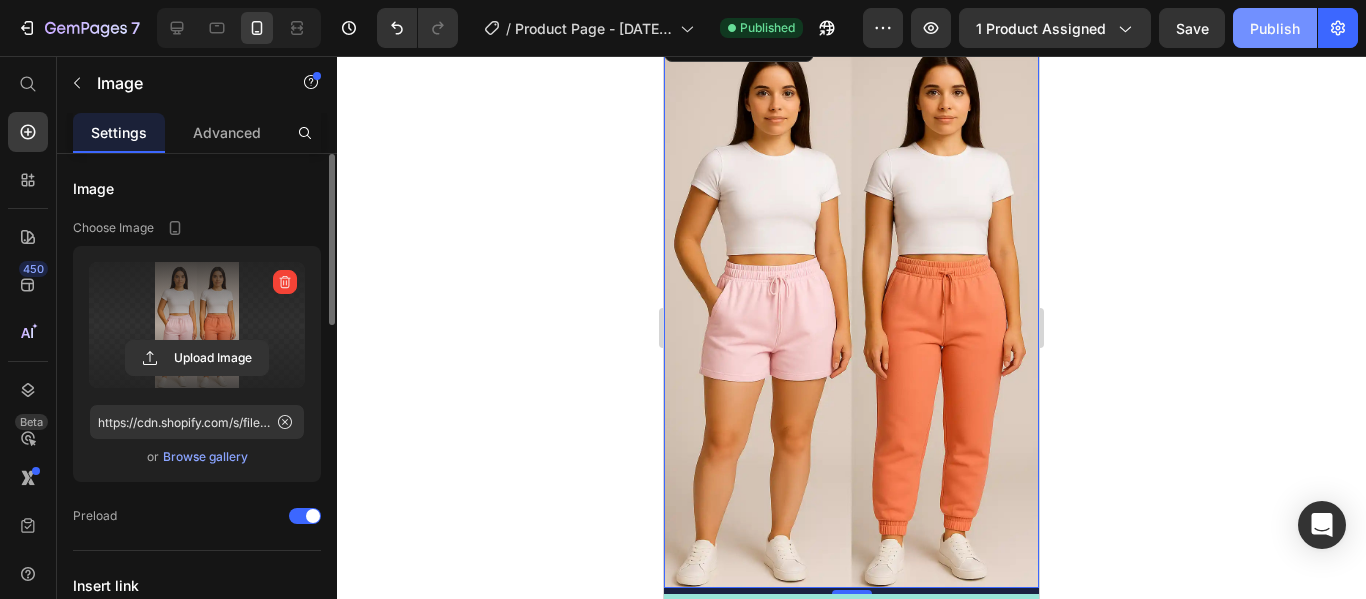 click on "Publish" at bounding box center (1275, 28) 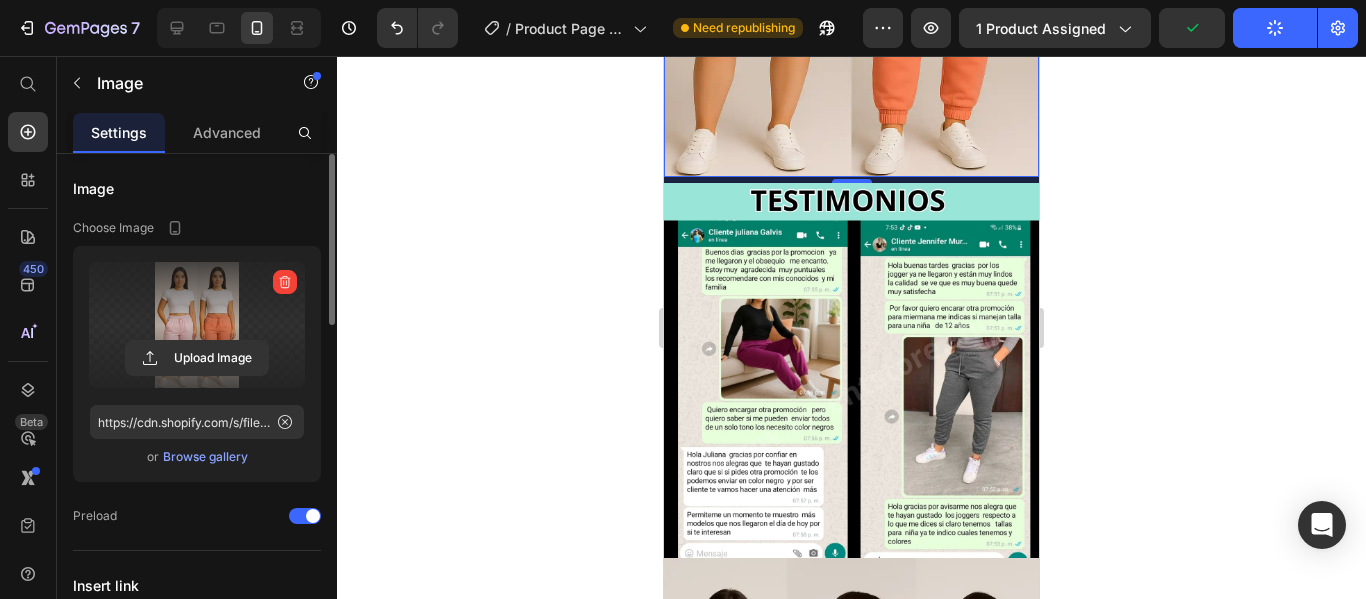 scroll, scrollTop: 4552, scrollLeft: 0, axis: vertical 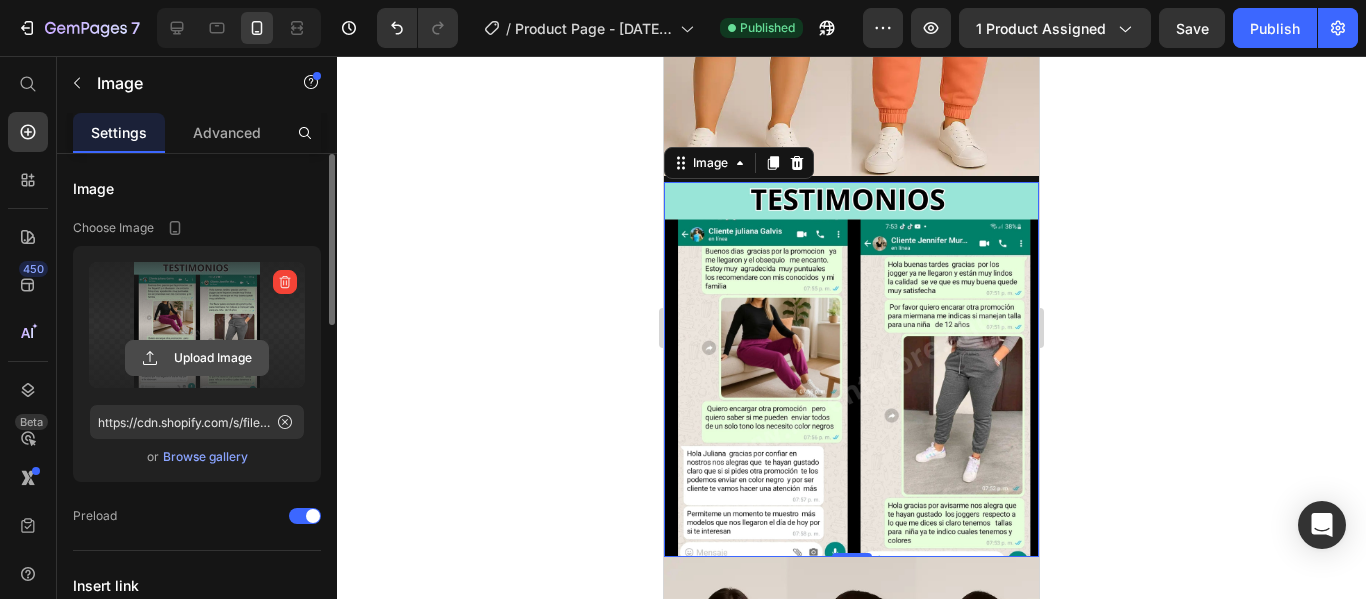 click 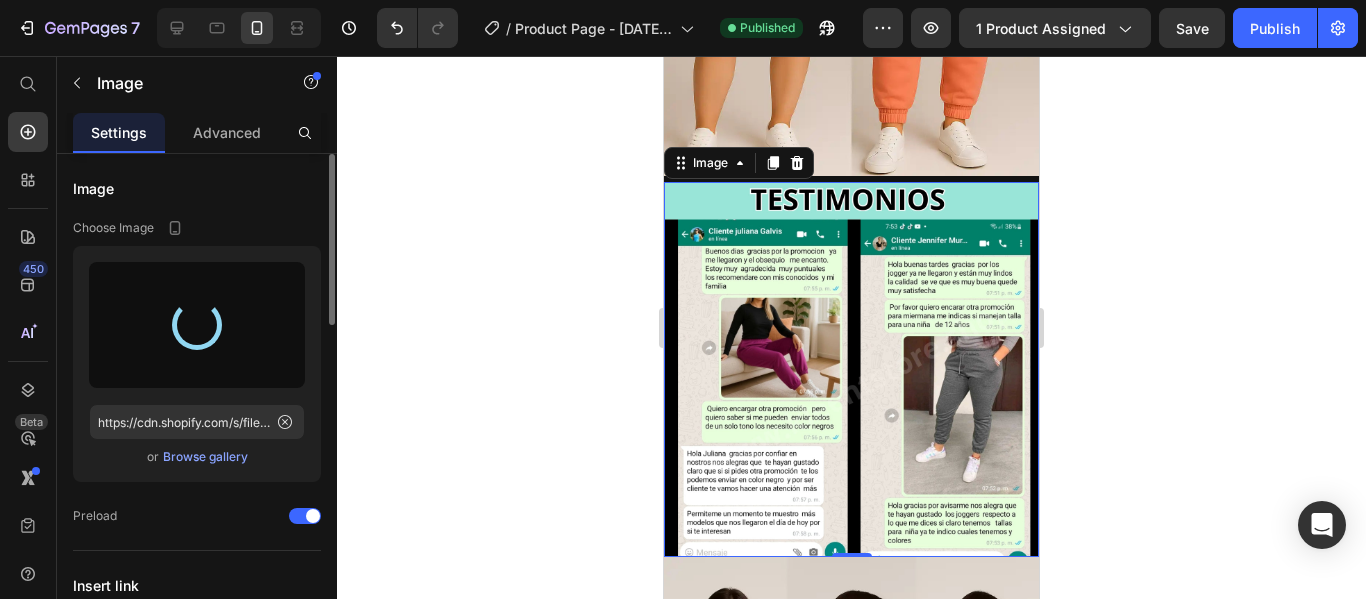type on "https://cdn.shopify.com/s/files/1/0933/4528/4406/files/gempages_571862785885996256-306dc7ec-e4fd-4ca0-b3df-8fbe969a66c0.webp" 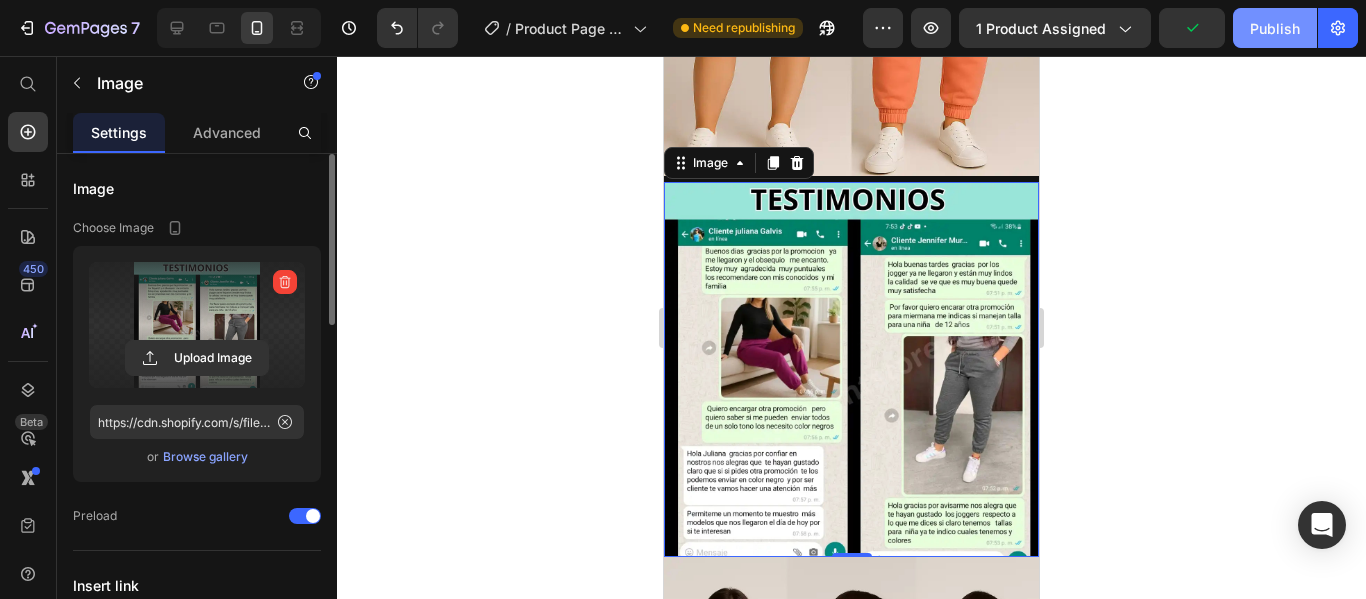 click on "Publish" at bounding box center [1275, 28] 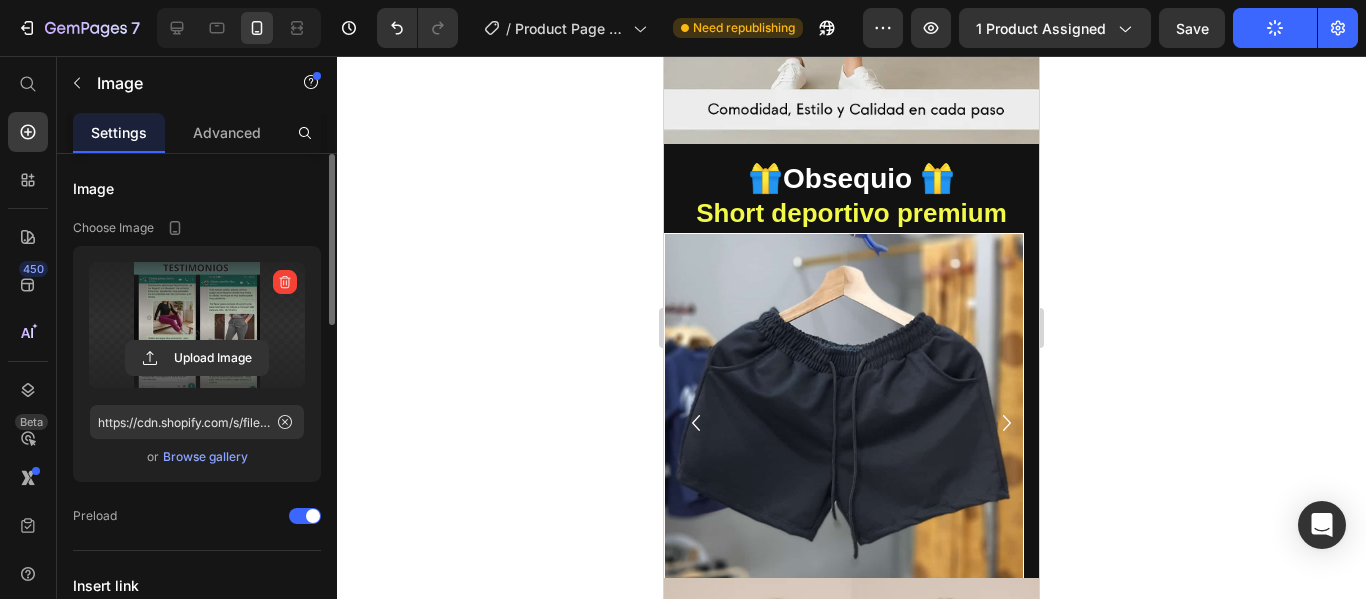 scroll, scrollTop: 3632, scrollLeft: 0, axis: vertical 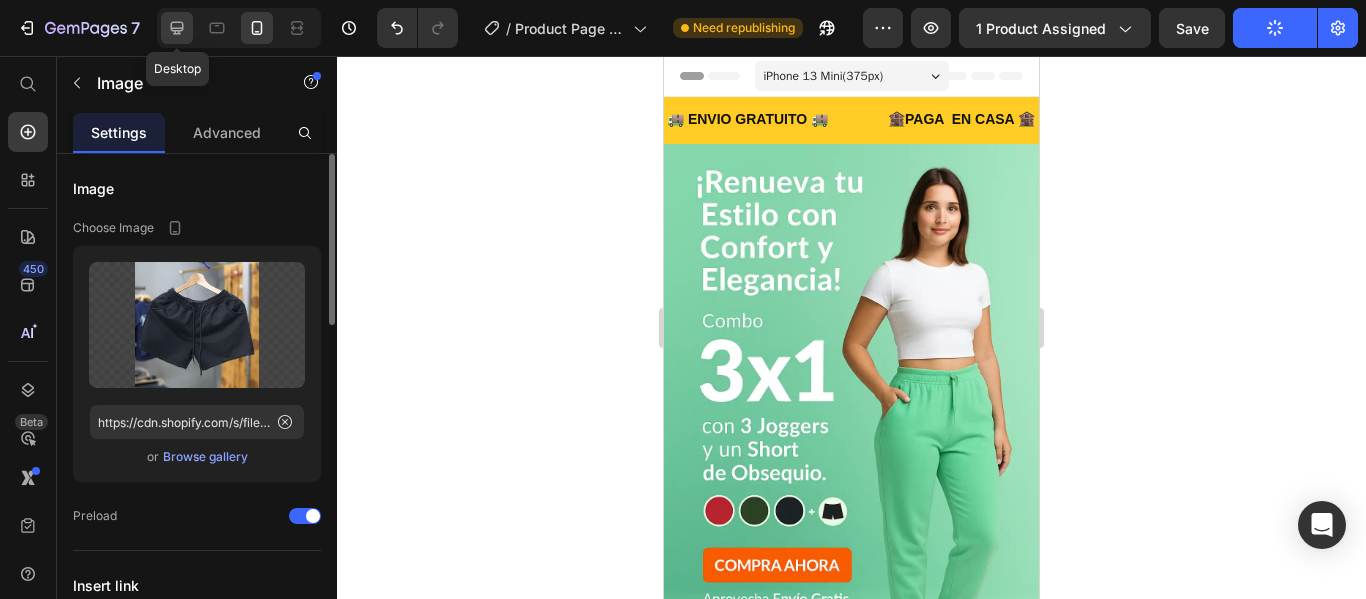 click 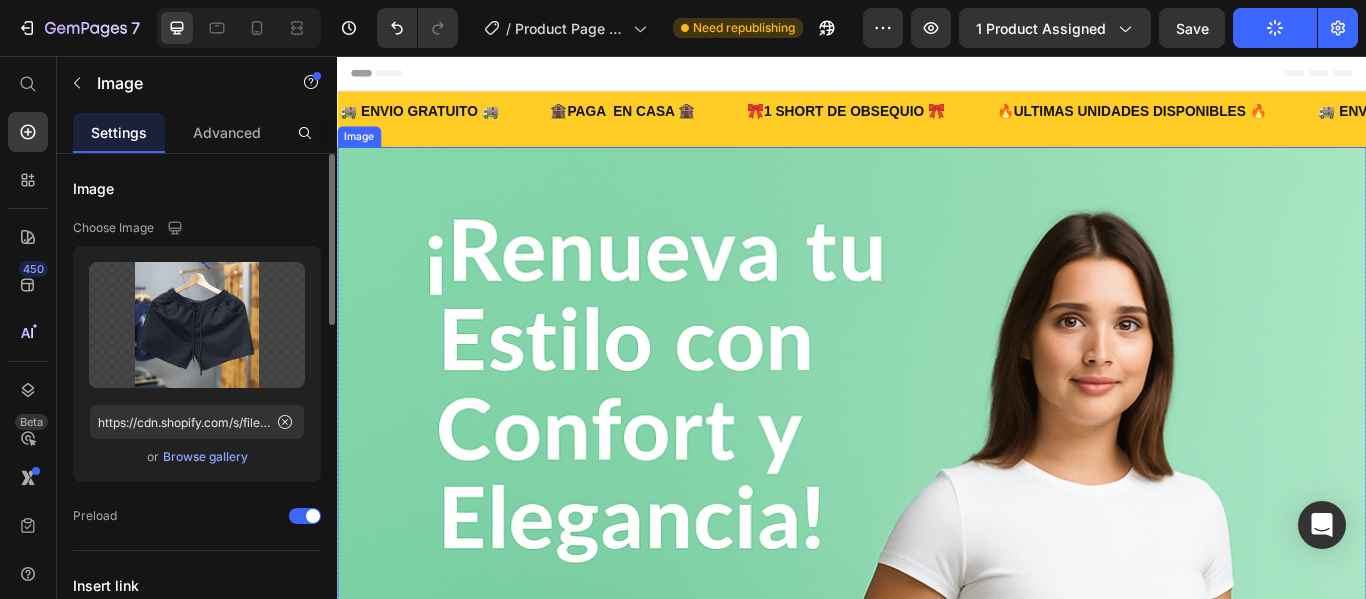click at bounding box center [937, 1062] 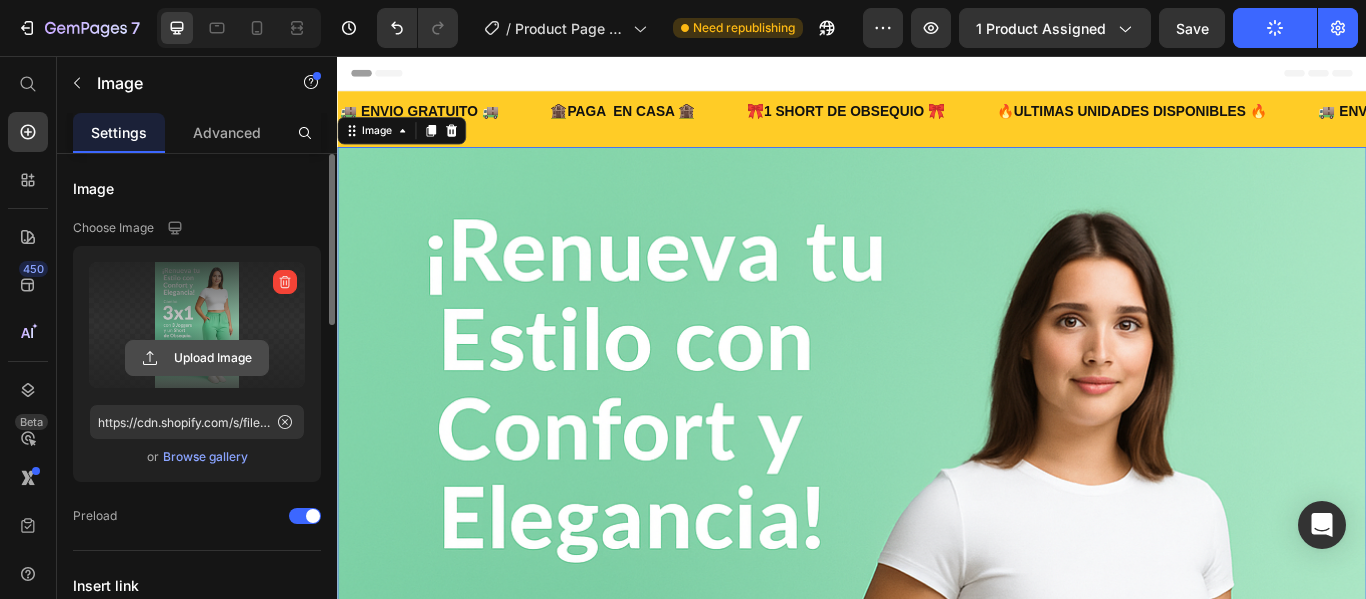 click 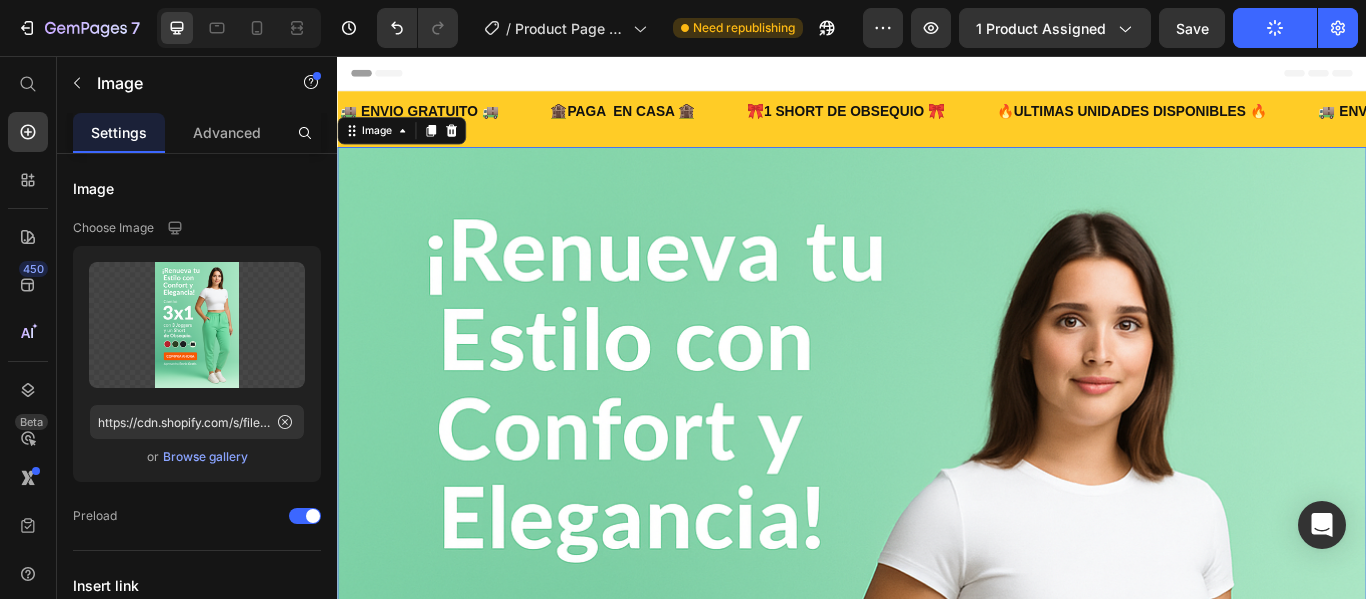 type on "https://cdn.shopify.com/s/files/1/0933/4528/4406/files/gempages_571862785885996256-00db198c-7e99-422e-8e50-ac028eb33e49.webp" 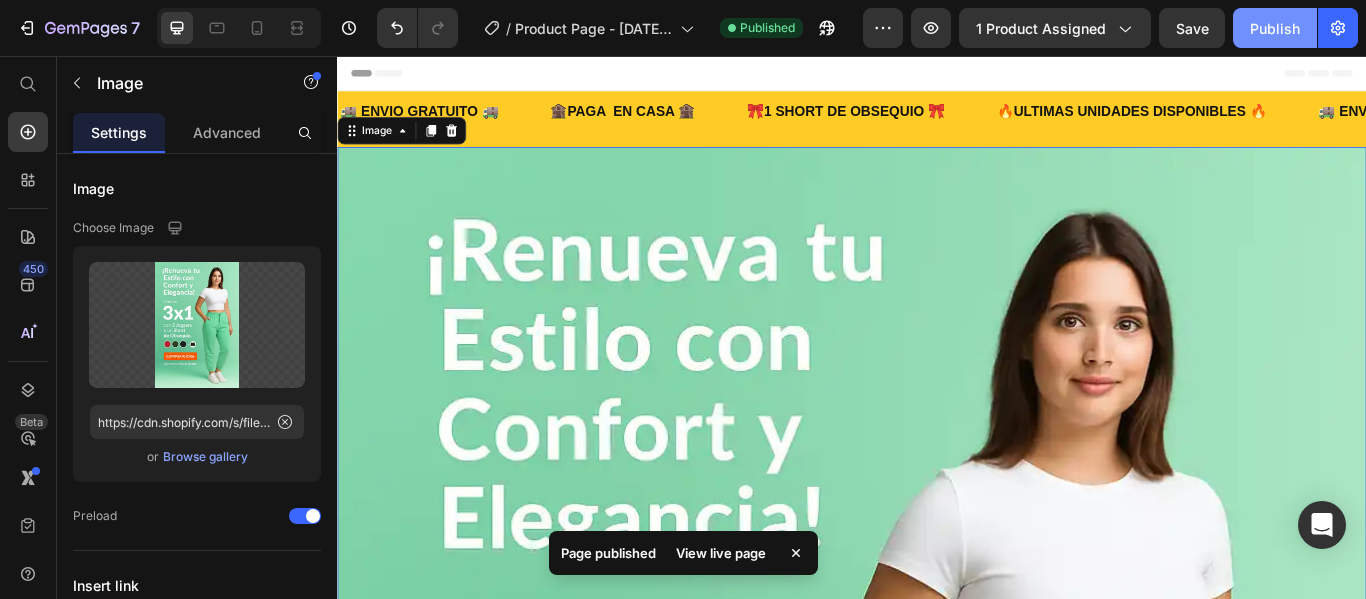 click on "Publish" at bounding box center (1275, 28) 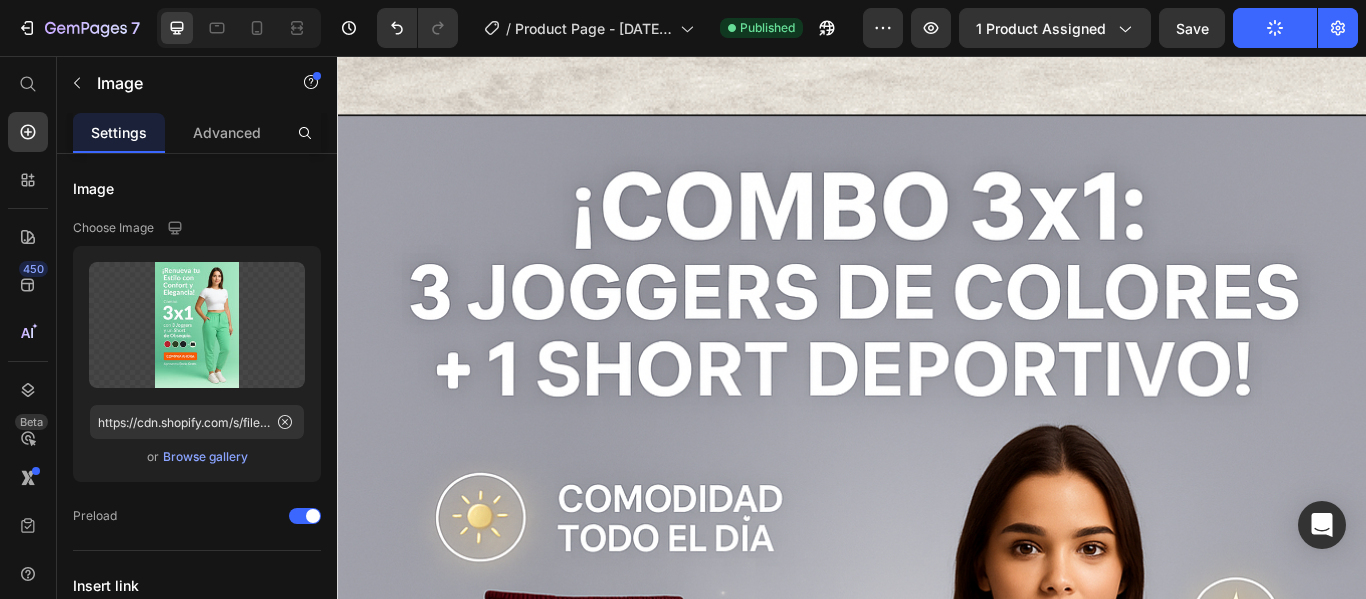 scroll, scrollTop: 4593, scrollLeft: 0, axis: vertical 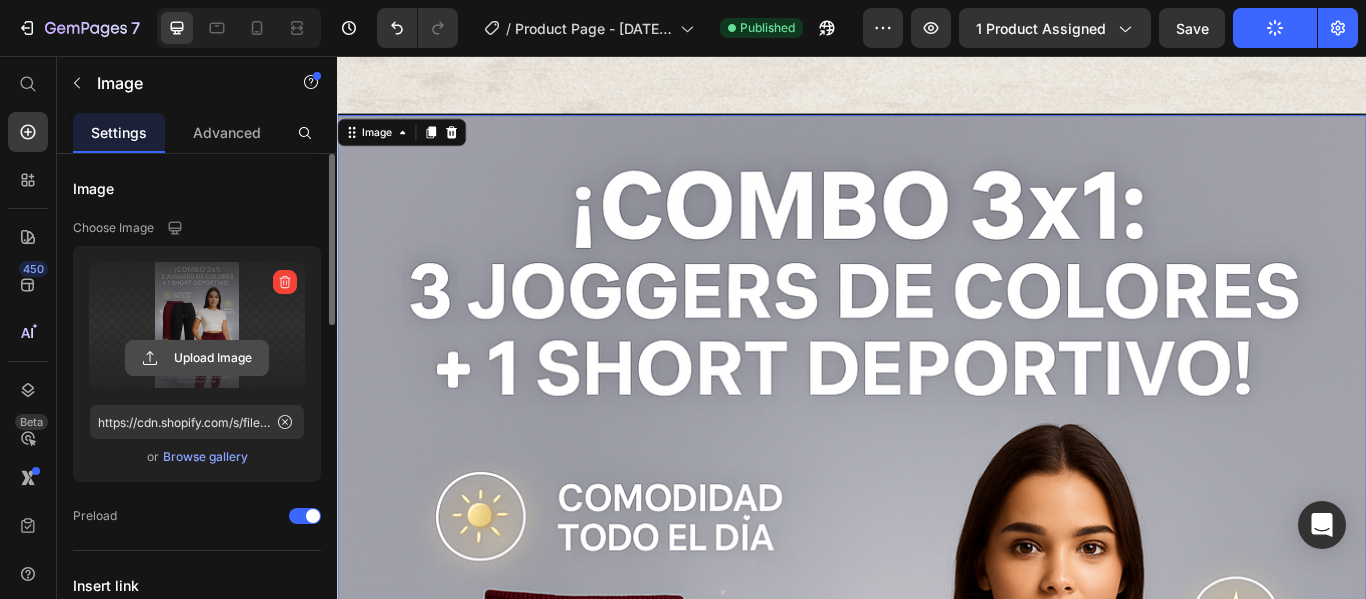 click 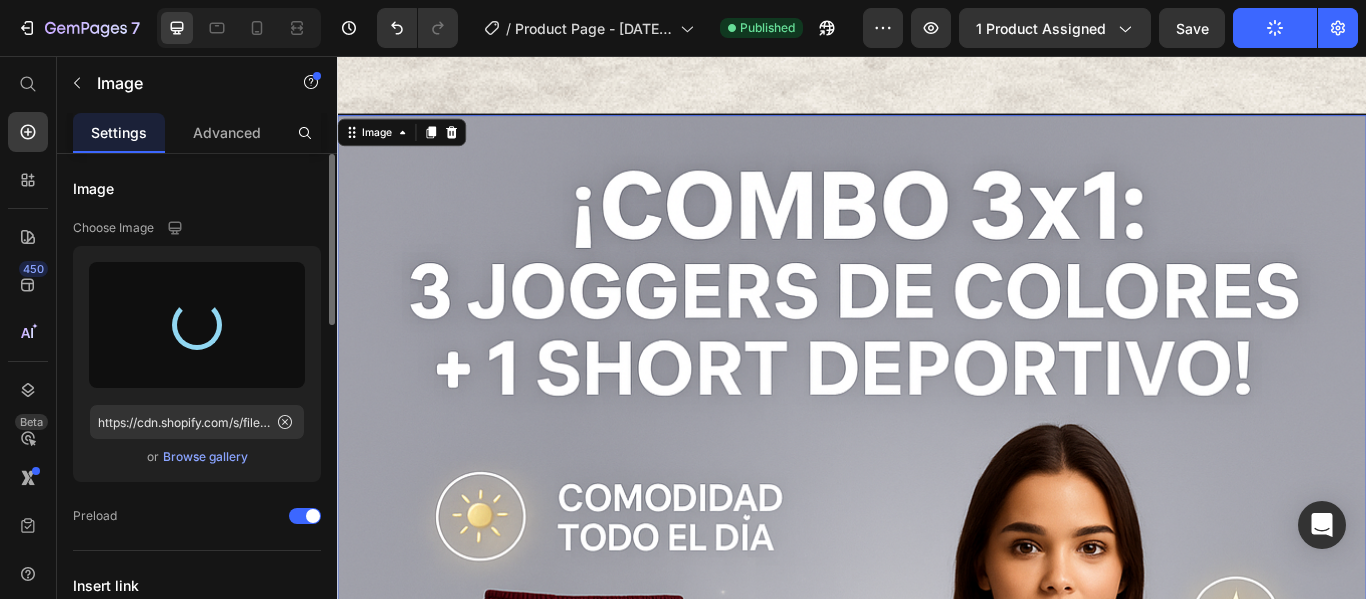 type on "https://cdn.shopify.com/s/files/1/0933/4528/4406/files/gempages_571862785885996256-06d6db29-9181-447b-b82f-07607201baa3.webp" 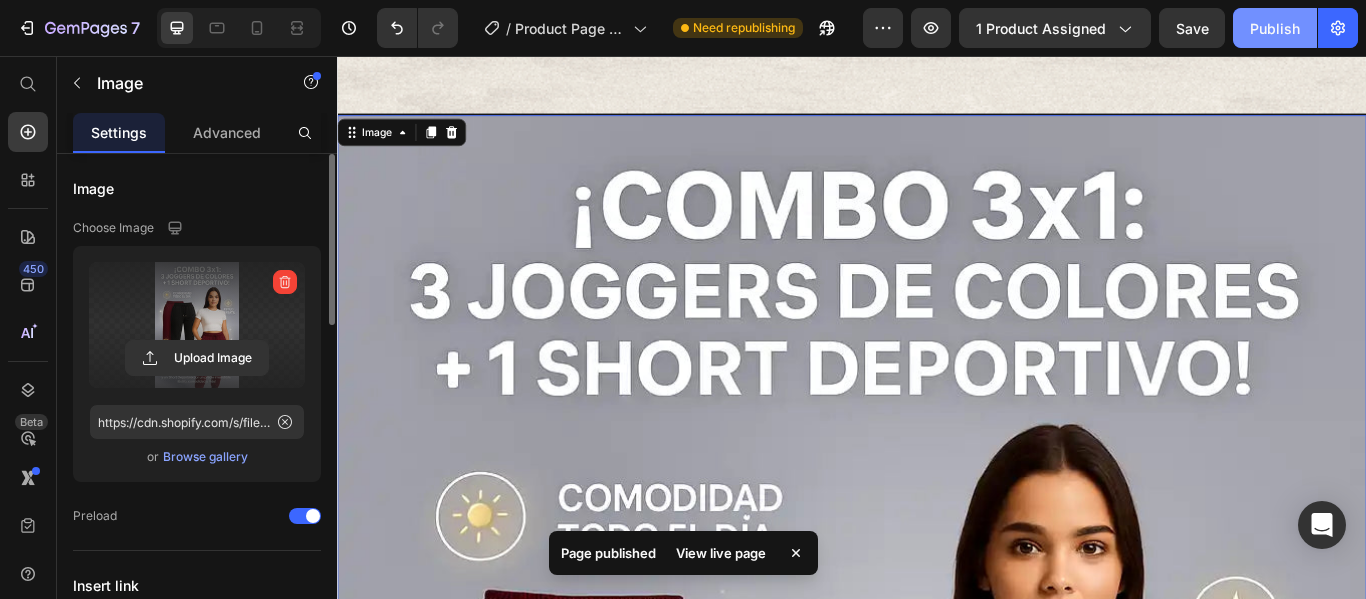 click on "Publish" at bounding box center [1275, 28] 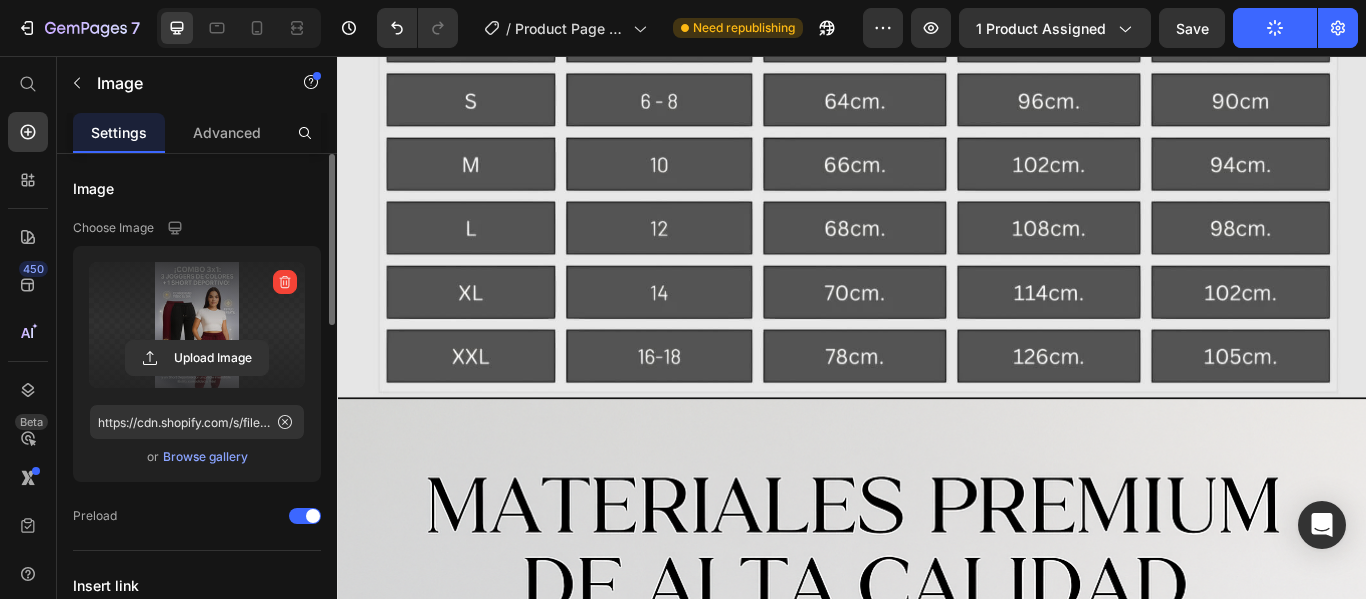 scroll, scrollTop: 9493, scrollLeft: 0, axis: vertical 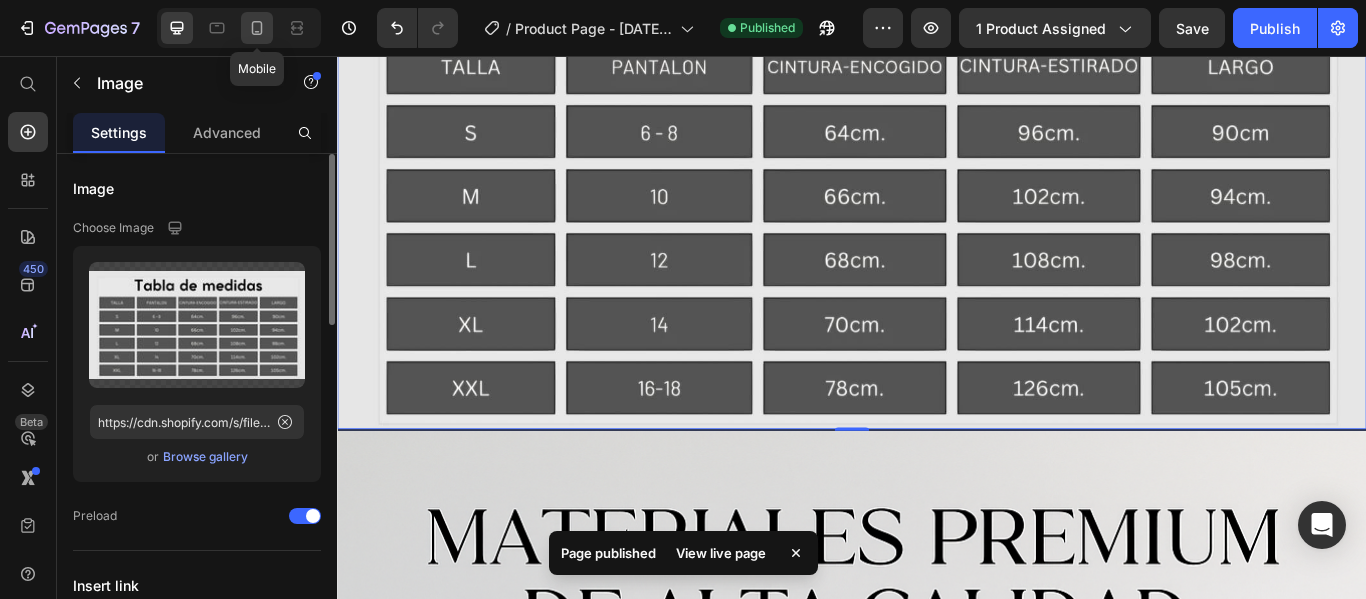 click 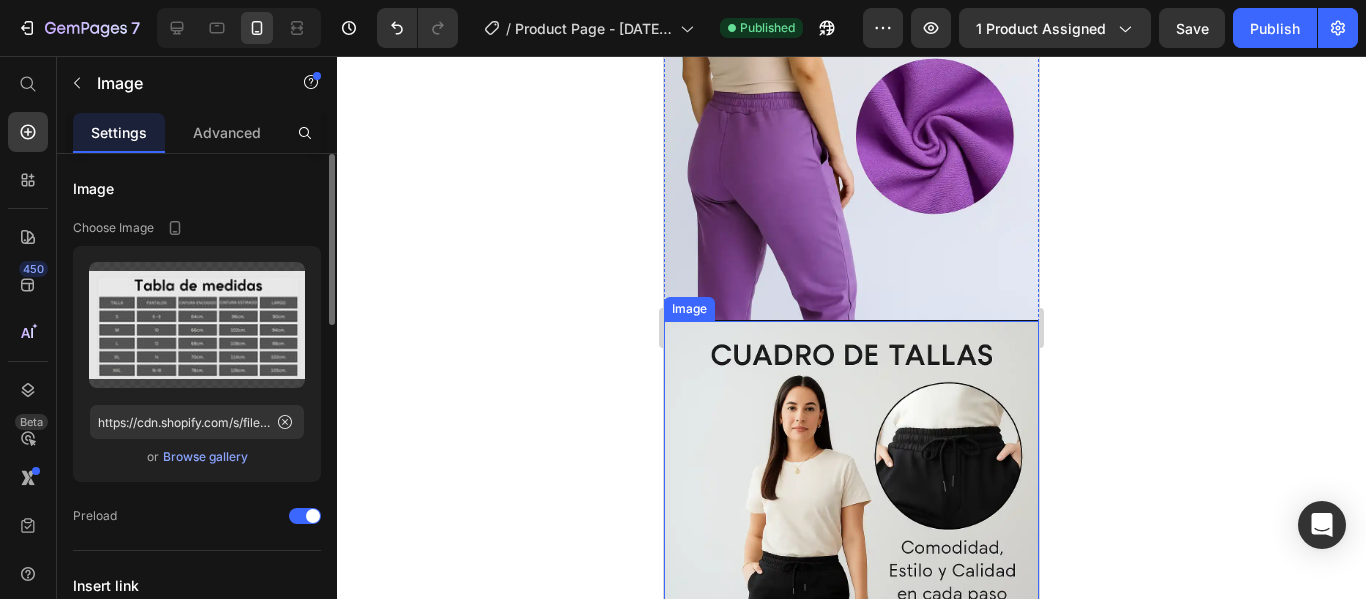 scroll, scrollTop: 2897, scrollLeft: 0, axis: vertical 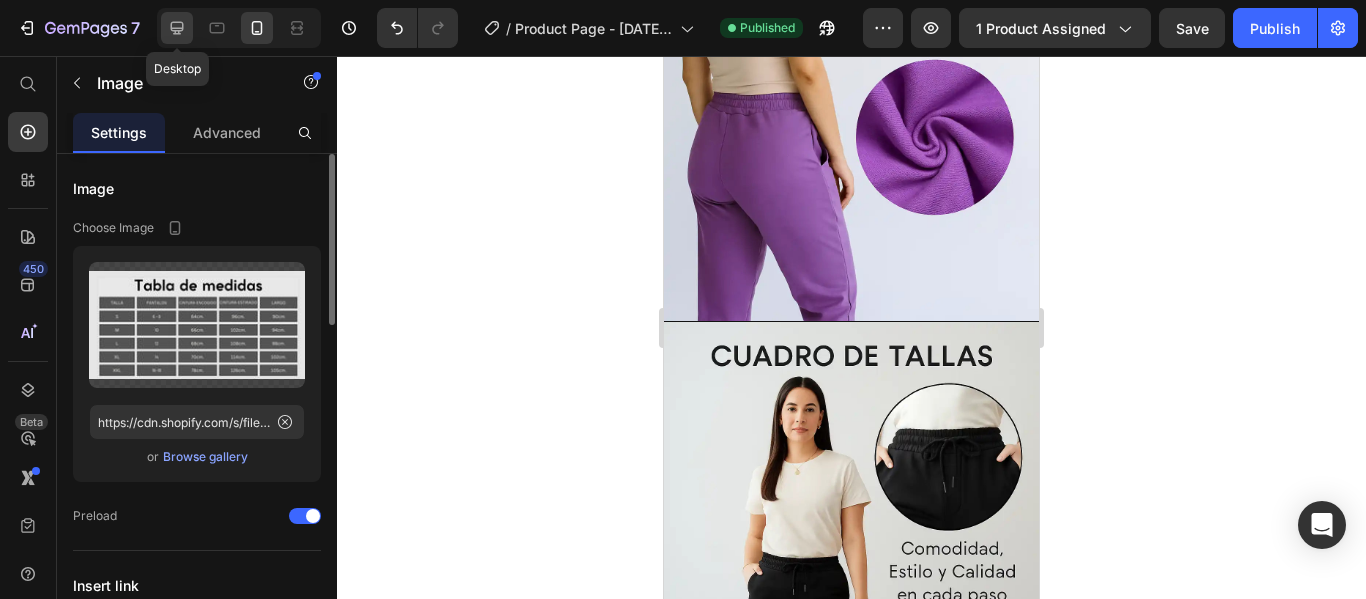 click 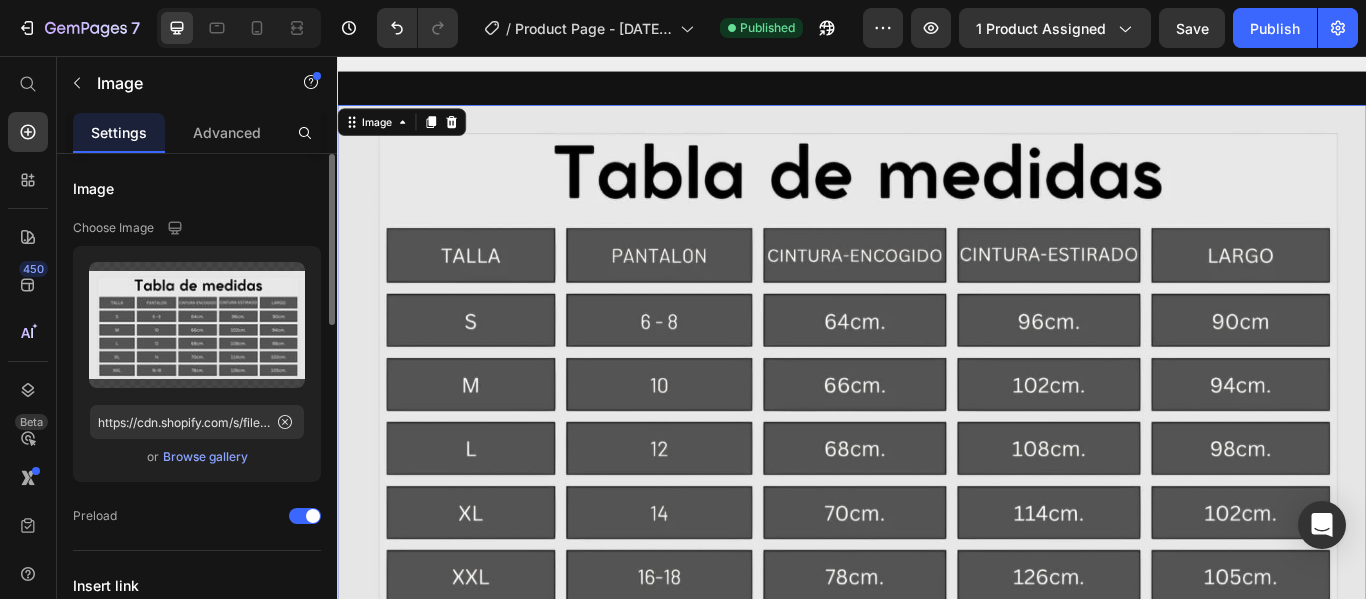 scroll, scrollTop: 2807, scrollLeft: 0, axis: vertical 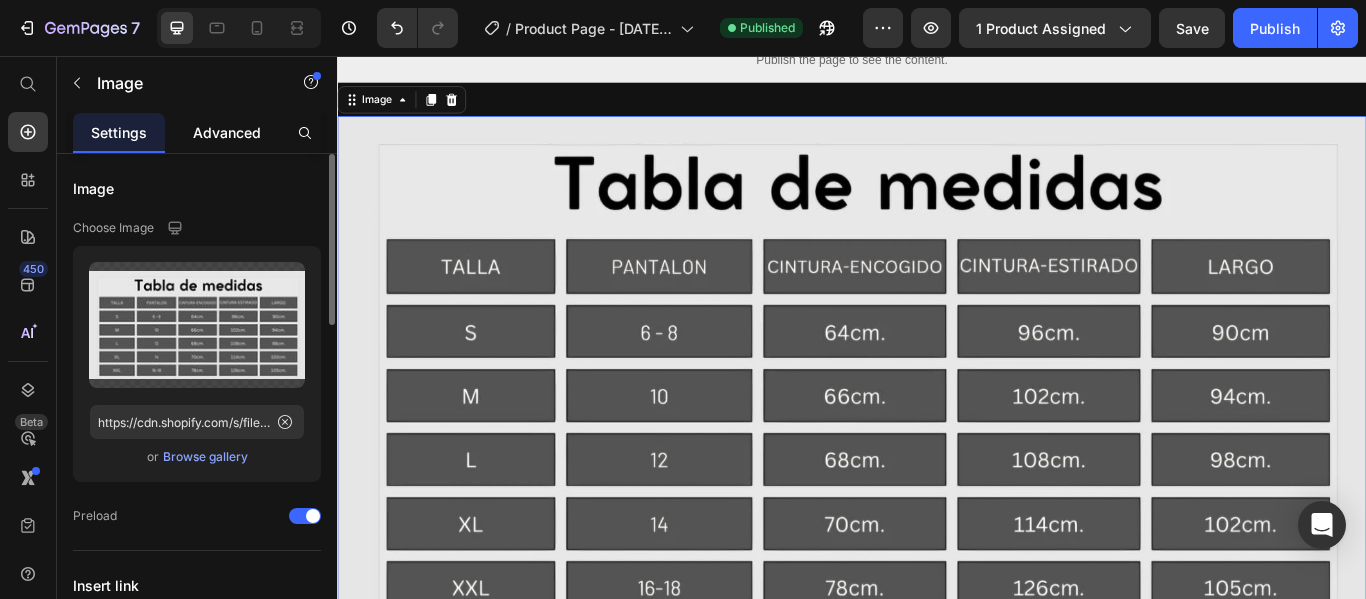 click on "Advanced" at bounding box center (227, 132) 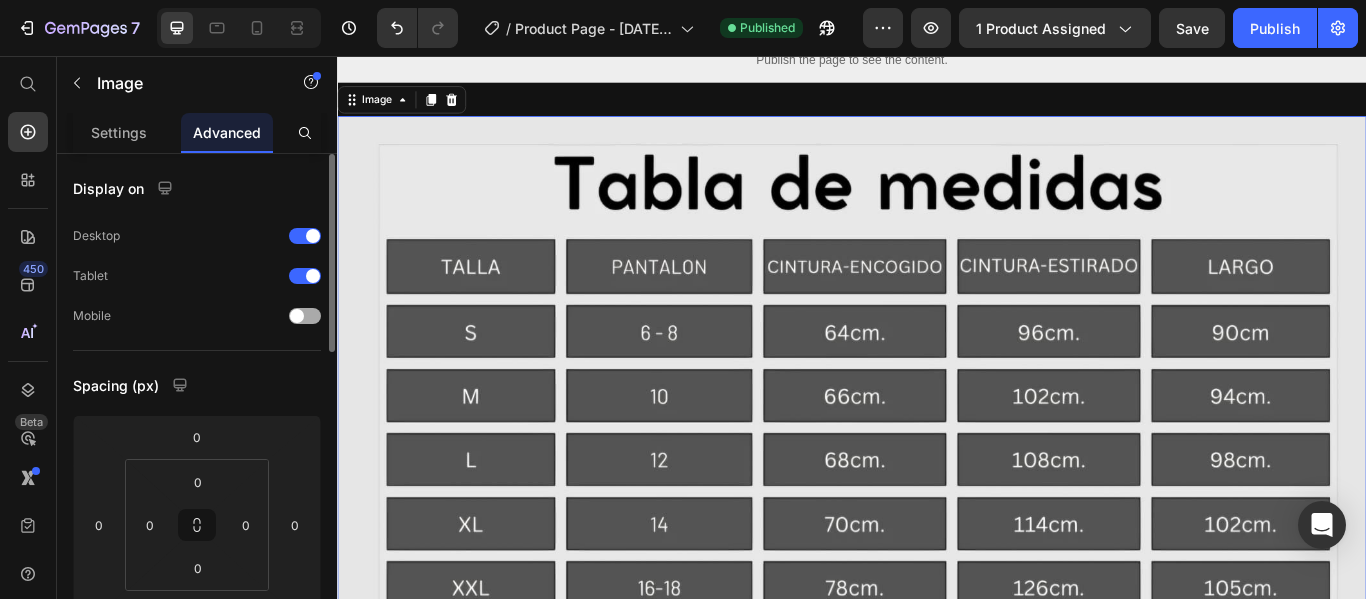 click at bounding box center [305, 316] 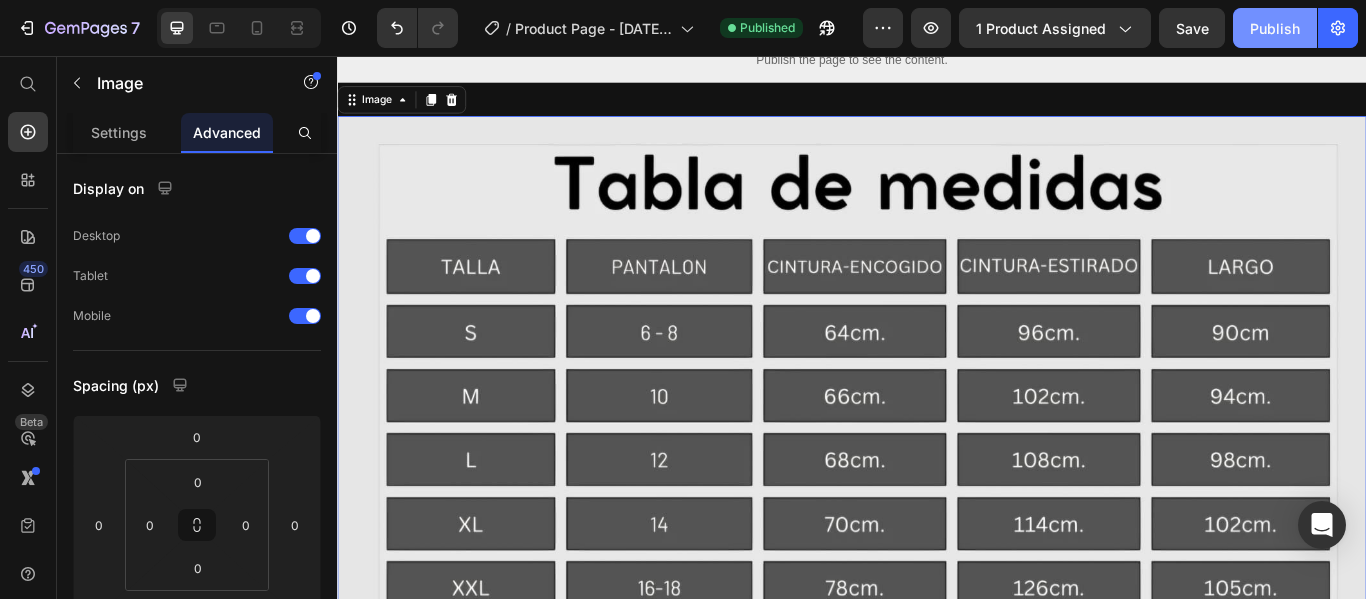 click on "Publish" at bounding box center [1275, 28] 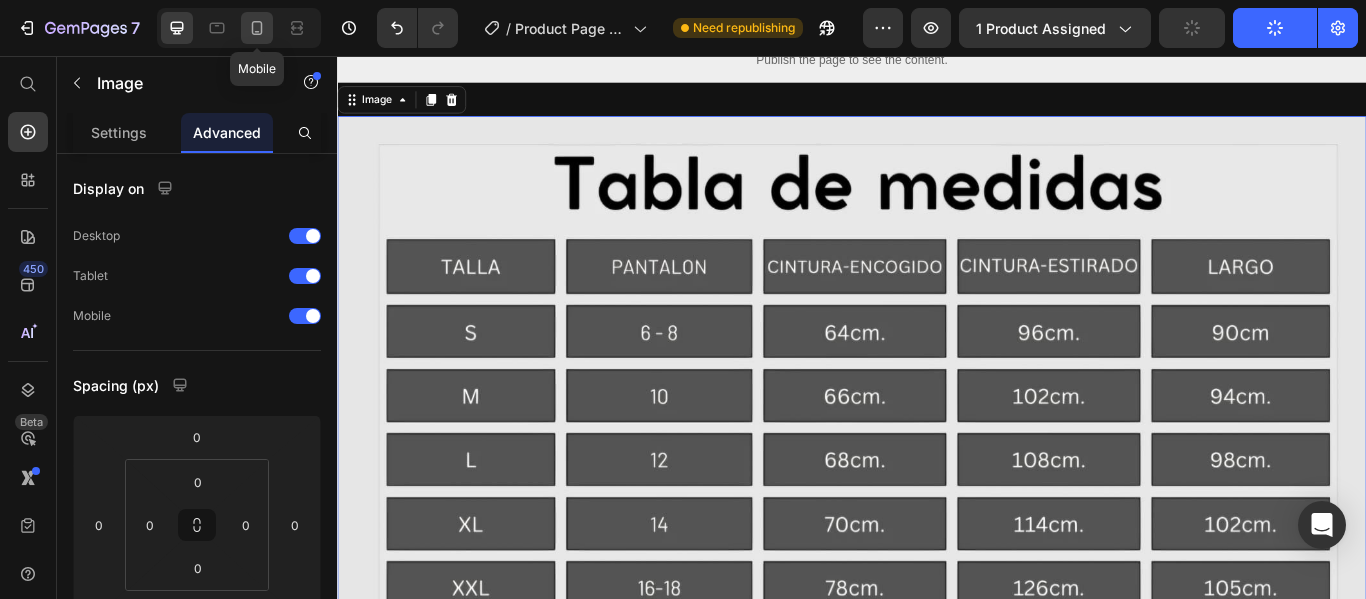 click 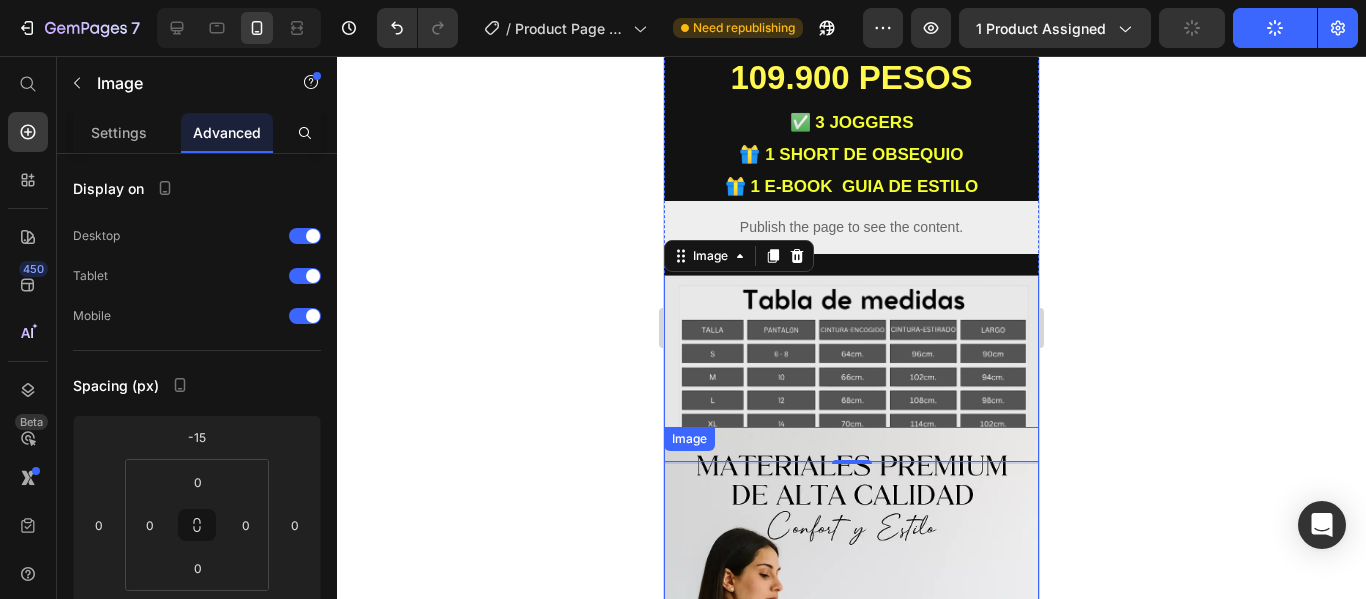 scroll, scrollTop: 2504, scrollLeft: 0, axis: vertical 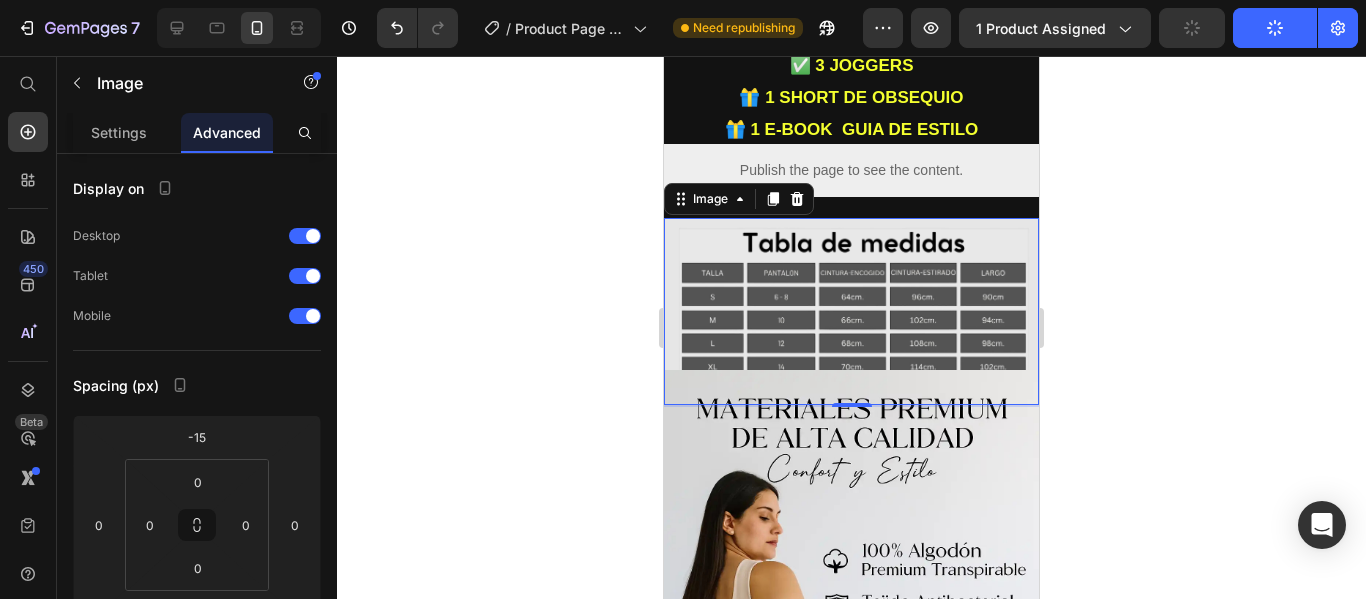 click 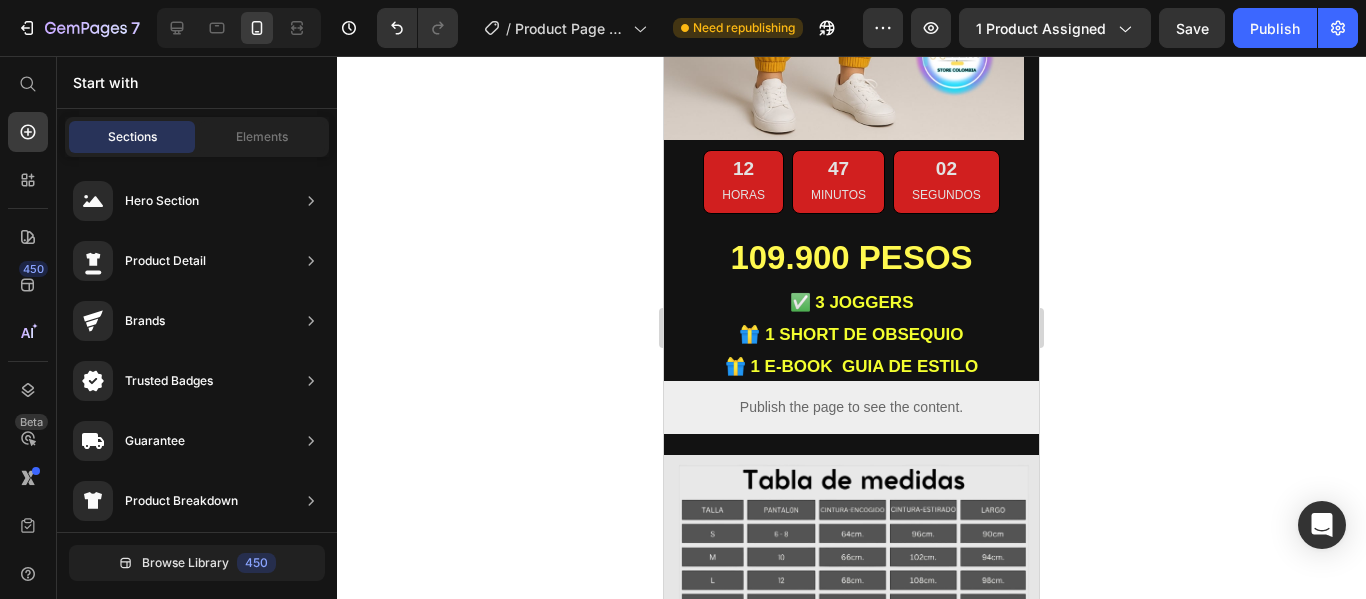 scroll, scrollTop: 1501, scrollLeft: 0, axis: vertical 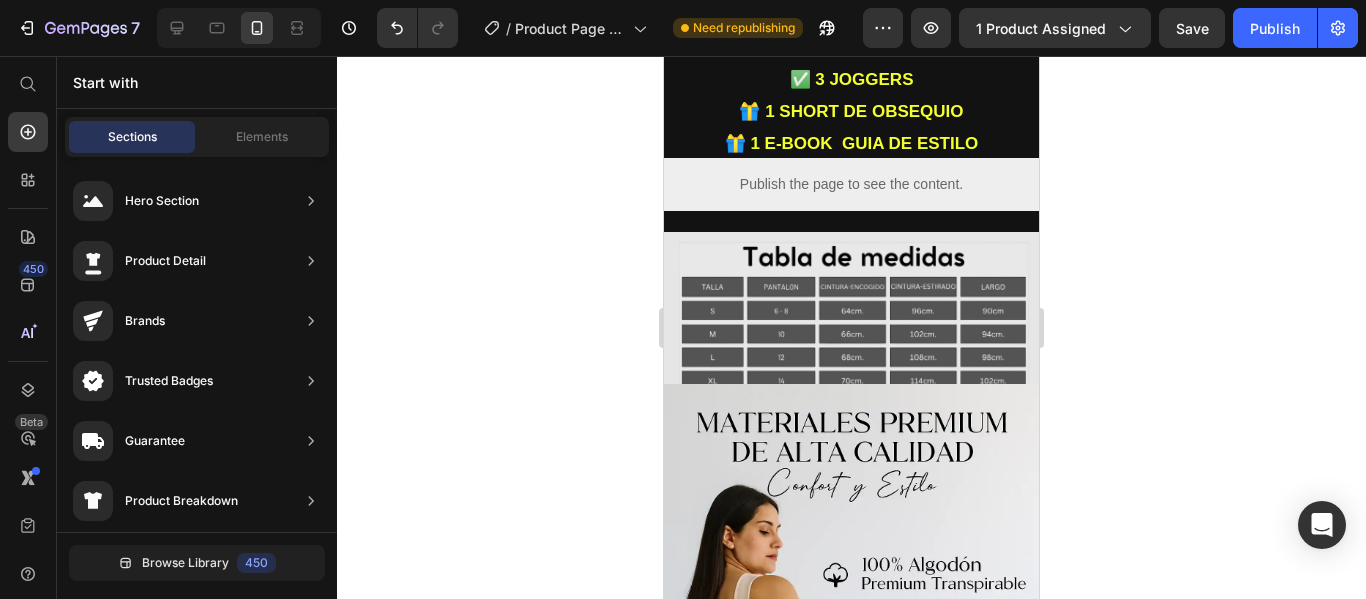 drag, startPoint x: 1032, startPoint y: 264, endPoint x: 1707, endPoint y: 318, distance: 677.15656 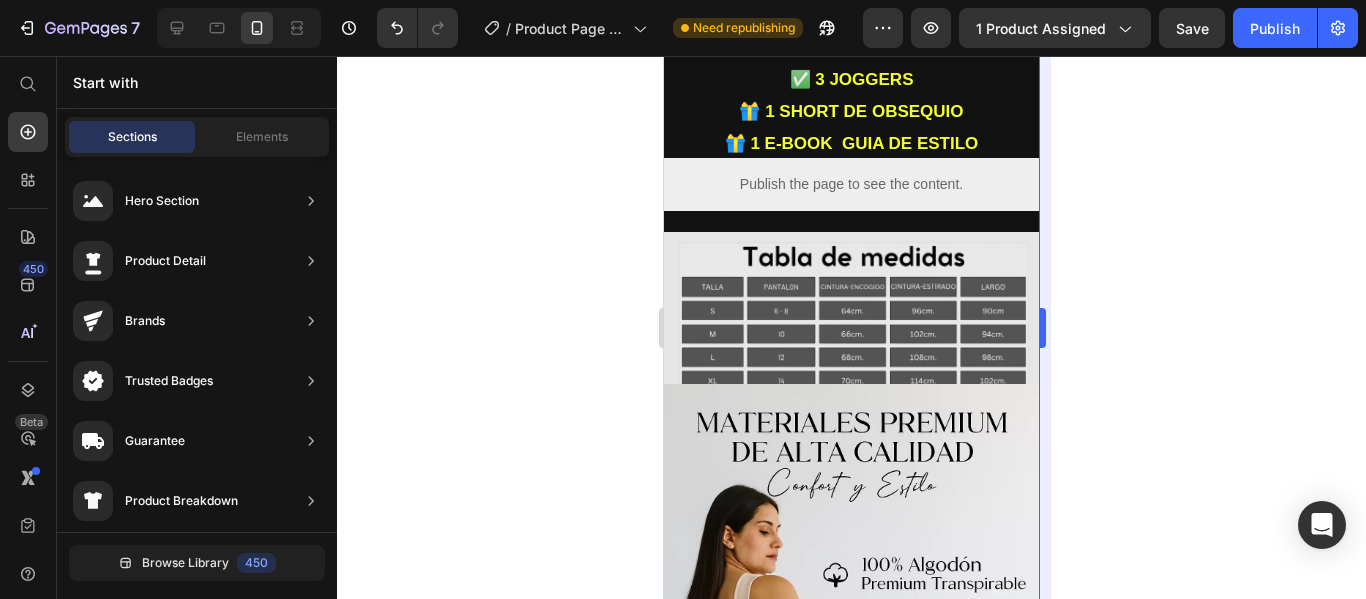 scroll, scrollTop: 2476, scrollLeft: 0, axis: vertical 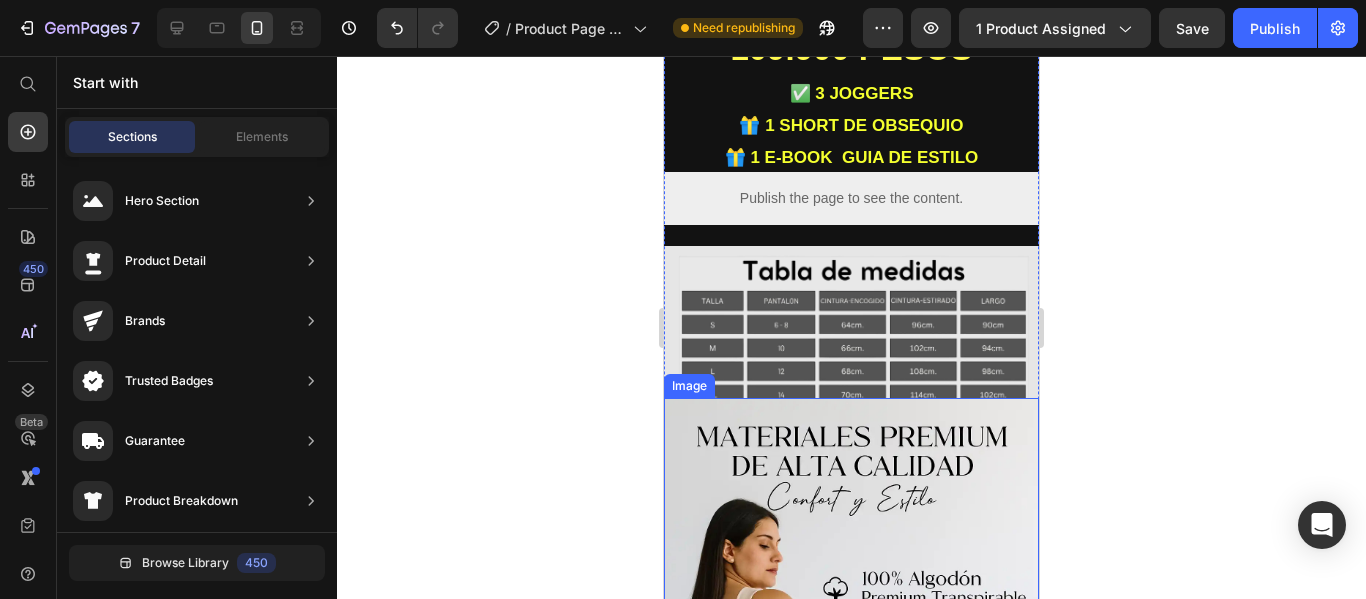 click at bounding box center [851, 679] 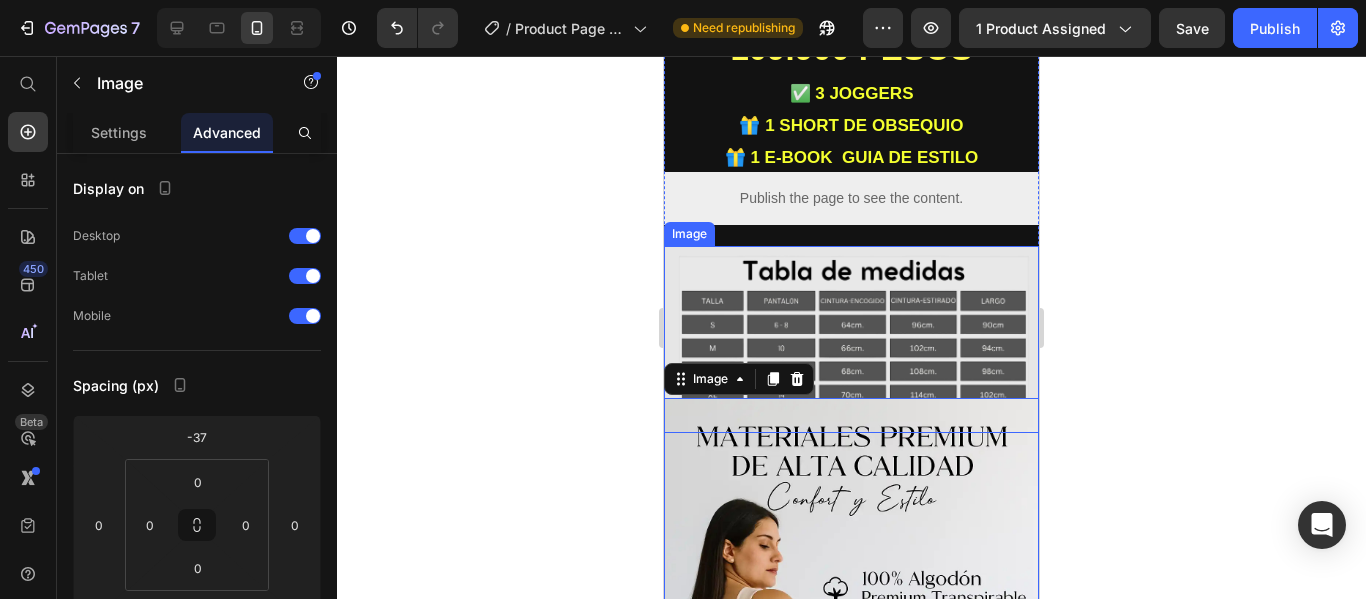 click at bounding box center [851, 339] 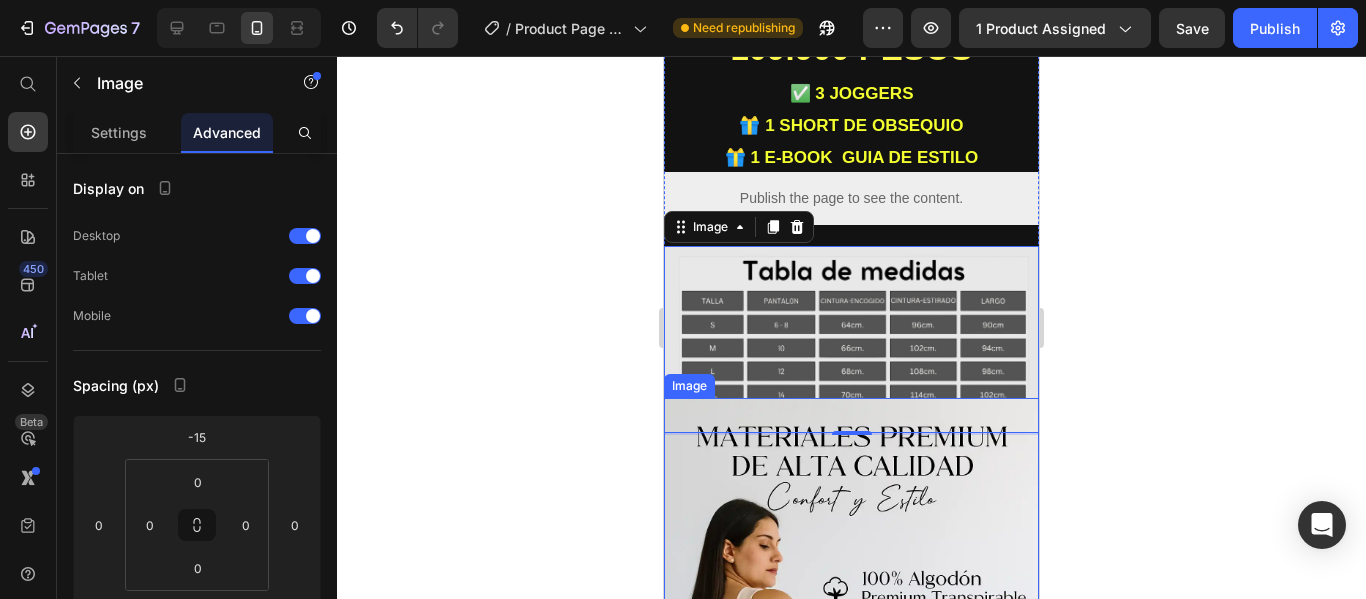 click at bounding box center (851, 679) 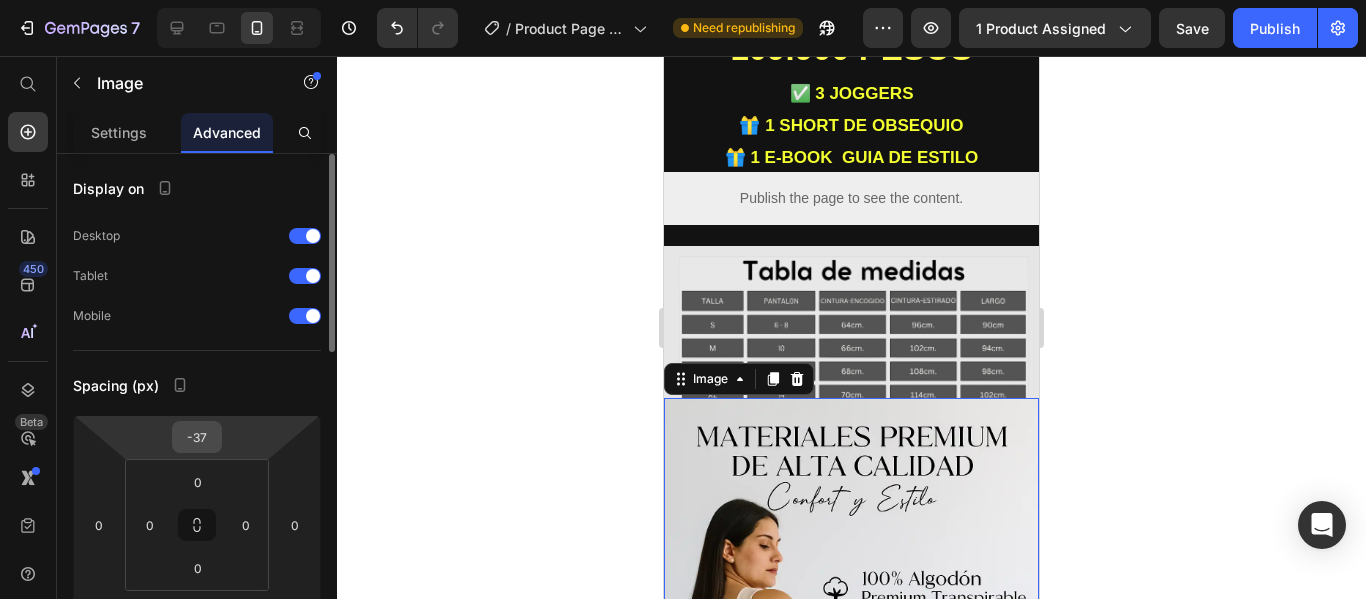 click on "-37" at bounding box center [197, 437] 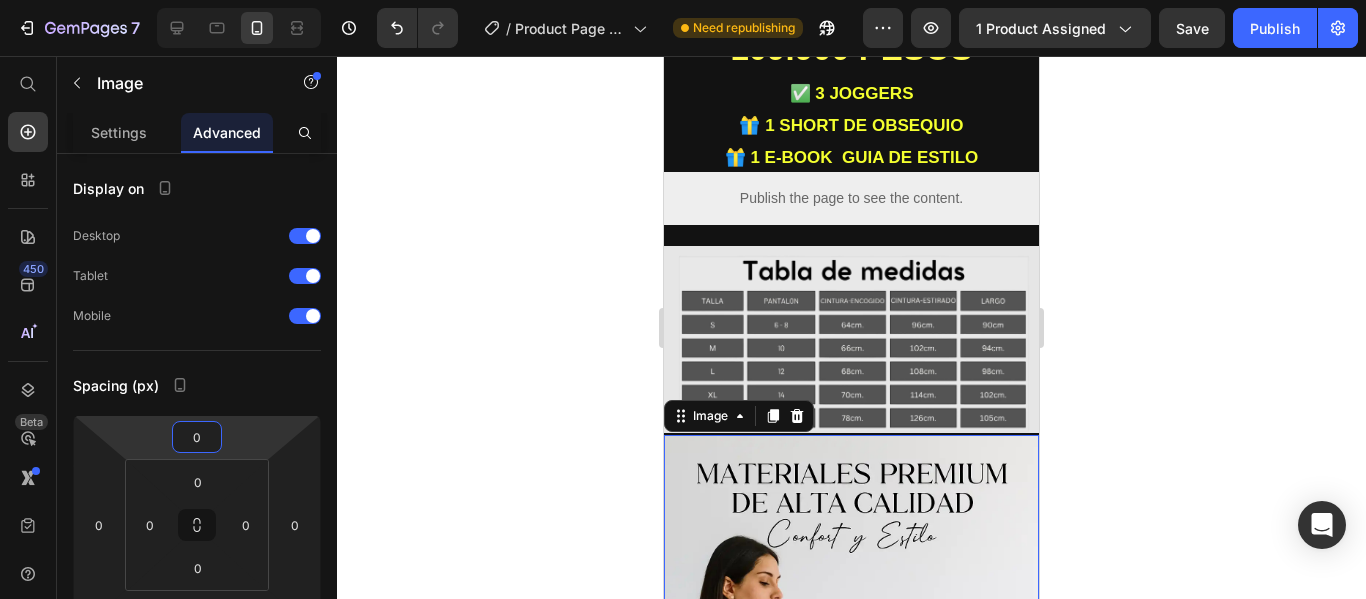 type on "0" 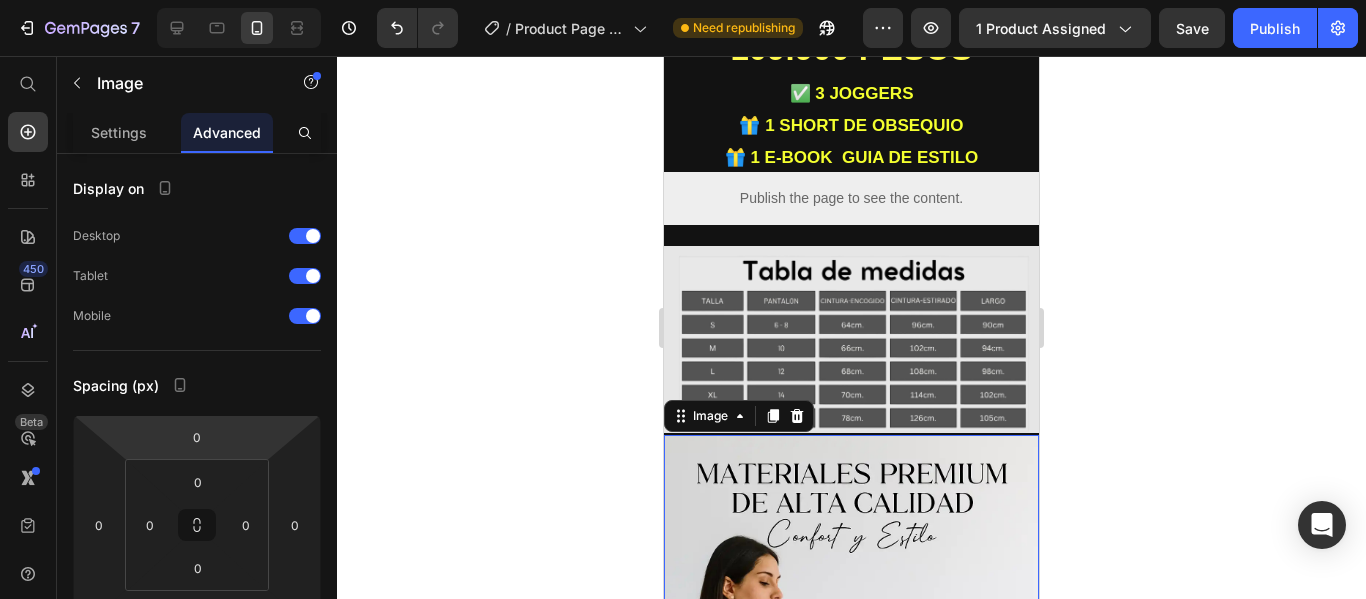 click 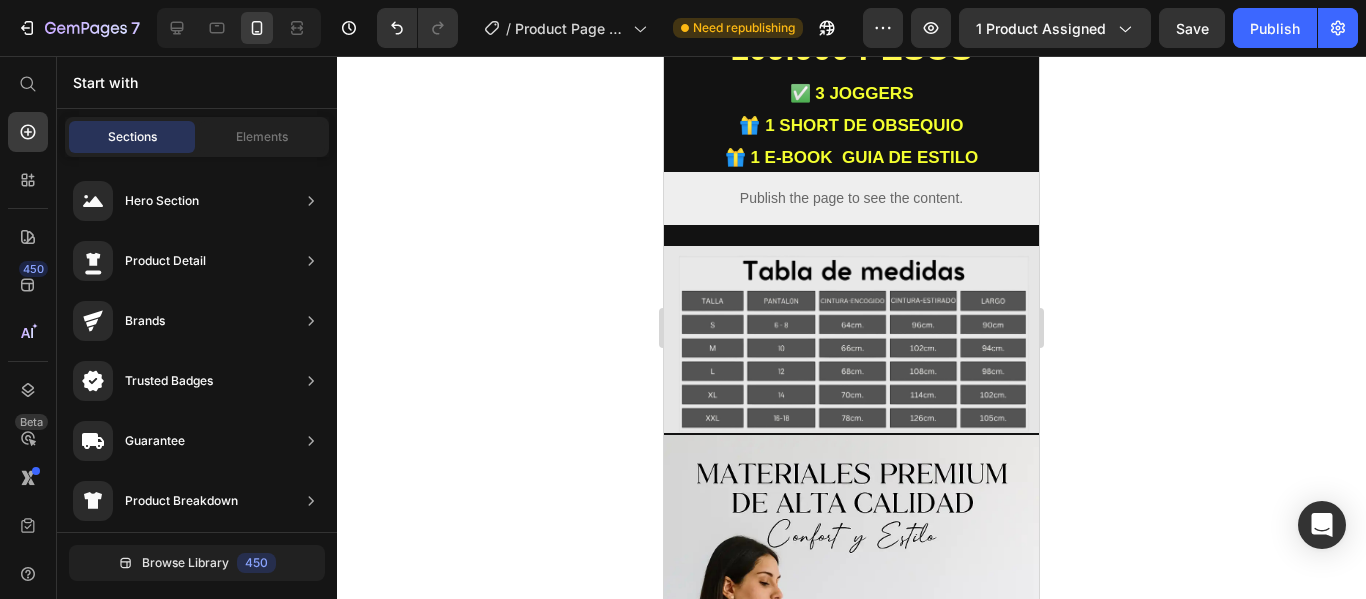 click 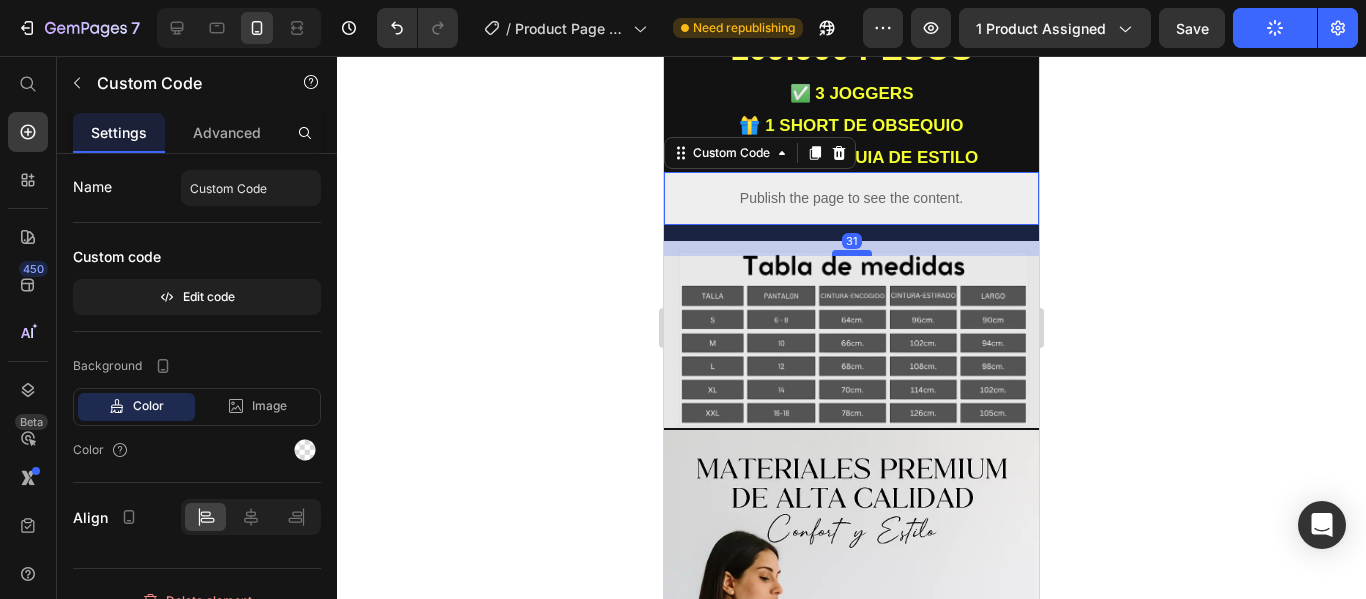 drag, startPoint x: 847, startPoint y: 213, endPoint x: 835, endPoint y: 208, distance: 13 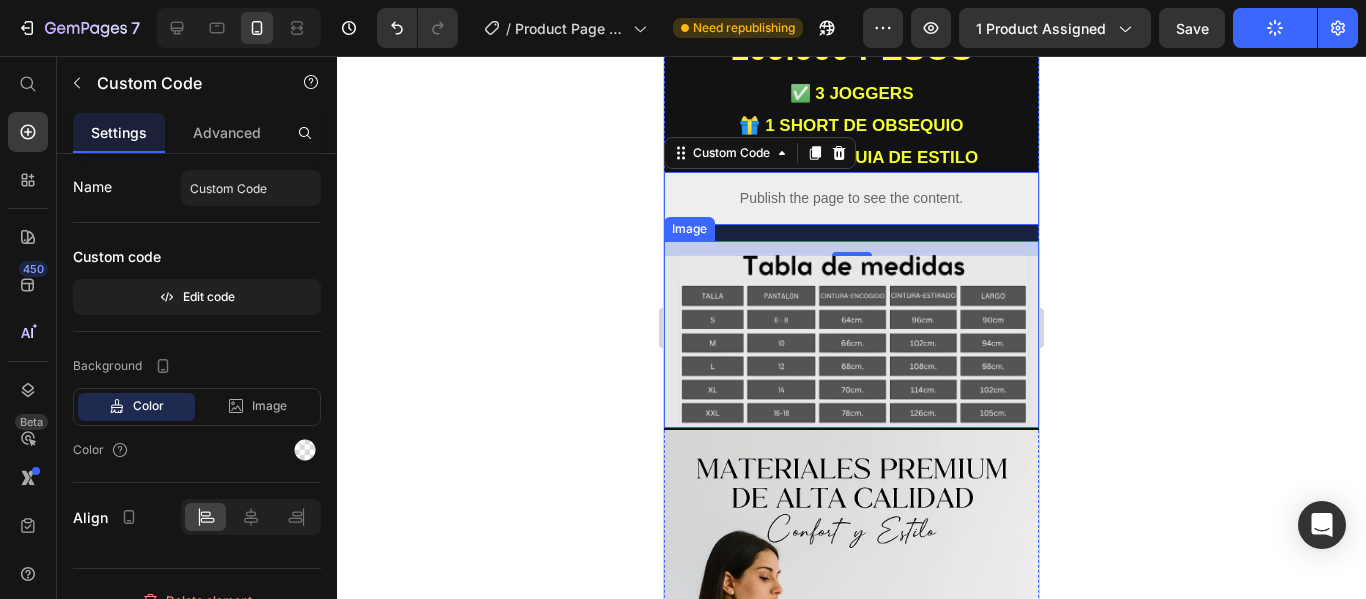 click at bounding box center (851, 334) 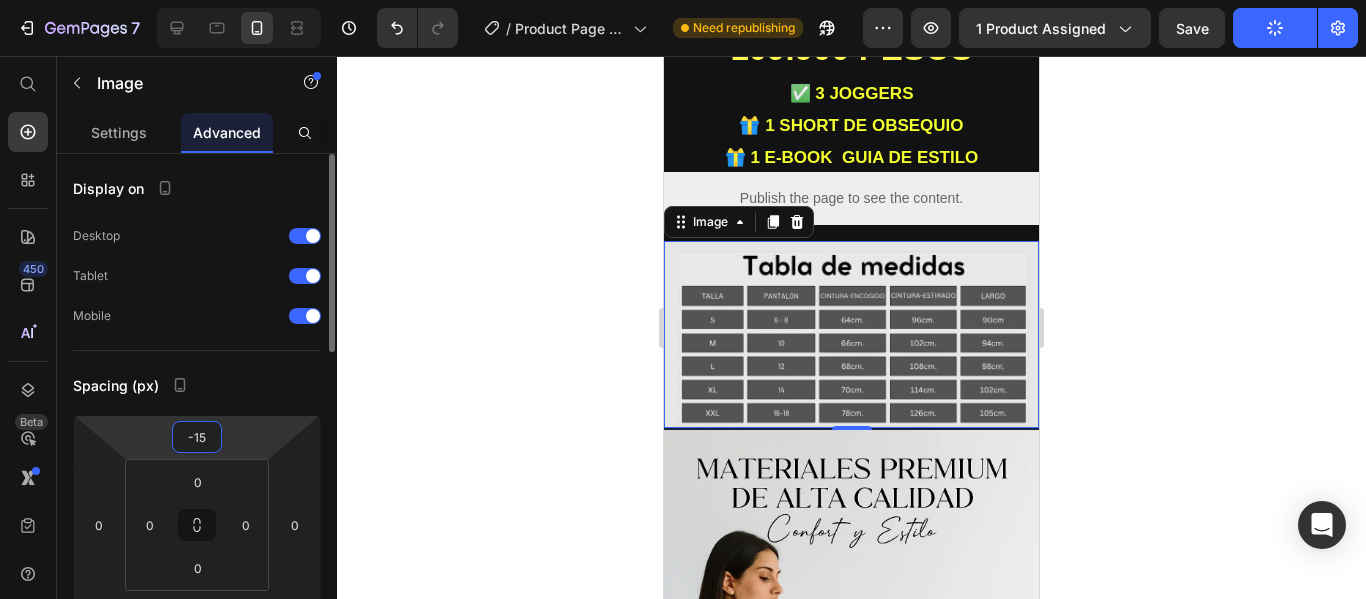 click on "-15" at bounding box center (197, 437) 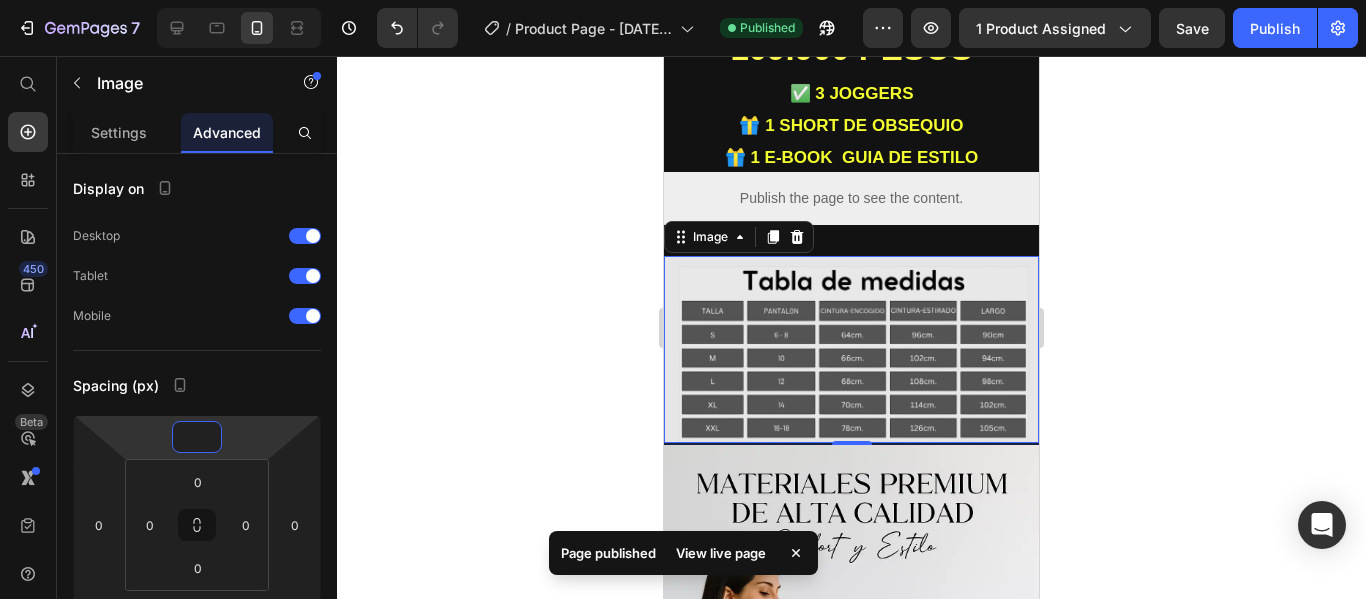 type on "0" 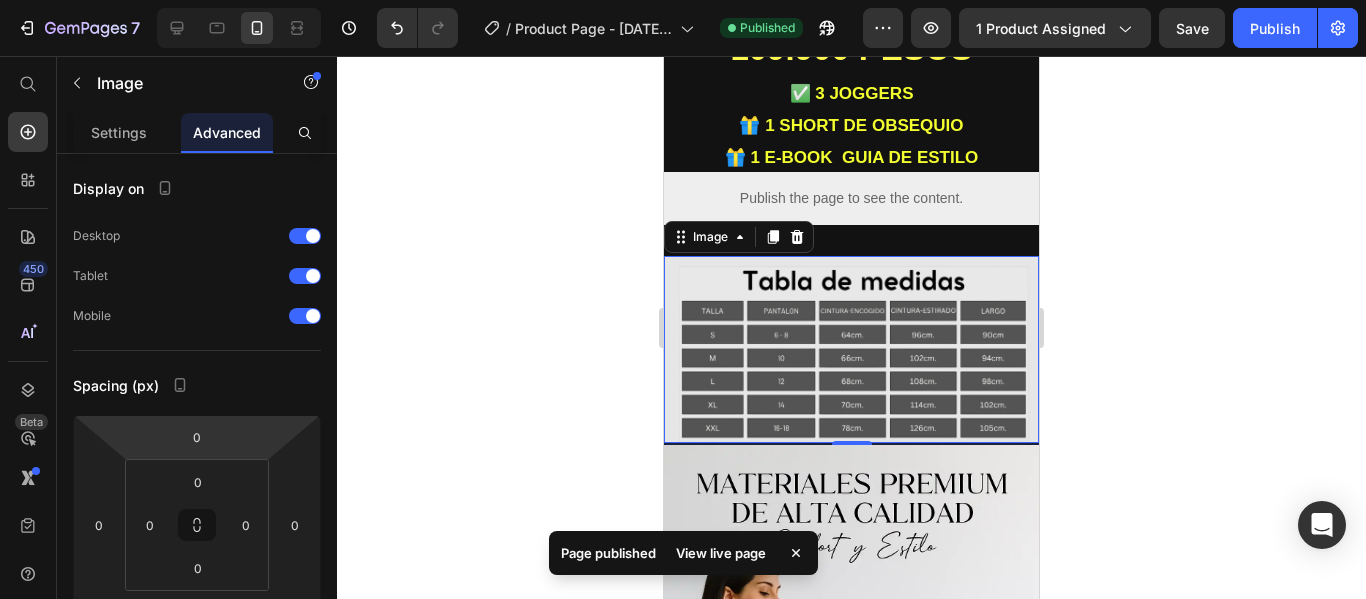 click 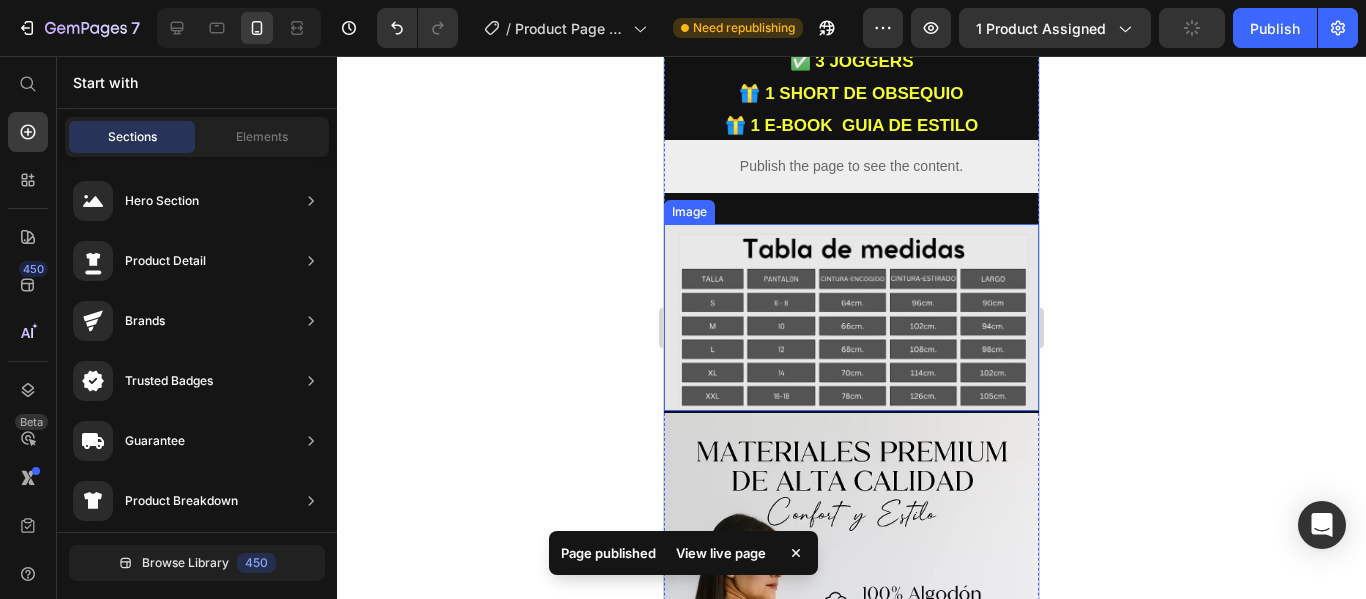 scroll, scrollTop: 2515, scrollLeft: 0, axis: vertical 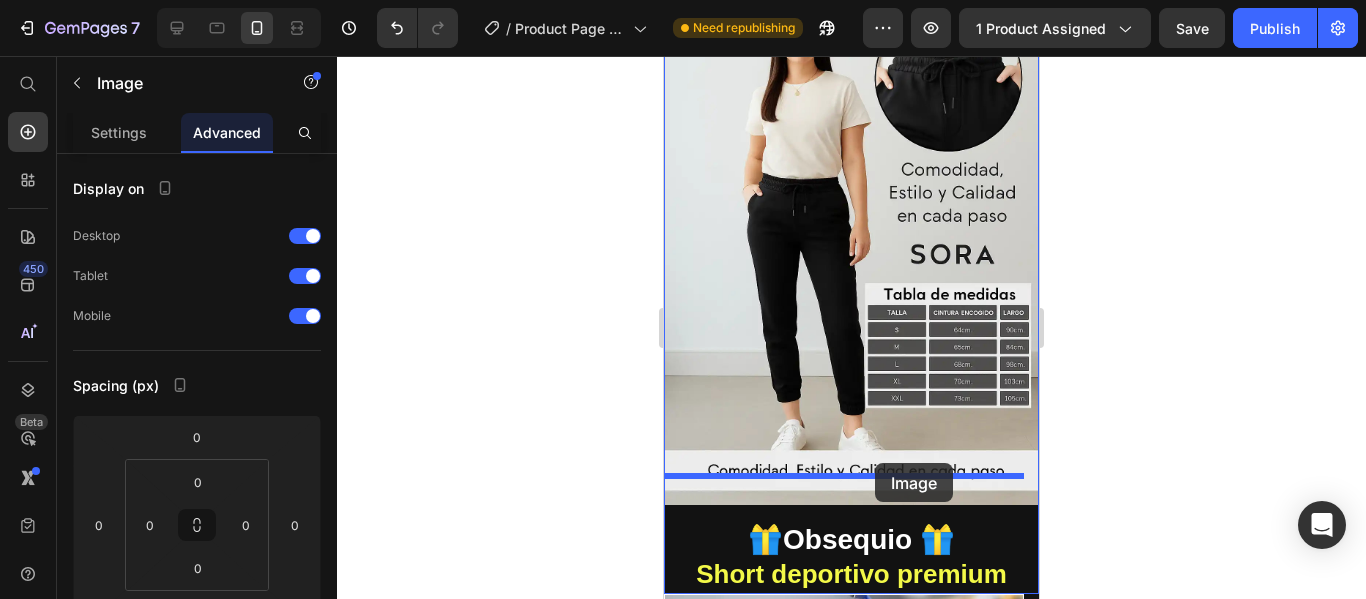 drag, startPoint x: 860, startPoint y: 207, endPoint x: 875, endPoint y: 463, distance: 256.4391 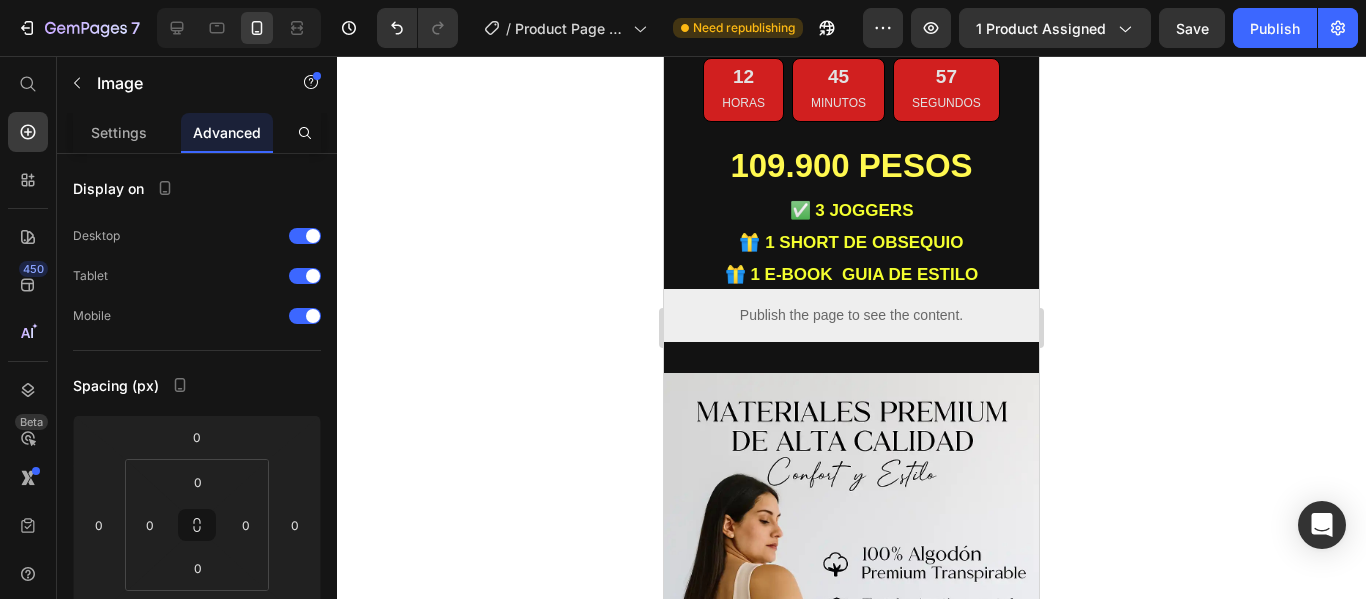 scroll, scrollTop: 2360, scrollLeft: 0, axis: vertical 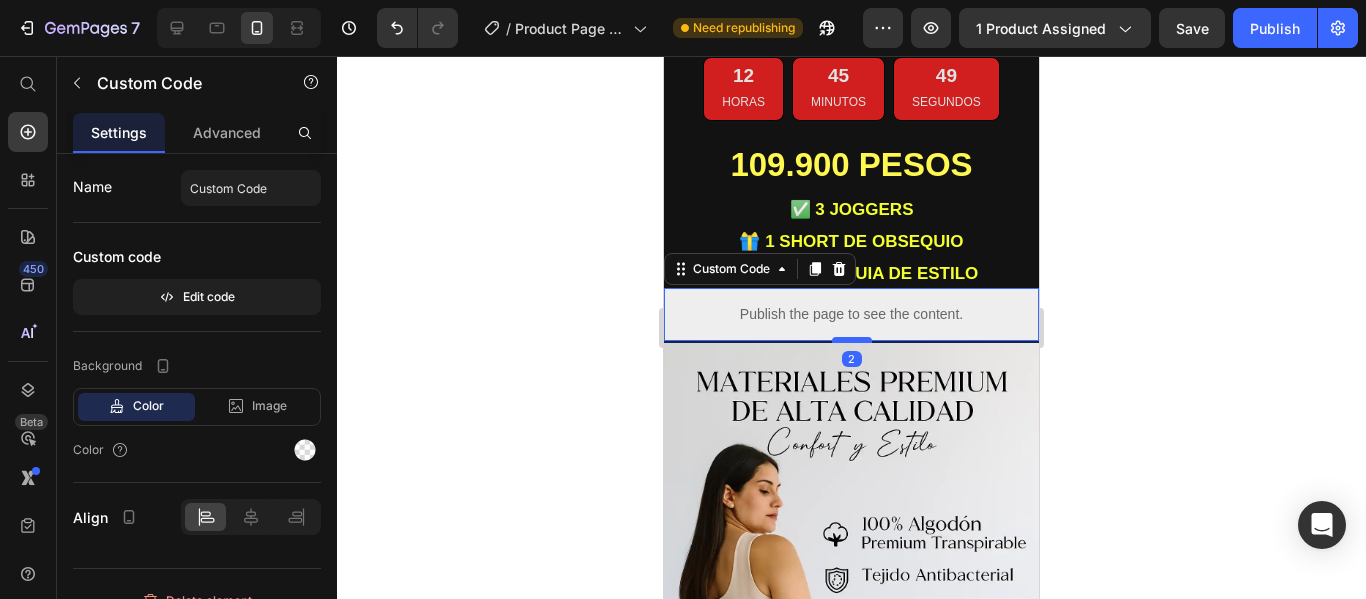 drag, startPoint x: 838, startPoint y: 324, endPoint x: 838, endPoint y: 295, distance: 29 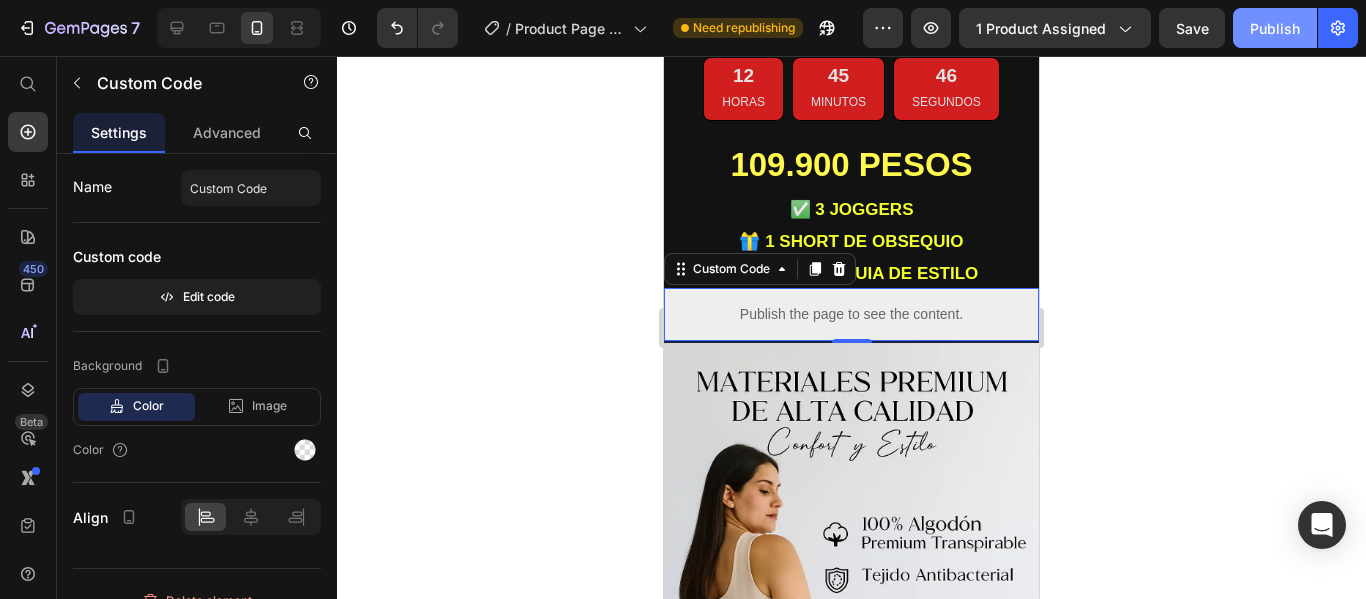 click on "Publish" at bounding box center (1275, 28) 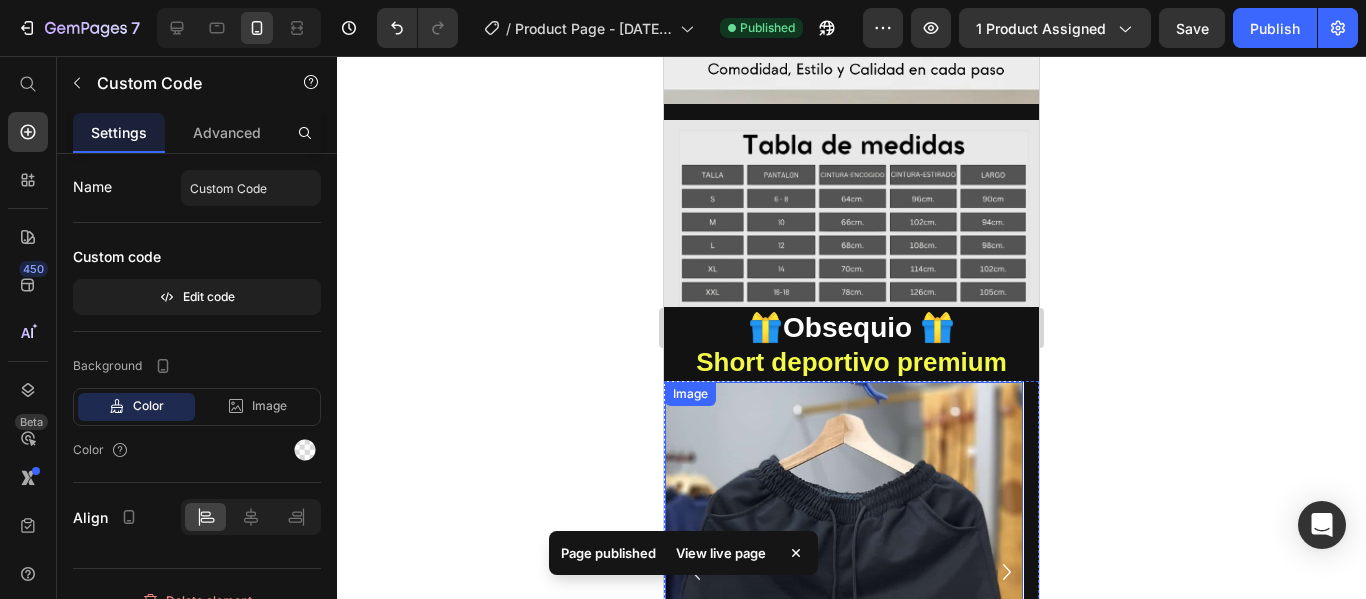 scroll, scrollTop: 3681, scrollLeft: 0, axis: vertical 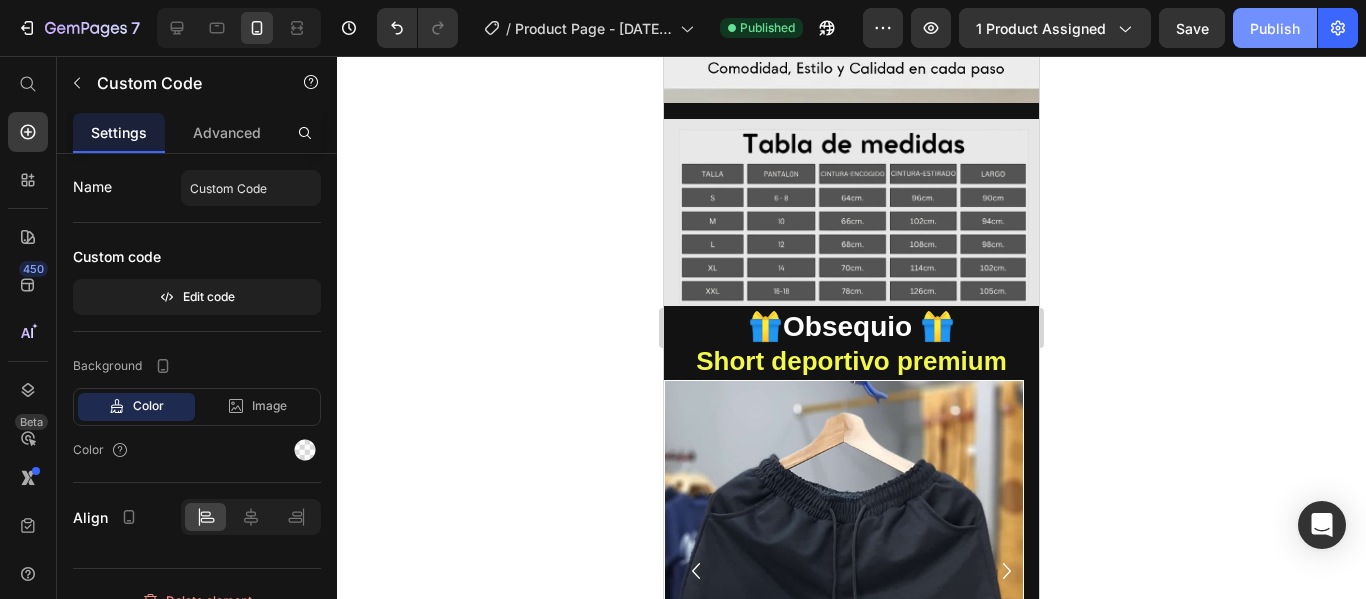 click on "Publish" 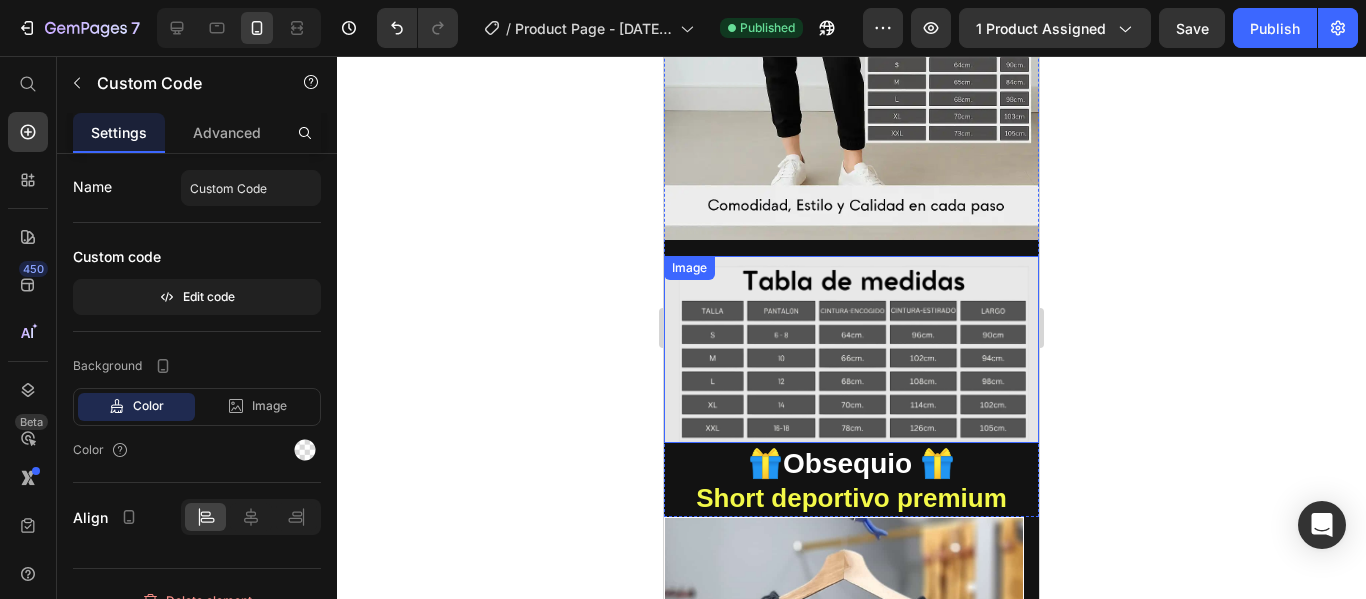 scroll, scrollTop: 3537, scrollLeft: 0, axis: vertical 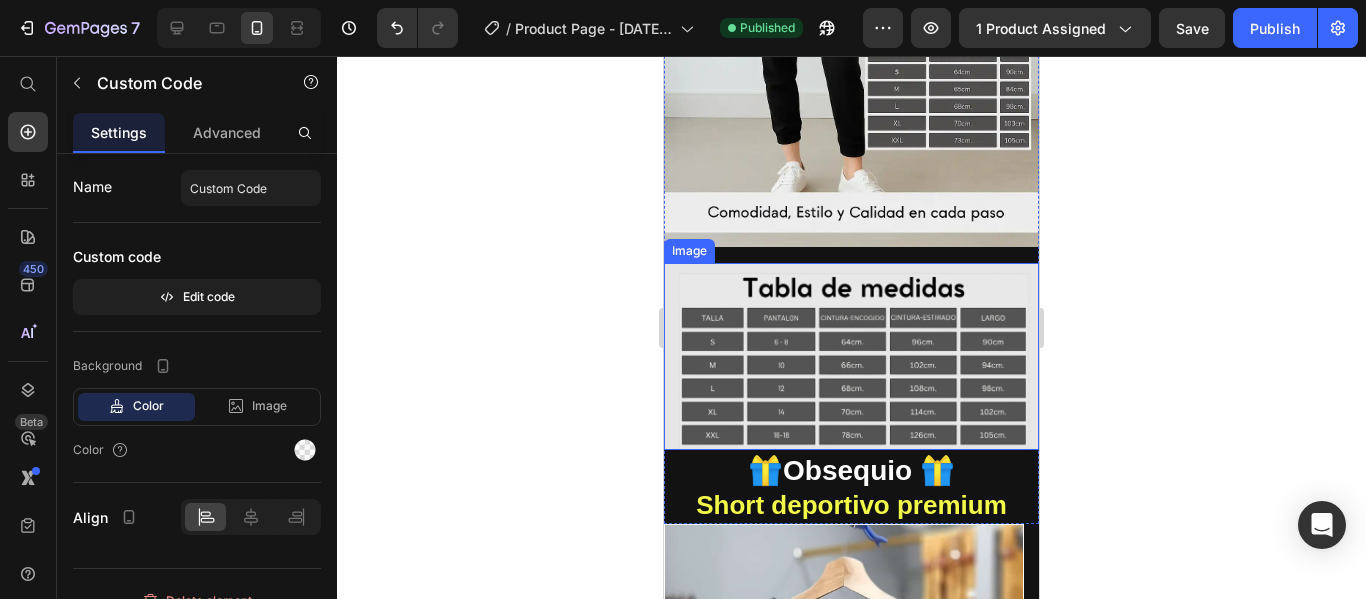 click at bounding box center [851, 356] 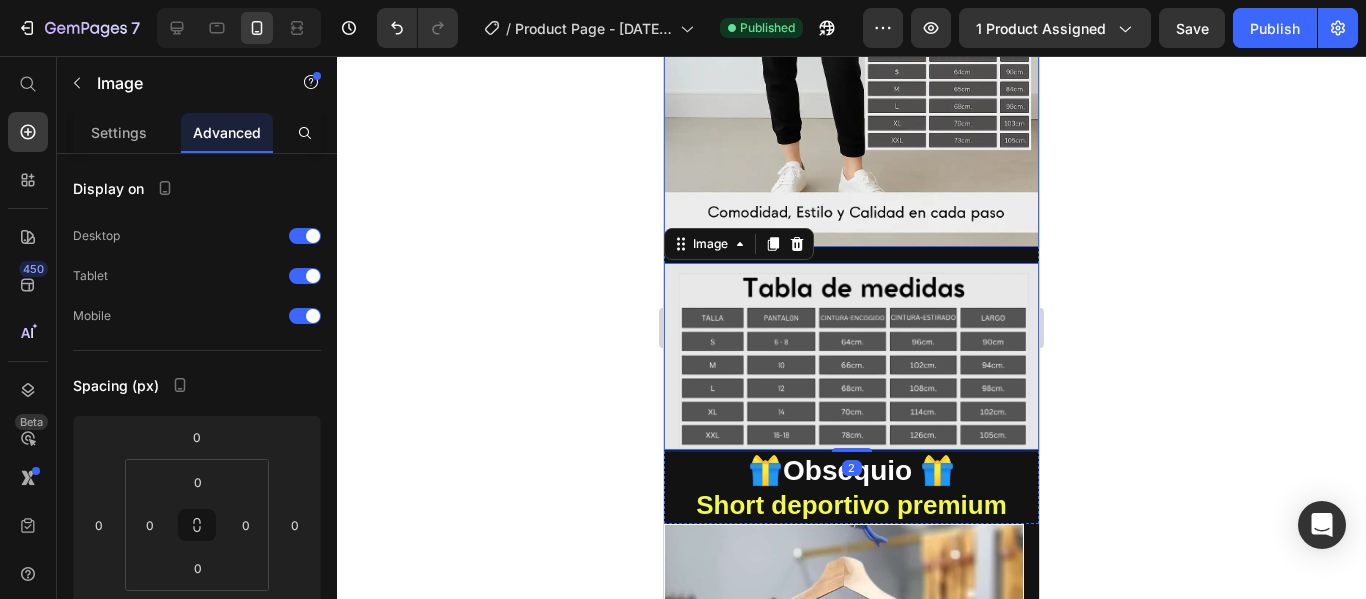 click at bounding box center [851, -34] 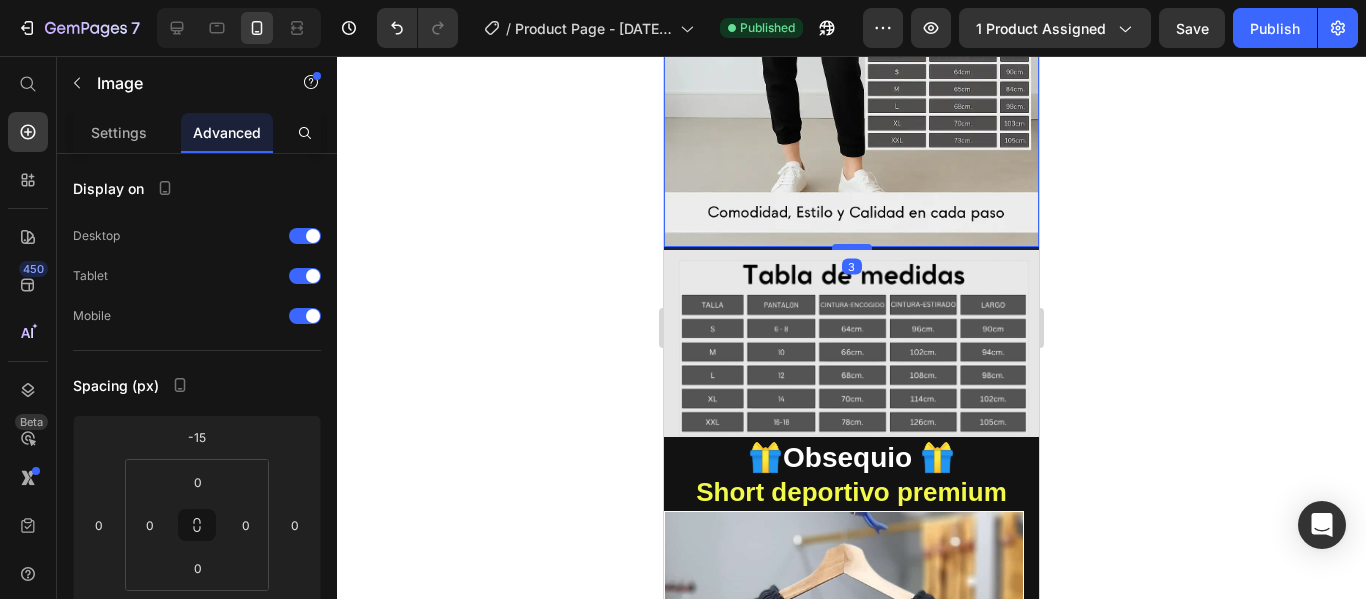 drag, startPoint x: 852, startPoint y: 217, endPoint x: 852, endPoint y: 204, distance: 13 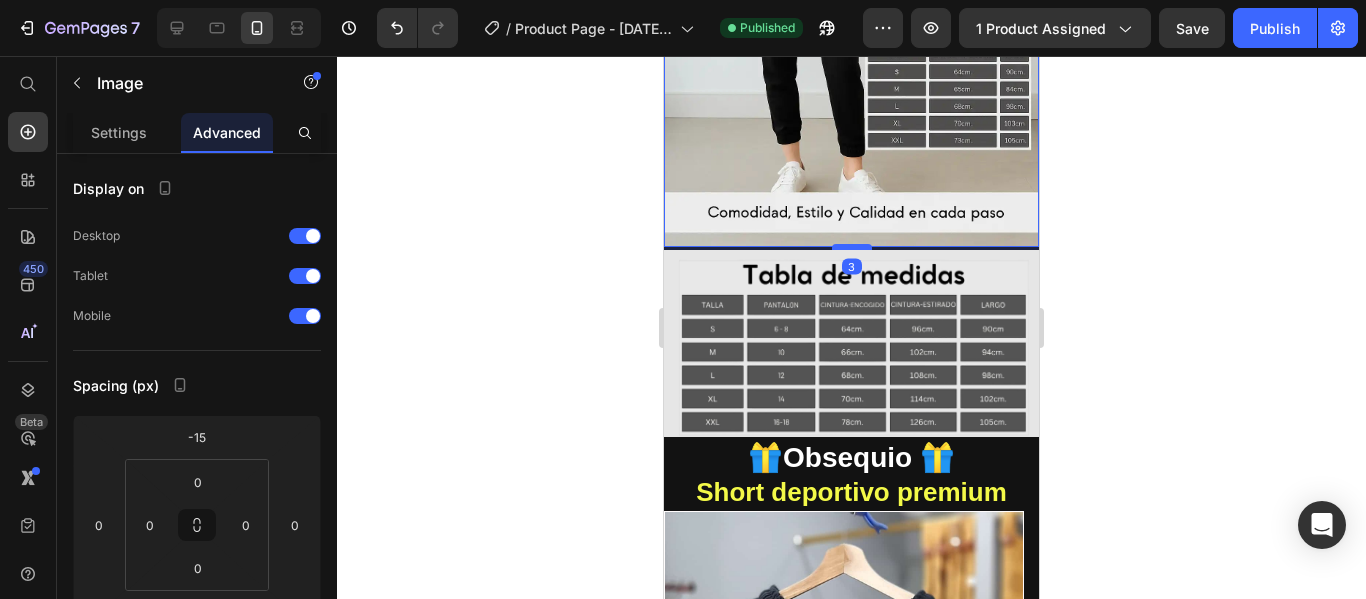 click at bounding box center (852, 247) 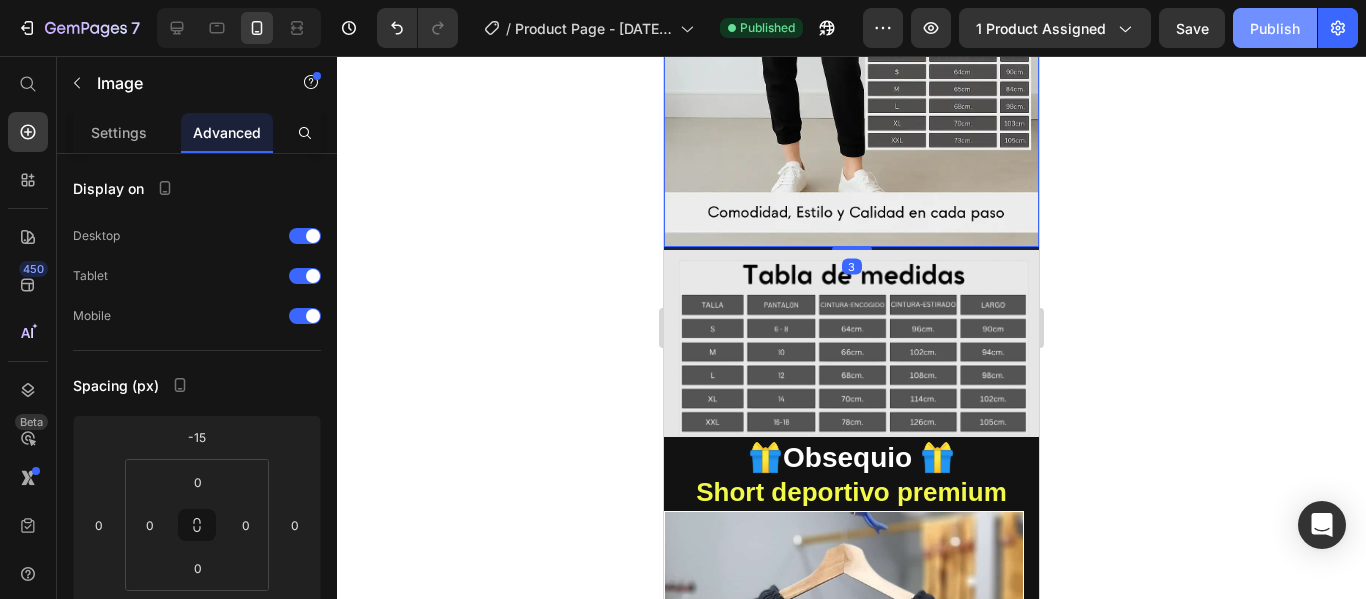 click on "Publish" at bounding box center [1275, 28] 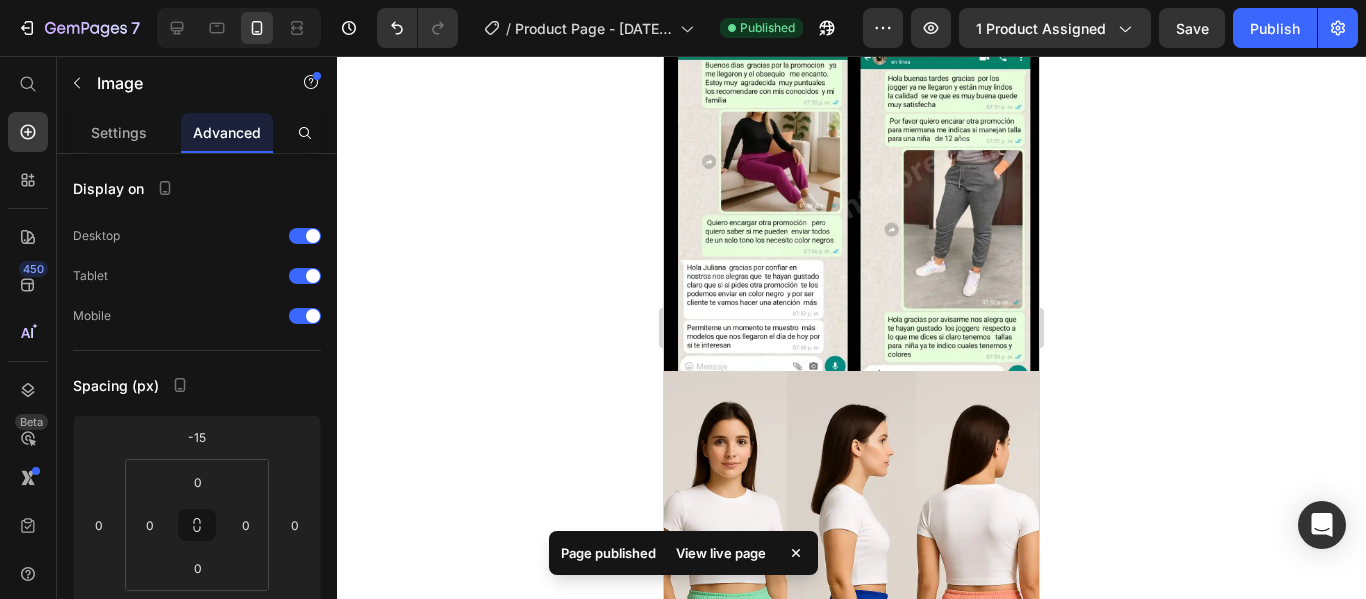 scroll, scrollTop: 4914, scrollLeft: 0, axis: vertical 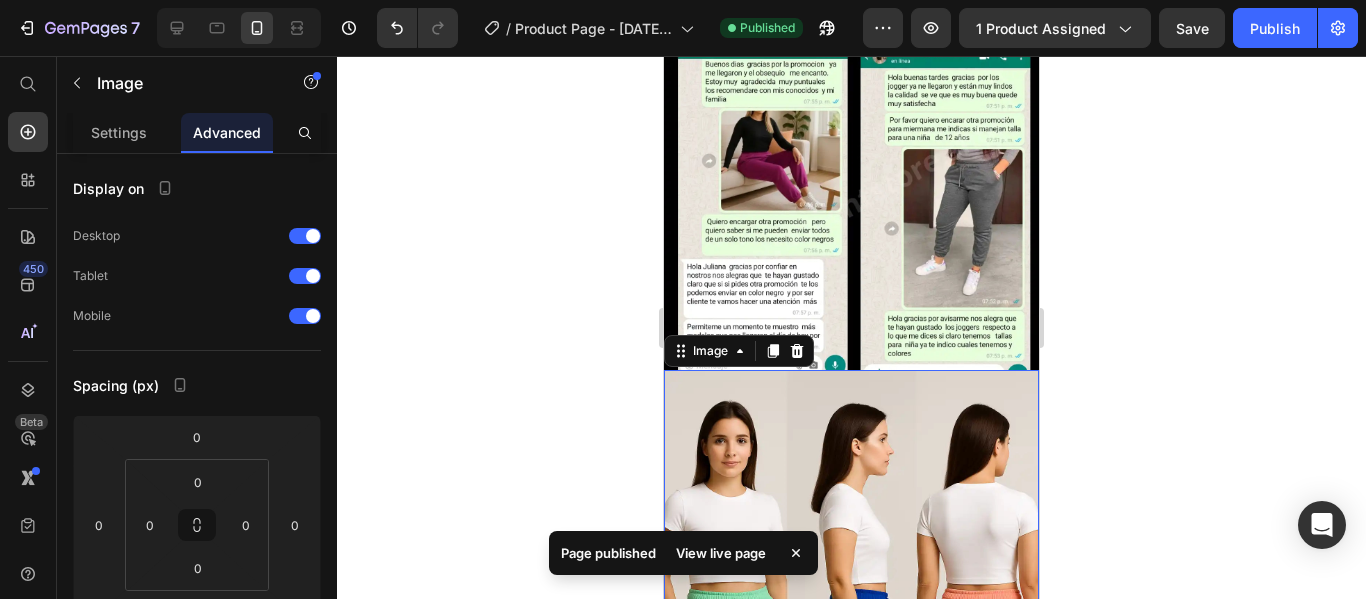 click at bounding box center (851, 651) 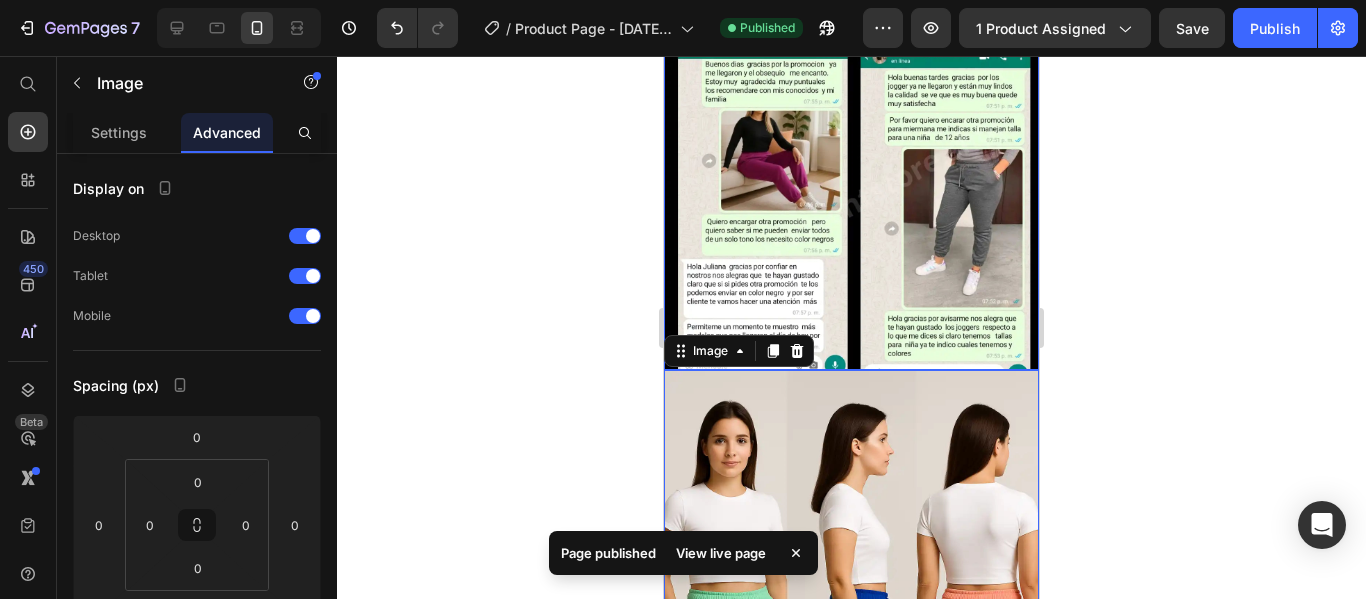click at bounding box center [851, 182] 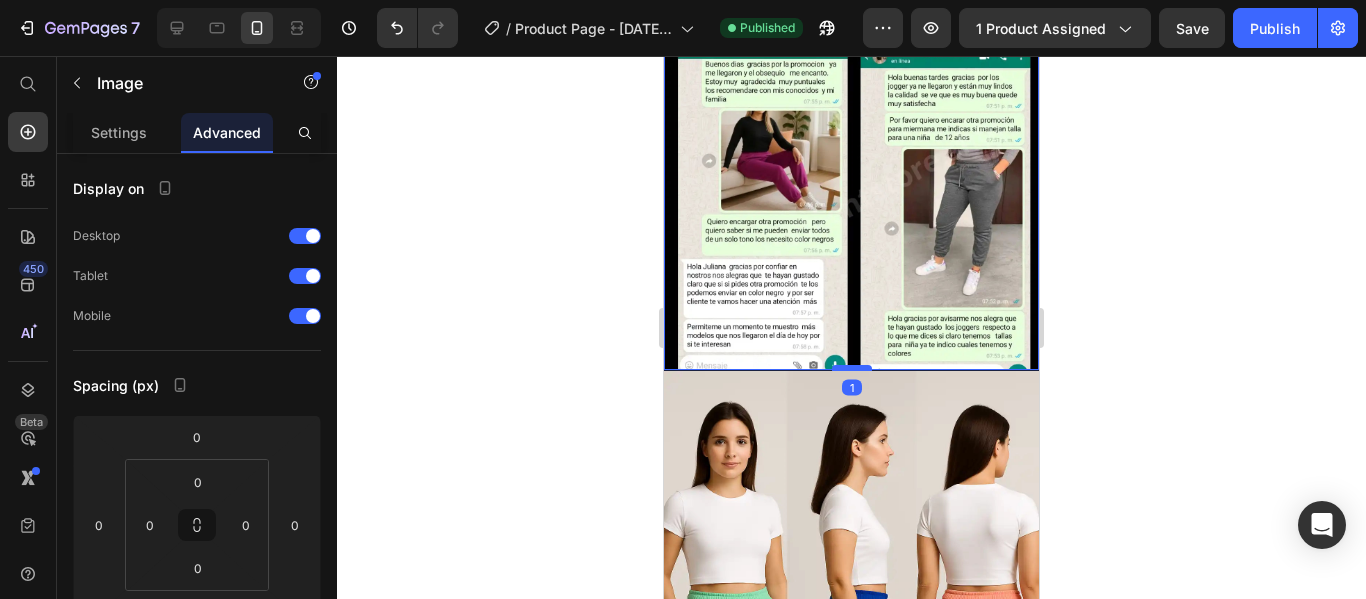 click at bounding box center (852, 368) 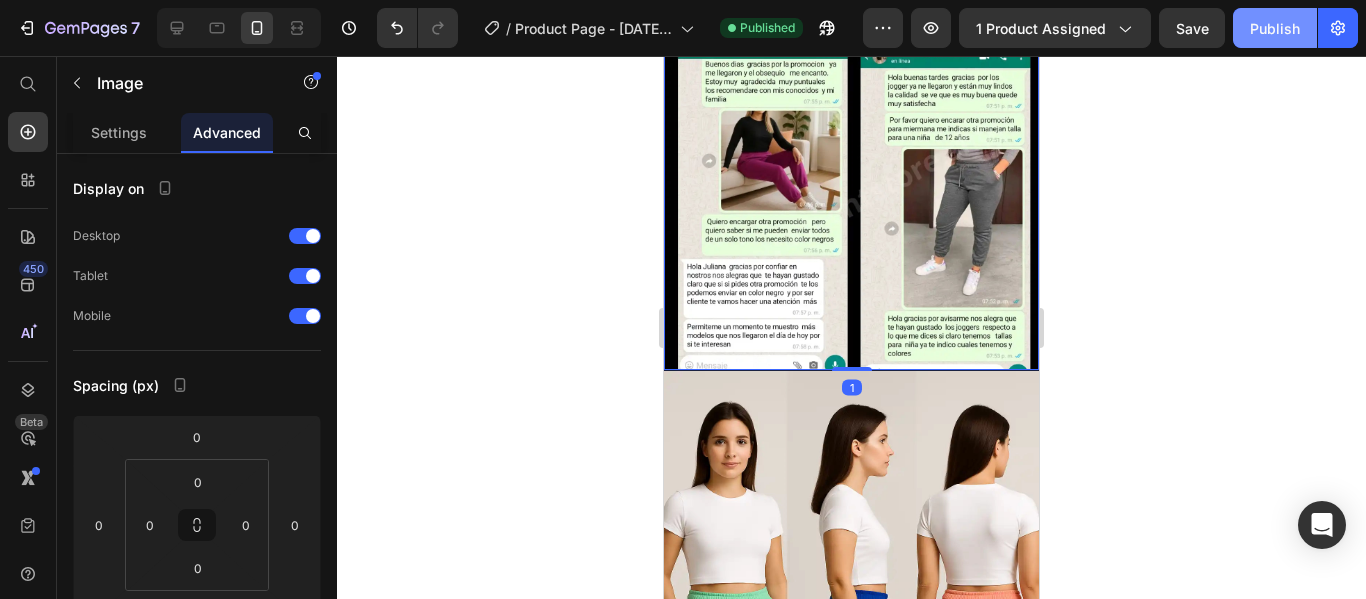 click on "Publish" 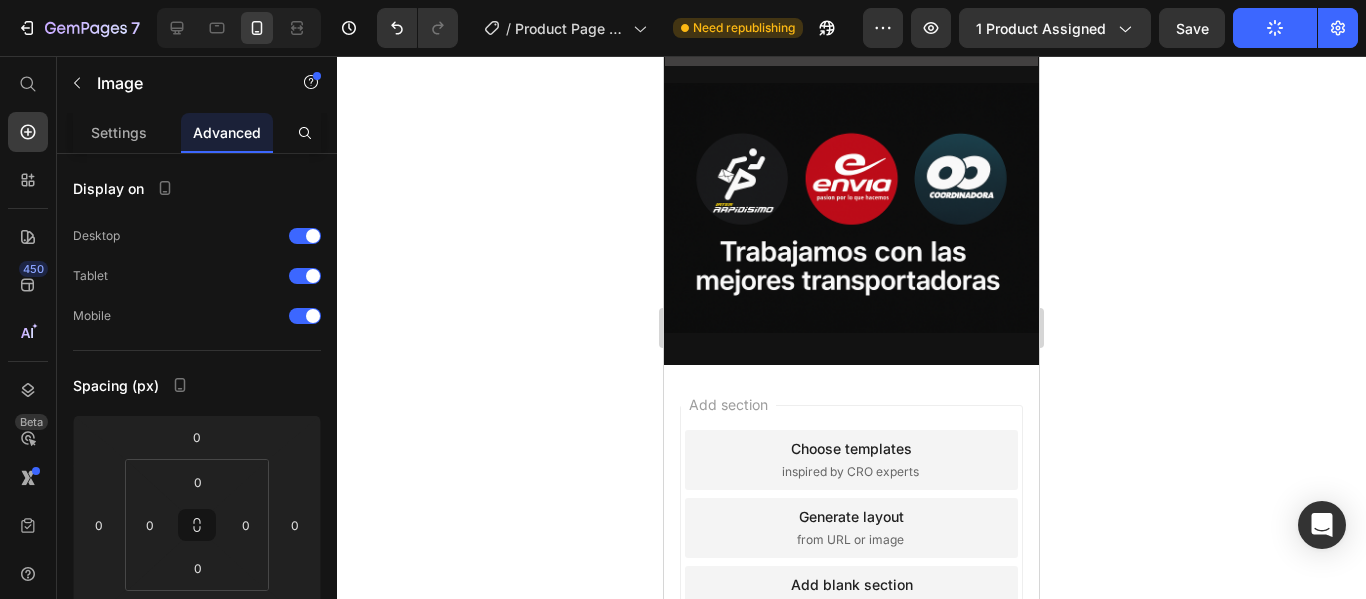 scroll, scrollTop: 6527, scrollLeft: 0, axis: vertical 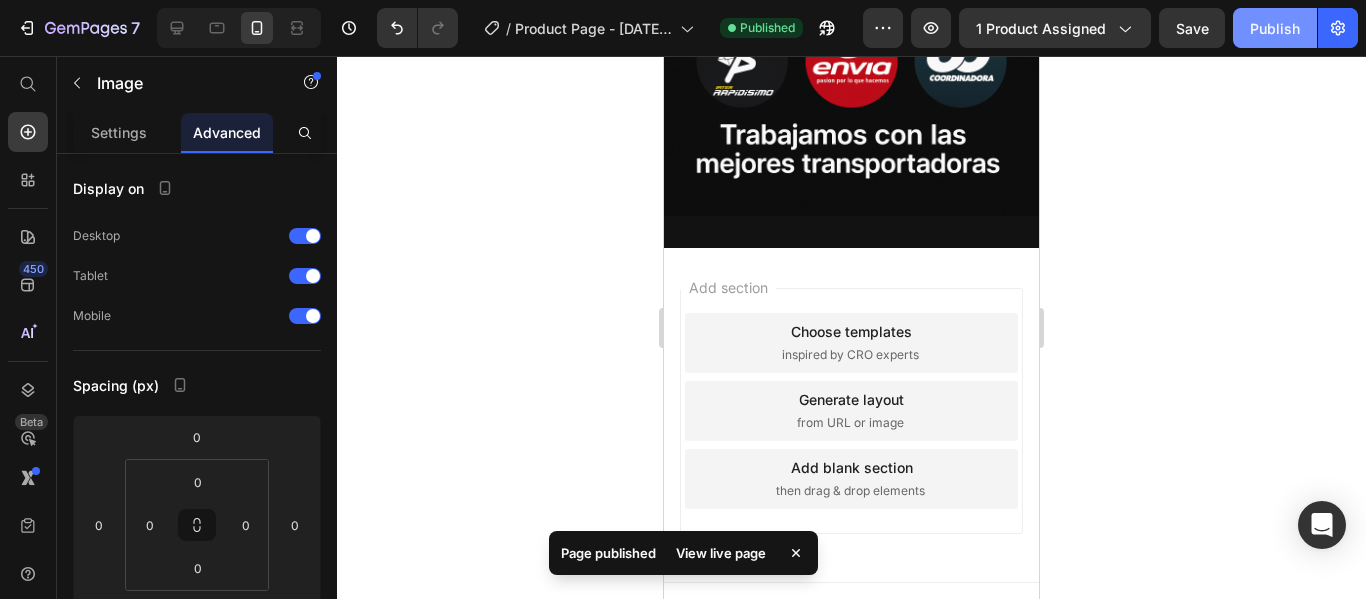 click on "Publish" at bounding box center [1275, 28] 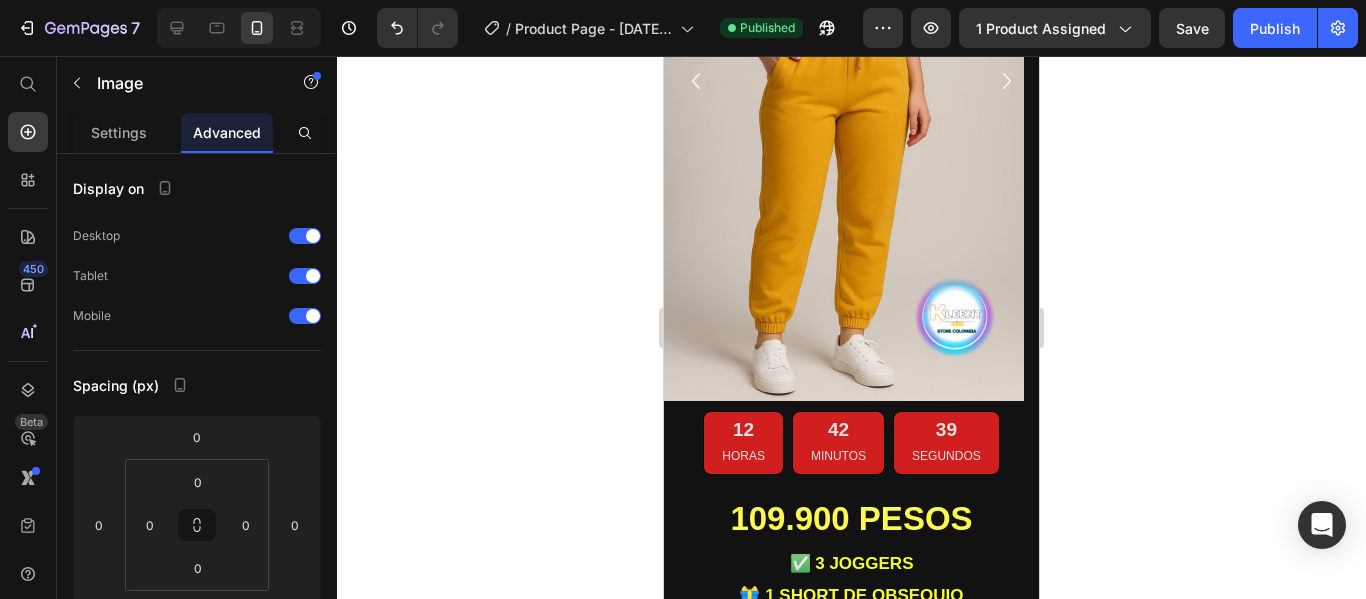 scroll, scrollTop: 2005, scrollLeft: 0, axis: vertical 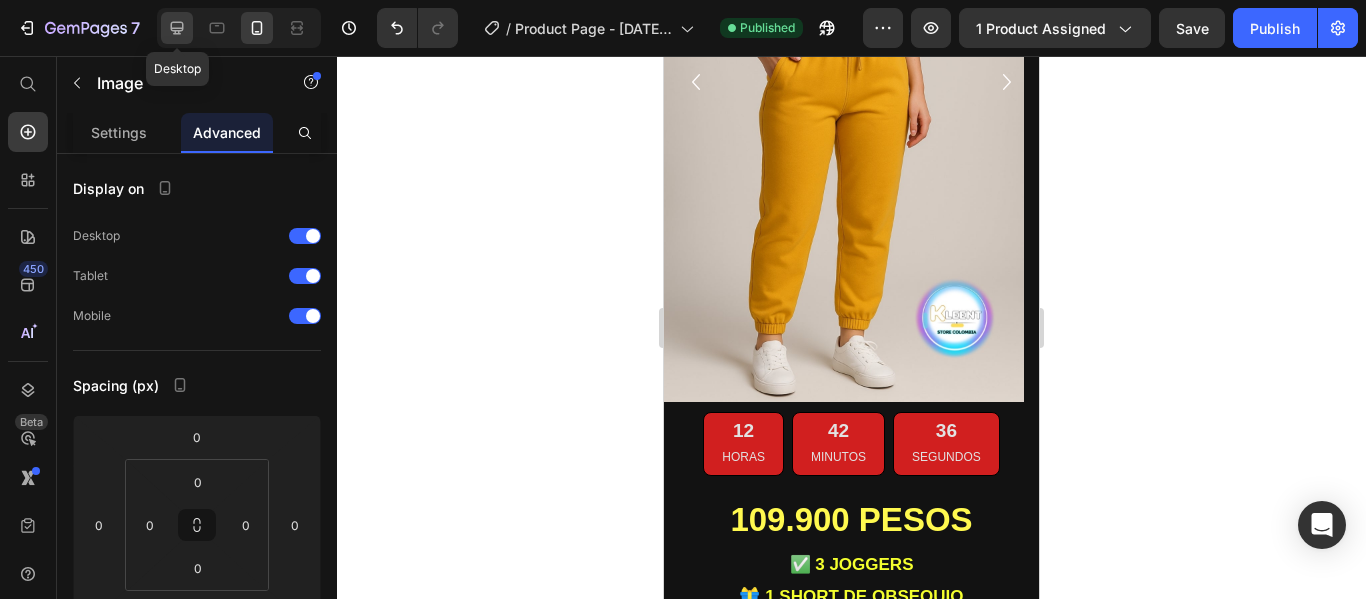 click 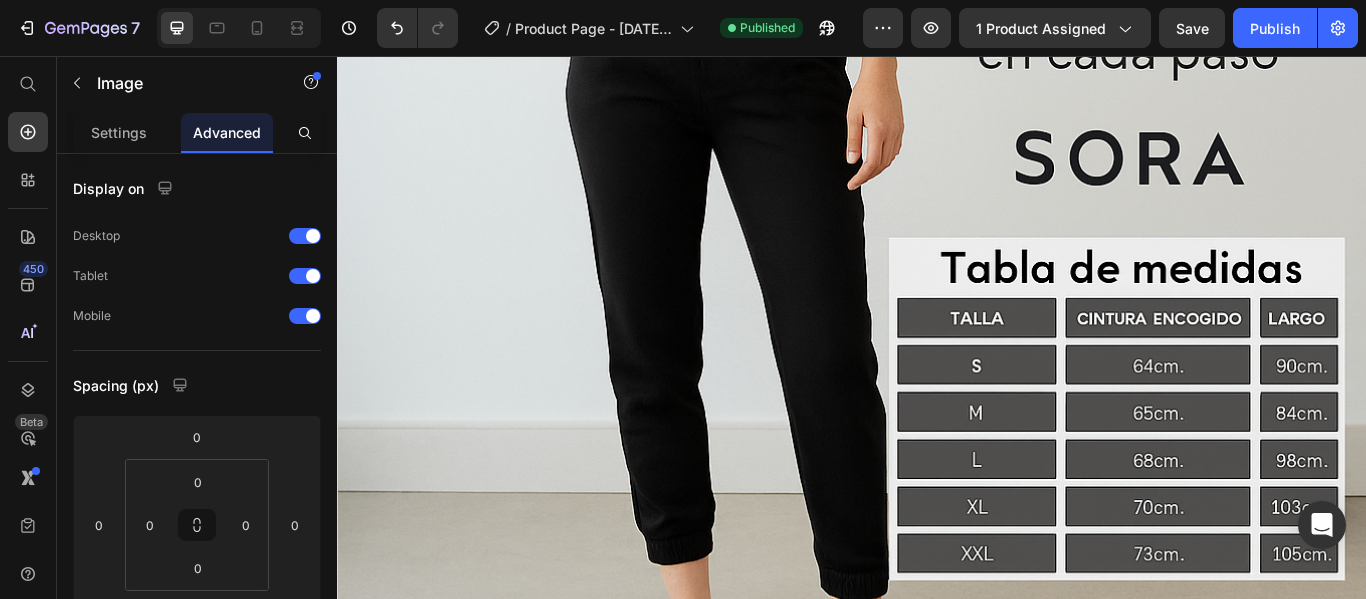 scroll, scrollTop: 12015, scrollLeft: 0, axis: vertical 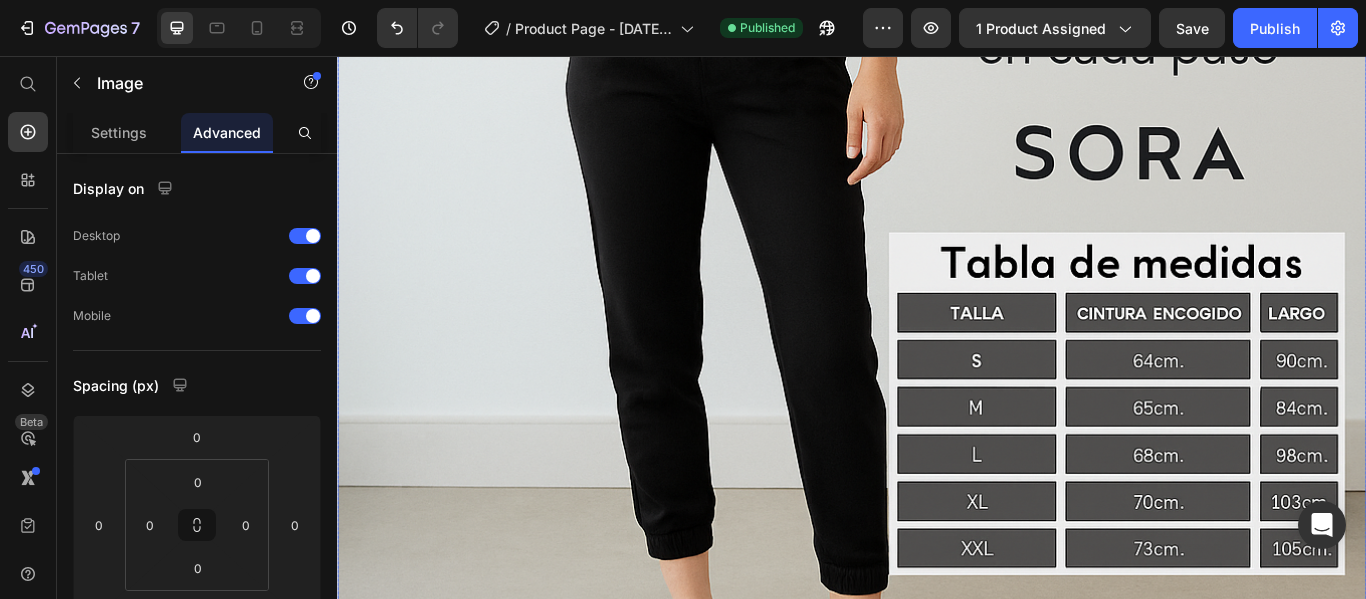 click at bounding box center [937, 72] 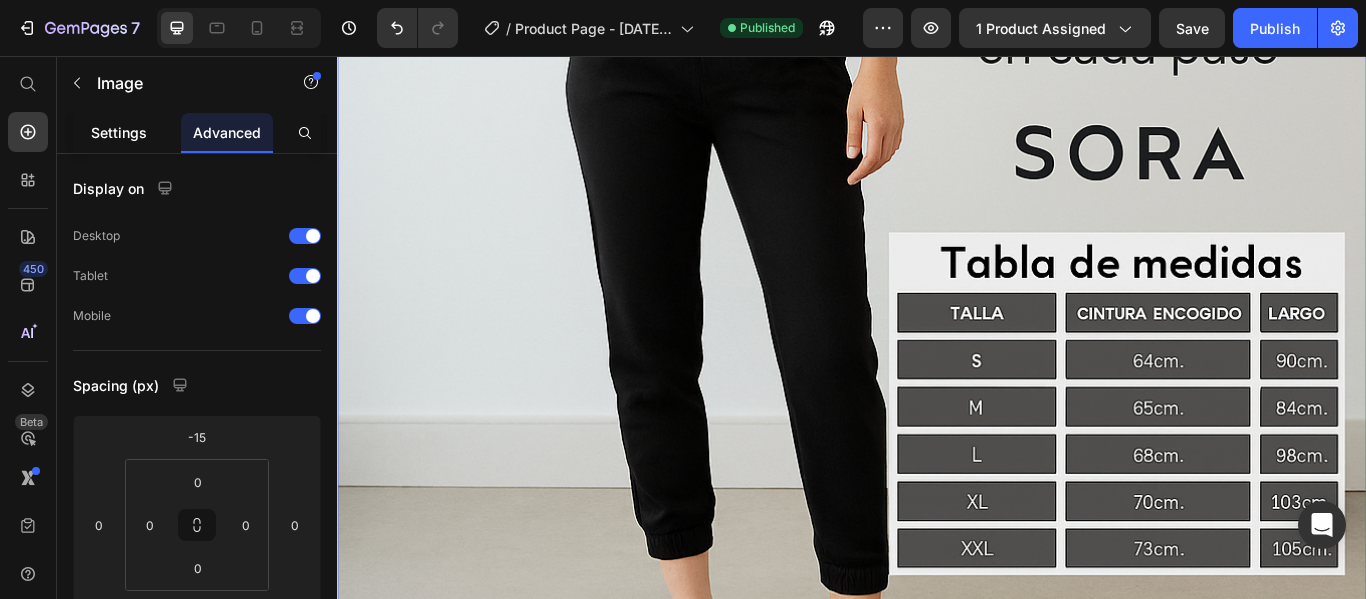 click on "Settings" at bounding box center (119, 132) 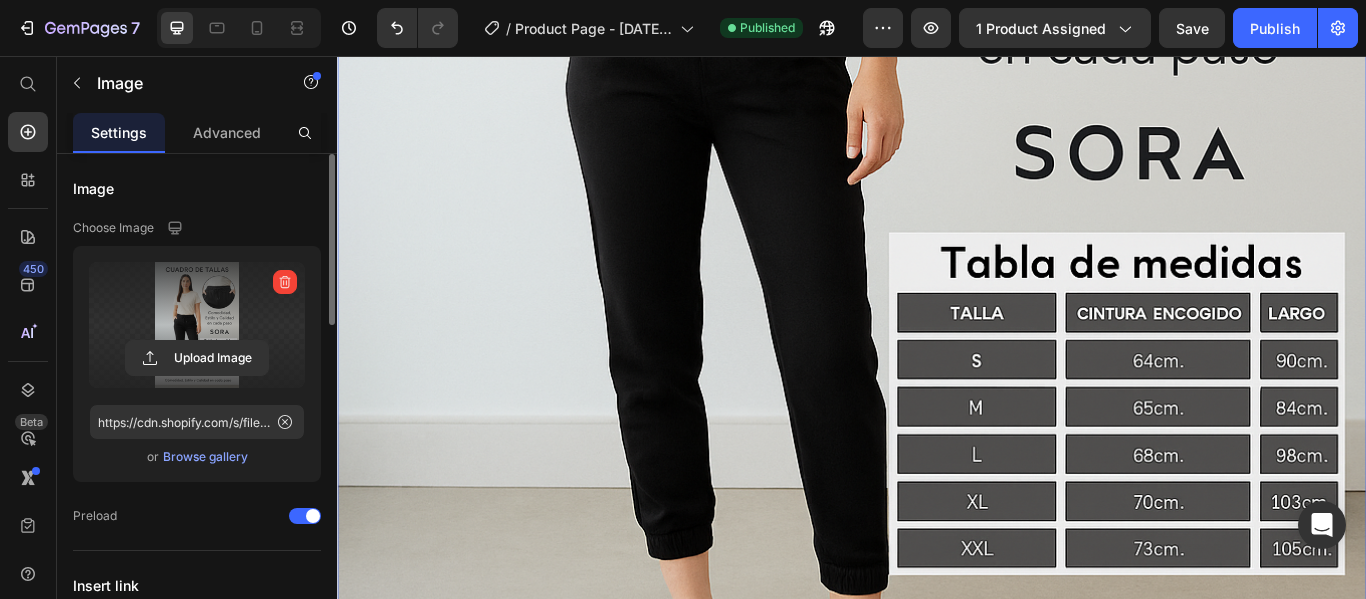 click at bounding box center [197, 325] 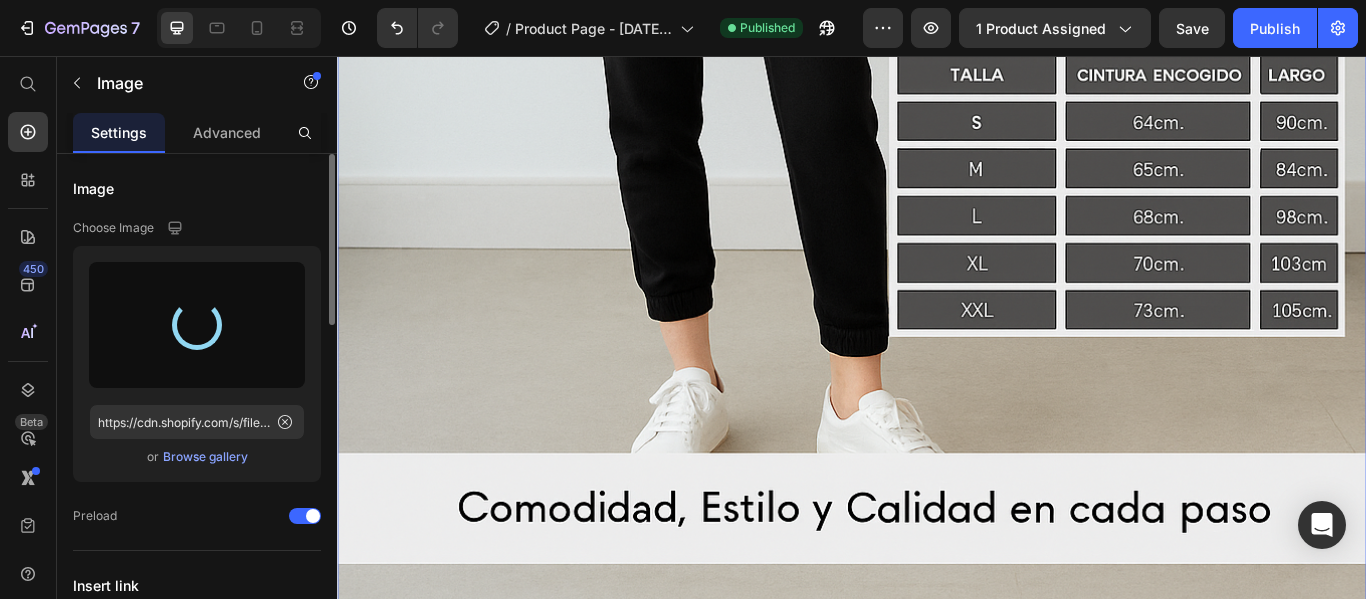 scroll, scrollTop: 12727, scrollLeft: 0, axis: vertical 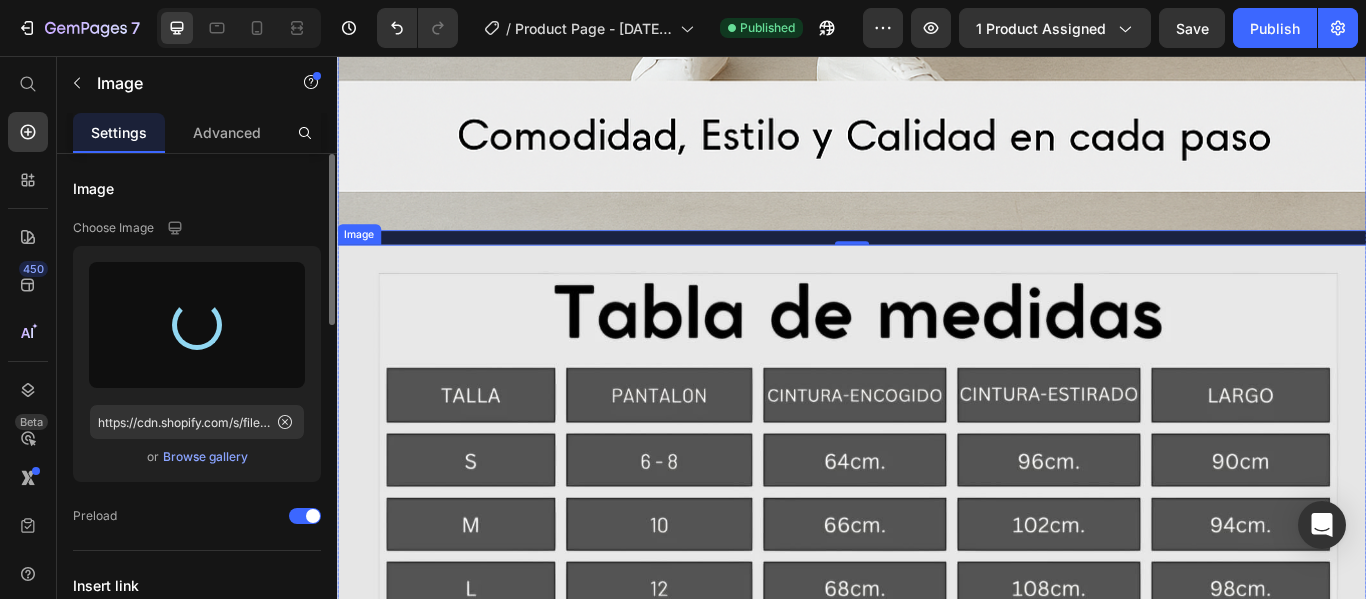 type on "https://cdn.shopify.com/s/files/1/0933/4528/4406/files/gempages_571862785885996256-b4b722f9-4e16-41a4-9c4e-666974c84679.webp" 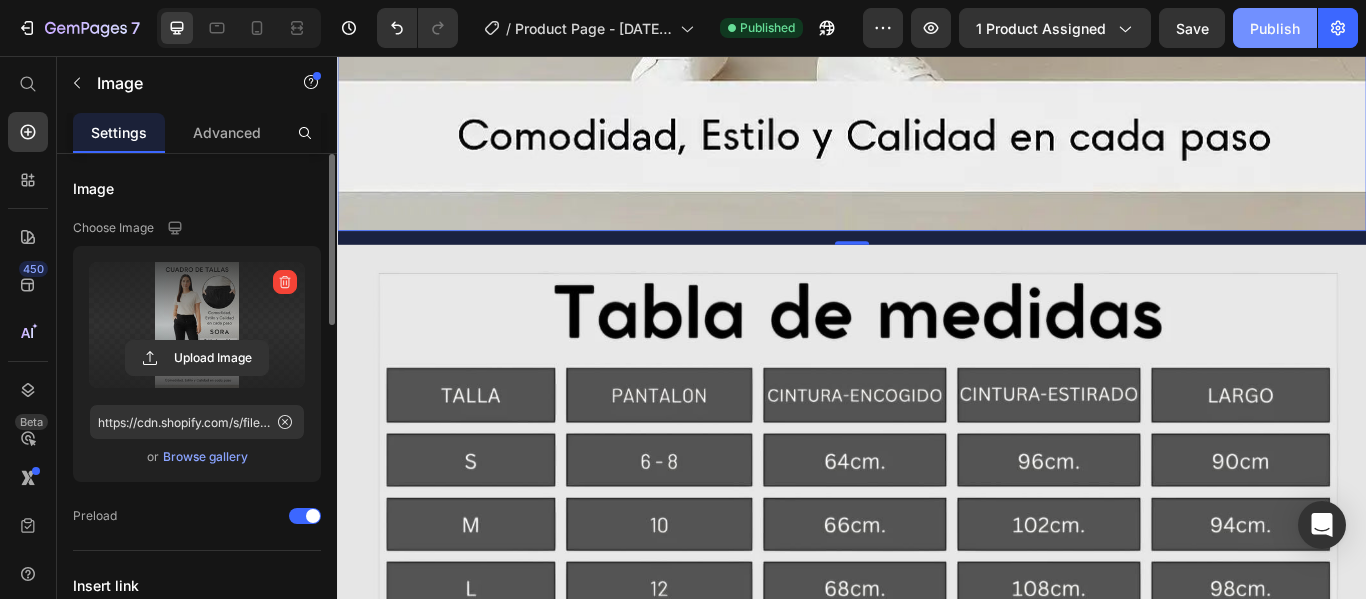 click on "Publish" 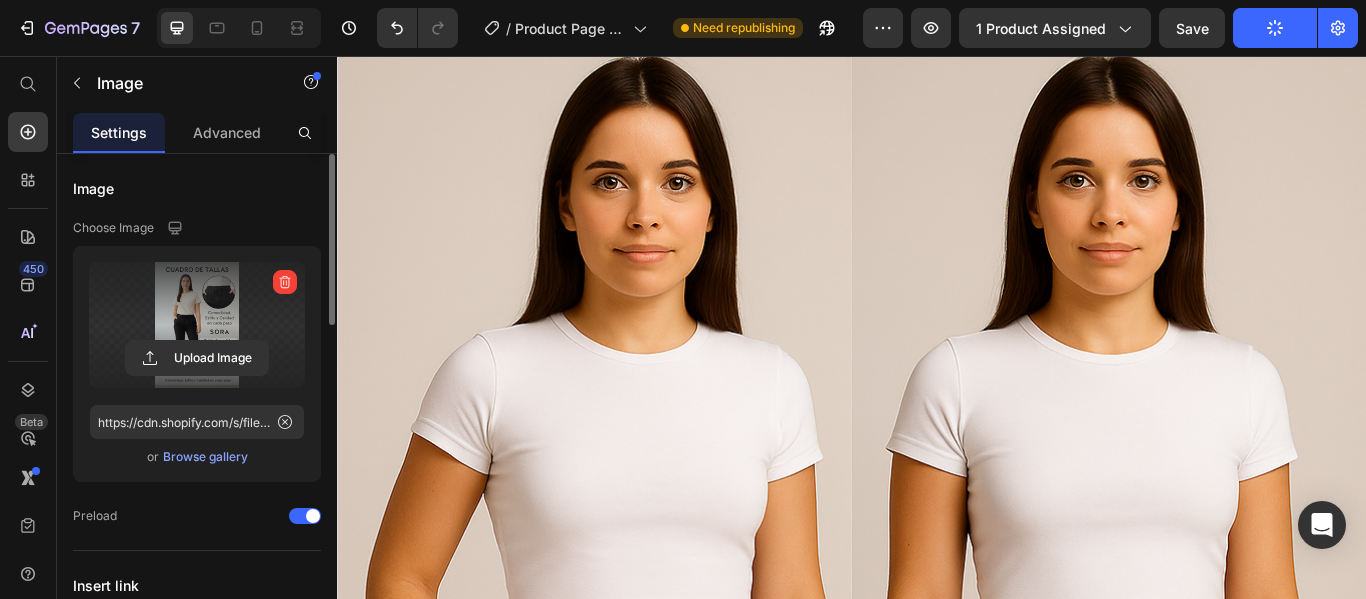 scroll, scrollTop: 15070, scrollLeft: 0, axis: vertical 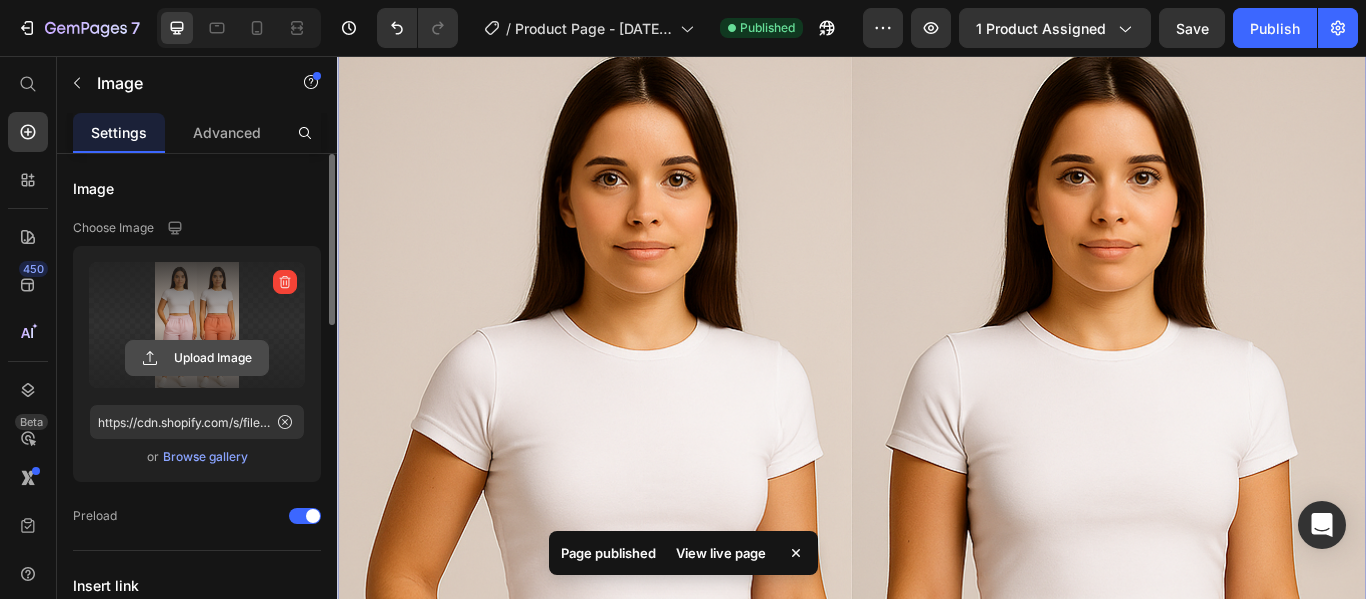 click 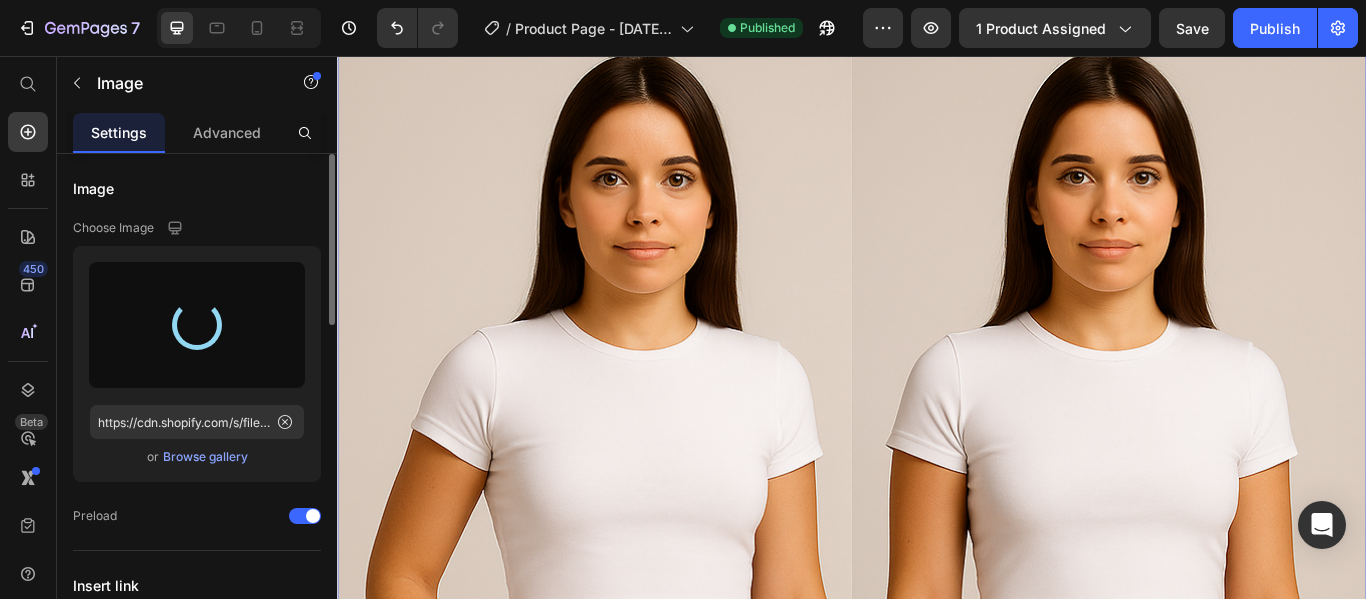 type on "https://cdn.shopify.com/s/files/1/0933/4528/4406/files/gempages_571862785885996256-20512b96-3295-4ed2-bee2-8ea6ed449d6f.webp" 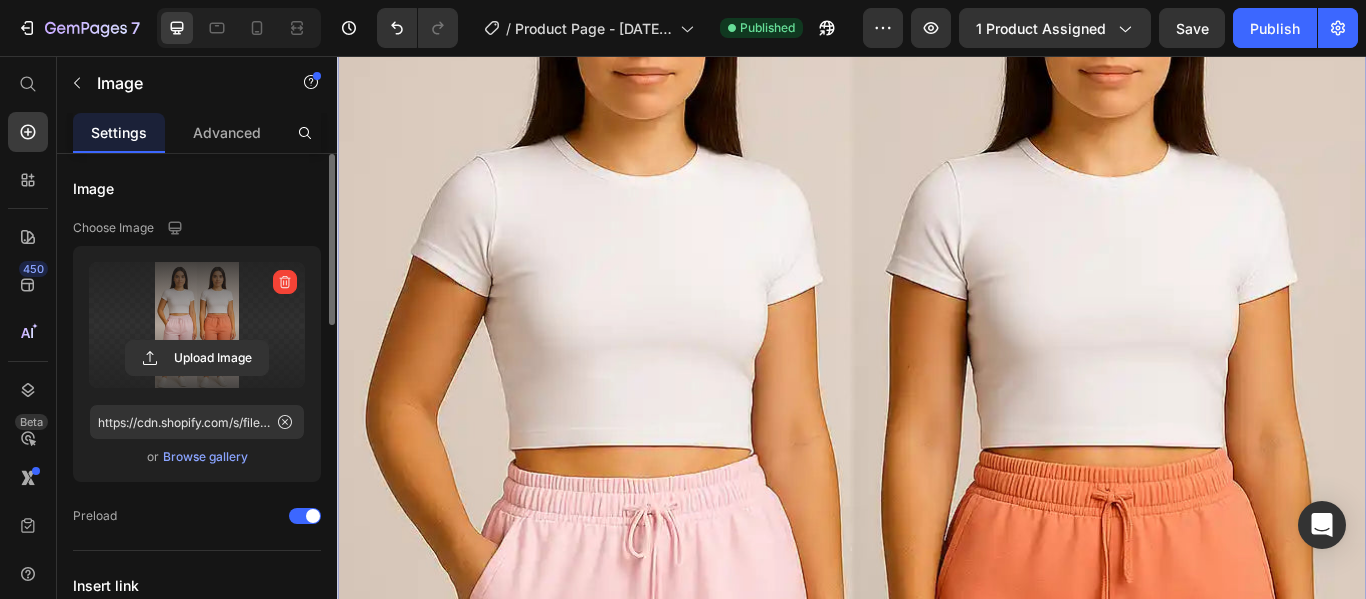 scroll, scrollTop: 15274, scrollLeft: 0, axis: vertical 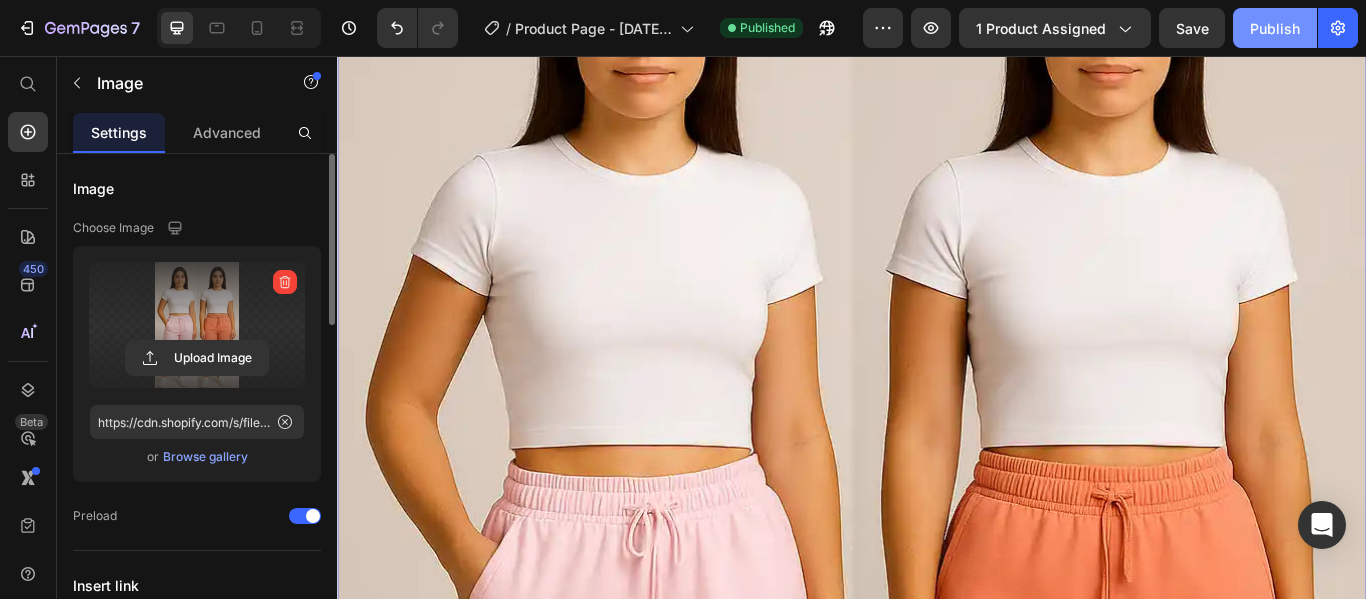 click on "Publish" 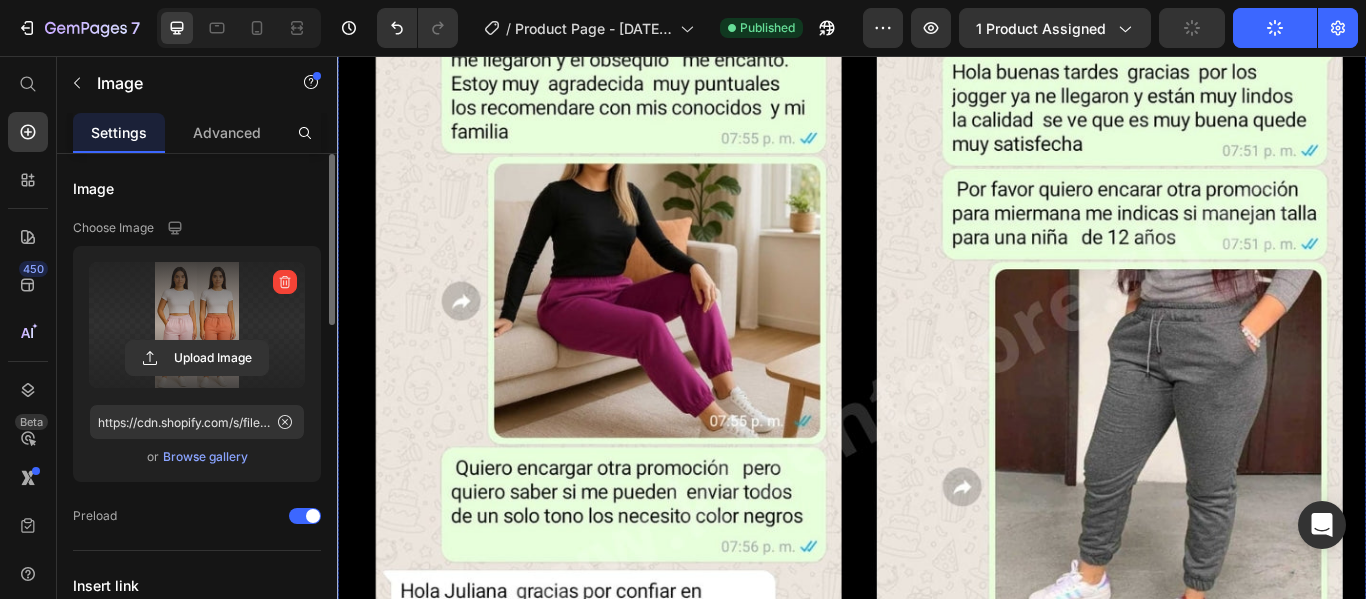 scroll, scrollTop: 17043, scrollLeft: 0, axis: vertical 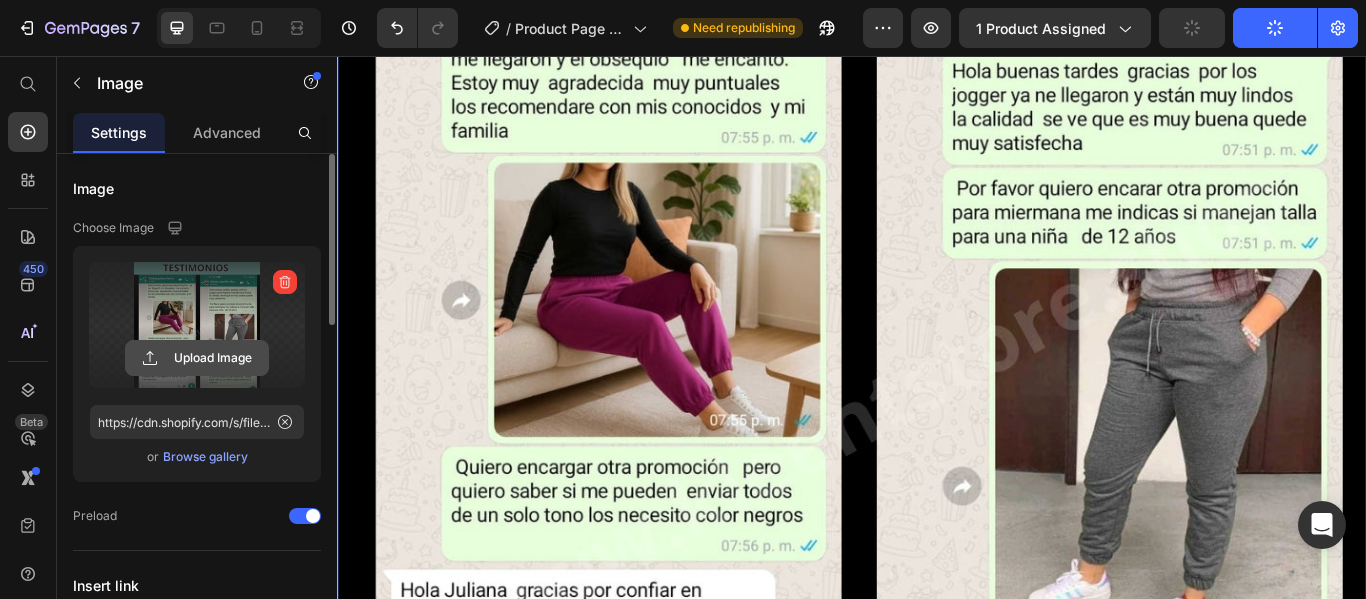 click 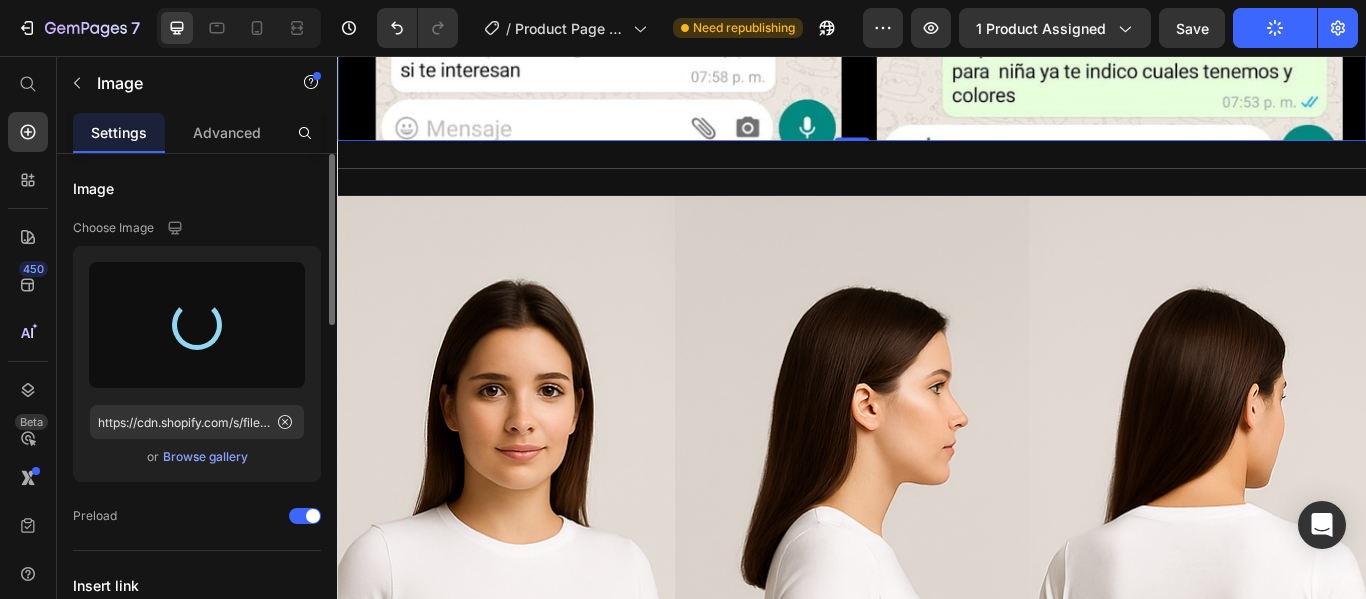 scroll, scrollTop: 17924, scrollLeft: 0, axis: vertical 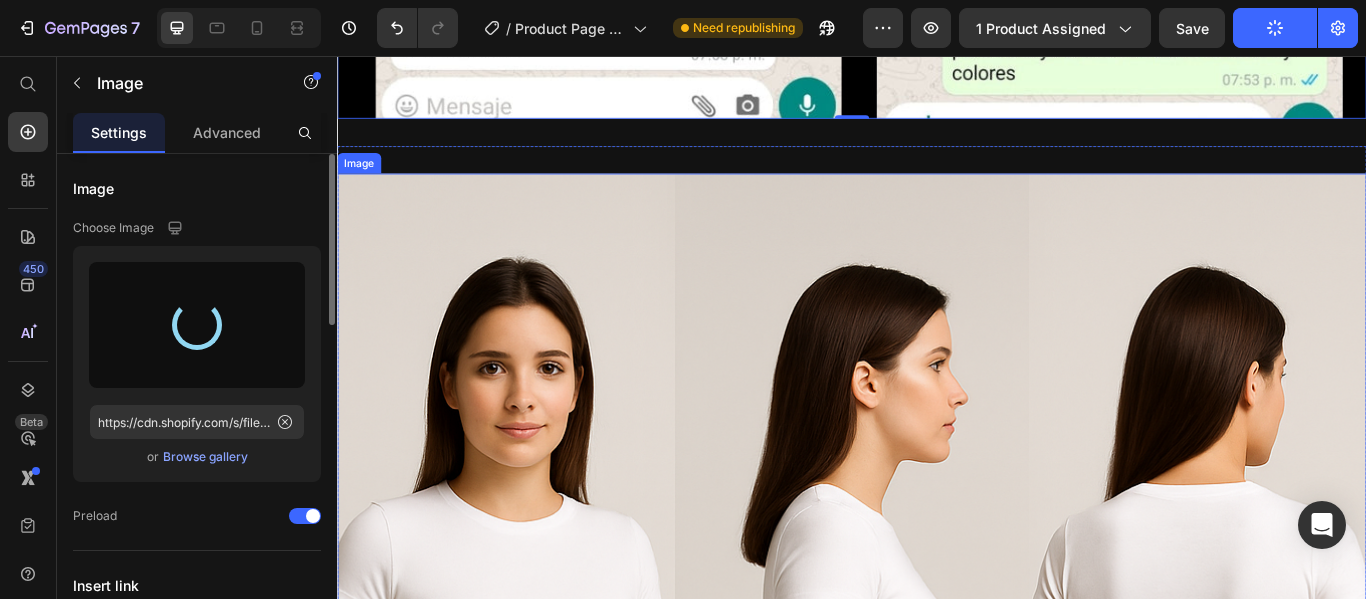 type on "https://cdn.shopify.com/s/files/1/0933/4528/4406/files/gempages_571862785885996256-306dc7ec-e4fd-4ca0-b3df-8fbe969a66c0.webp" 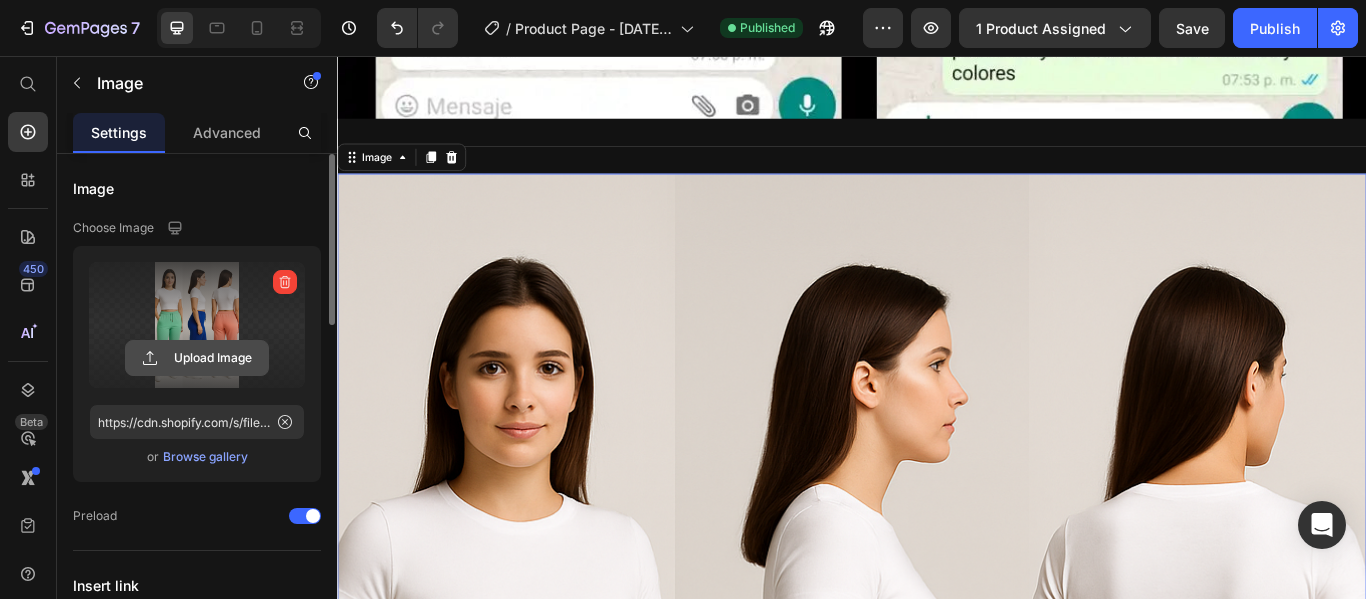 click 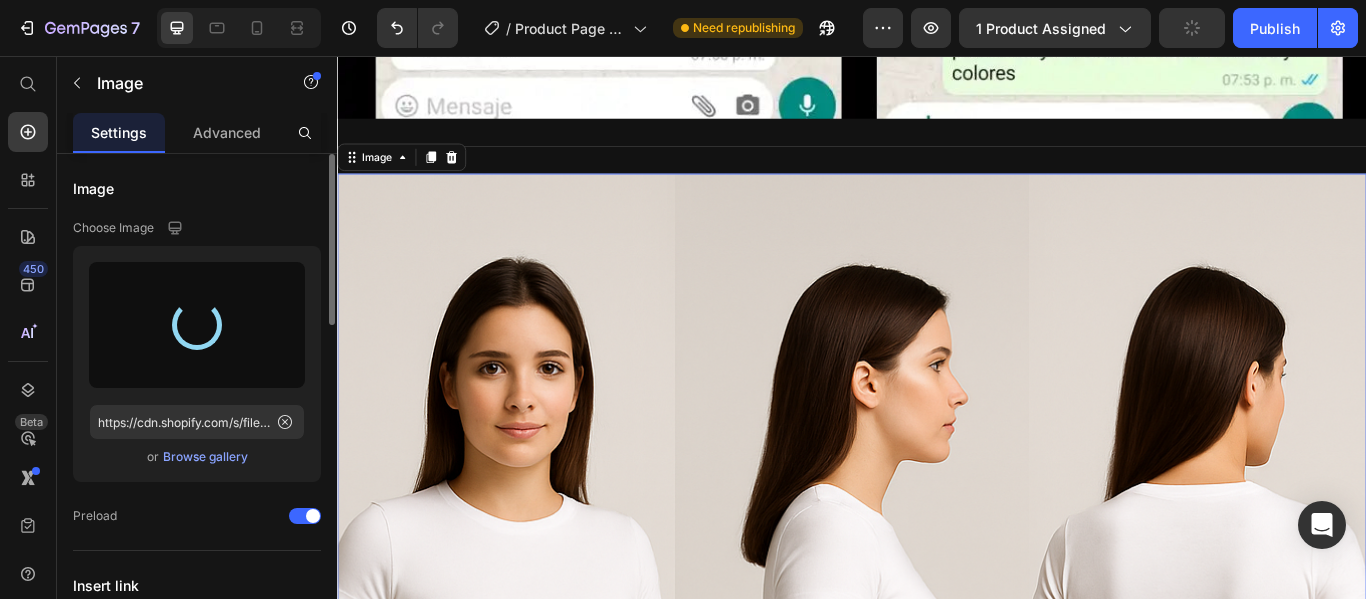 type on "https://cdn.shopify.com/s/files/1/0933/4528/4406/files/gempages_571862785885996256-1e1da00a-7b42-4ae3-a165-598801f5b453.webp" 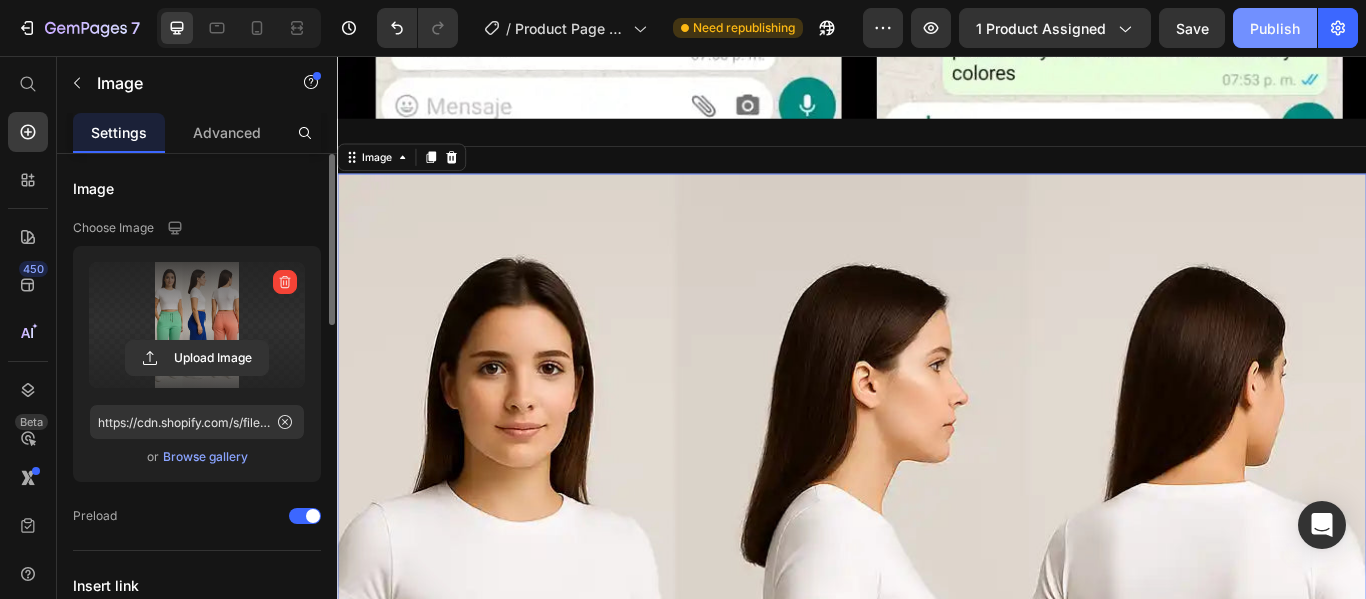 click on "Publish" at bounding box center (1275, 28) 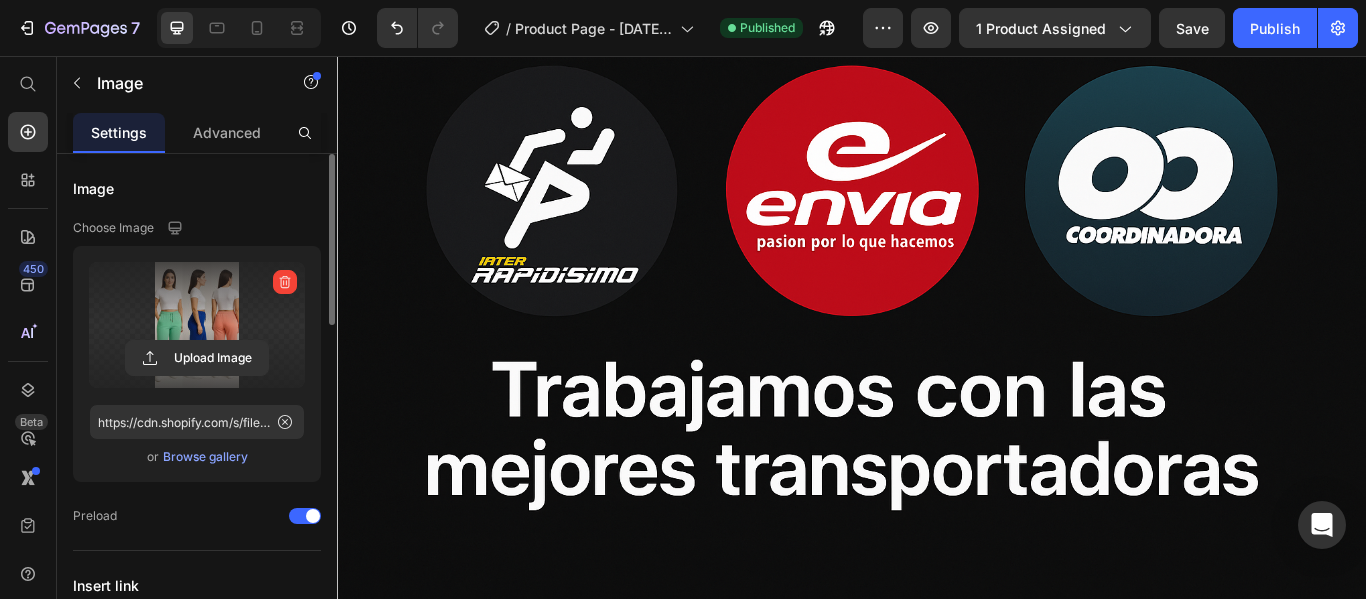 scroll, scrollTop: 21830, scrollLeft: 0, axis: vertical 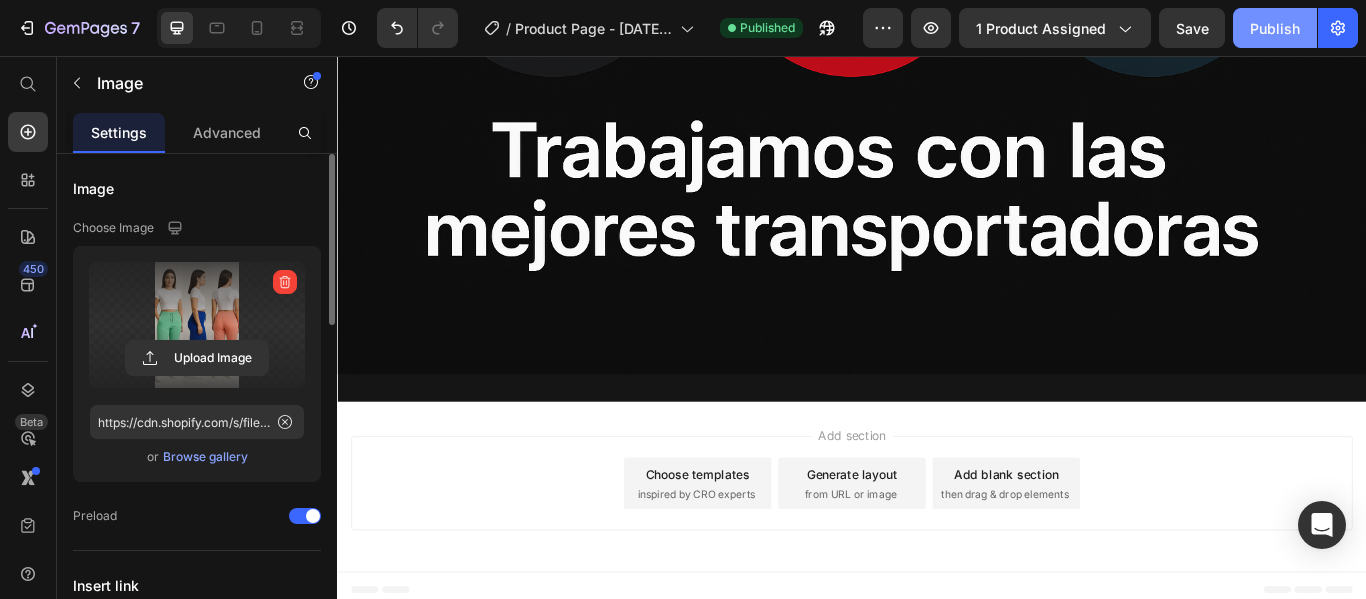 click on "Publish" at bounding box center (1275, 28) 